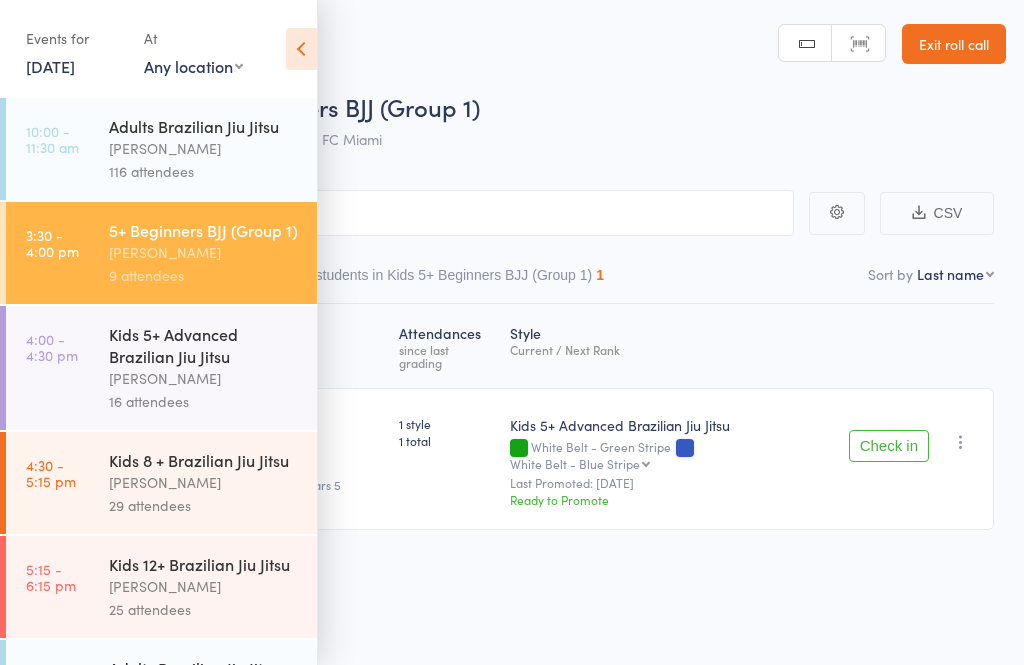 scroll, scrollTop: 14, scrollLeft: 0, axis: vertical 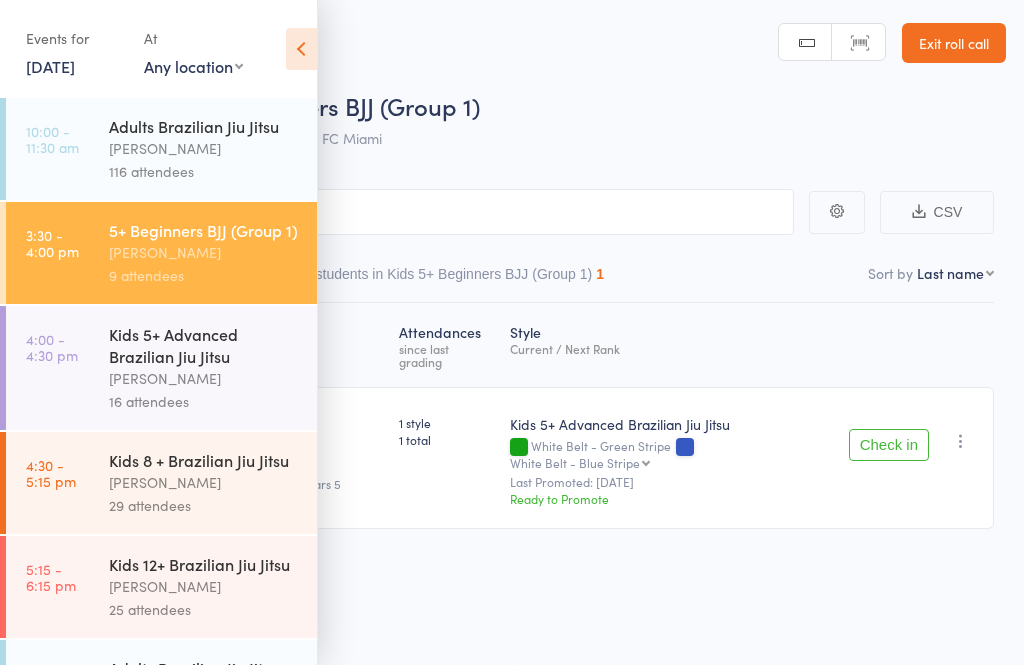 click on "Kids 5+ Advanced Brazilian Jiu Jitsu" at bounding box center [204, 345] 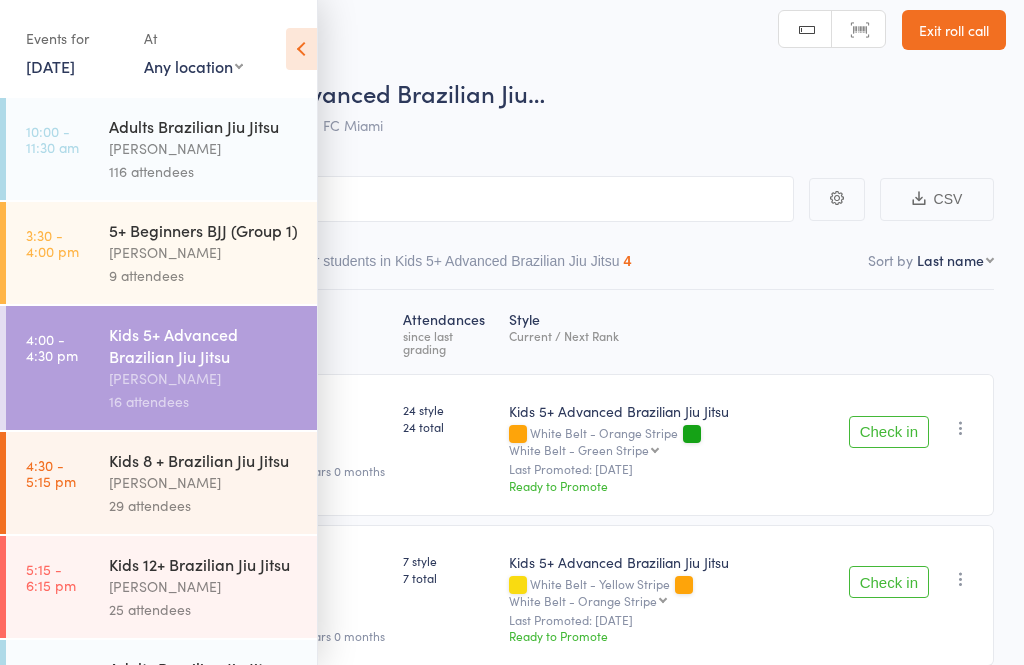 click at bounding box center [301, 49] 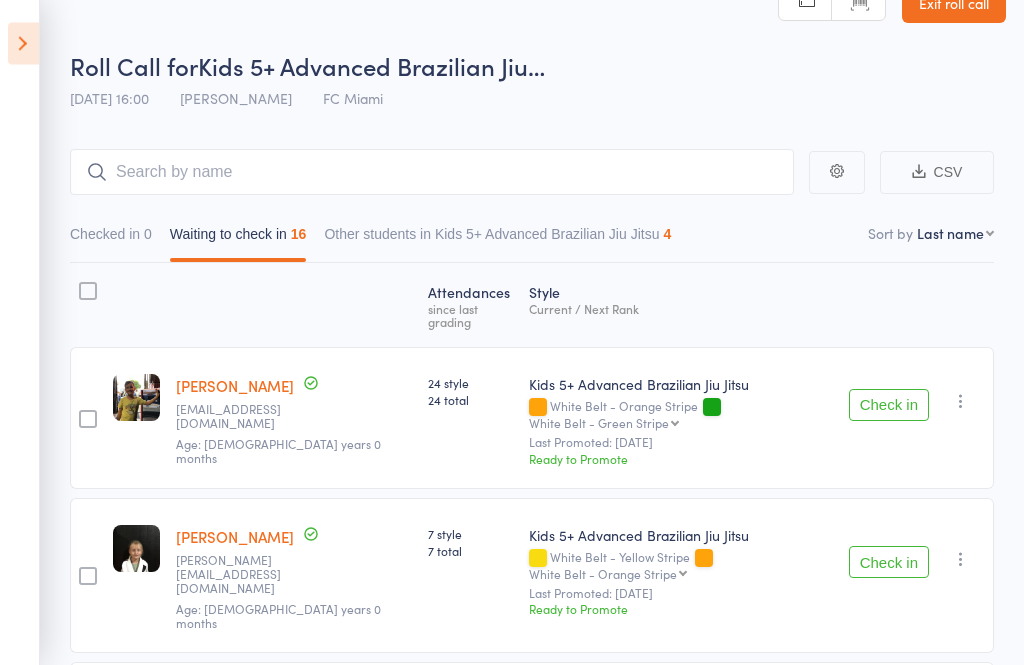 click on "Check in" at bounding box center (889, 406) 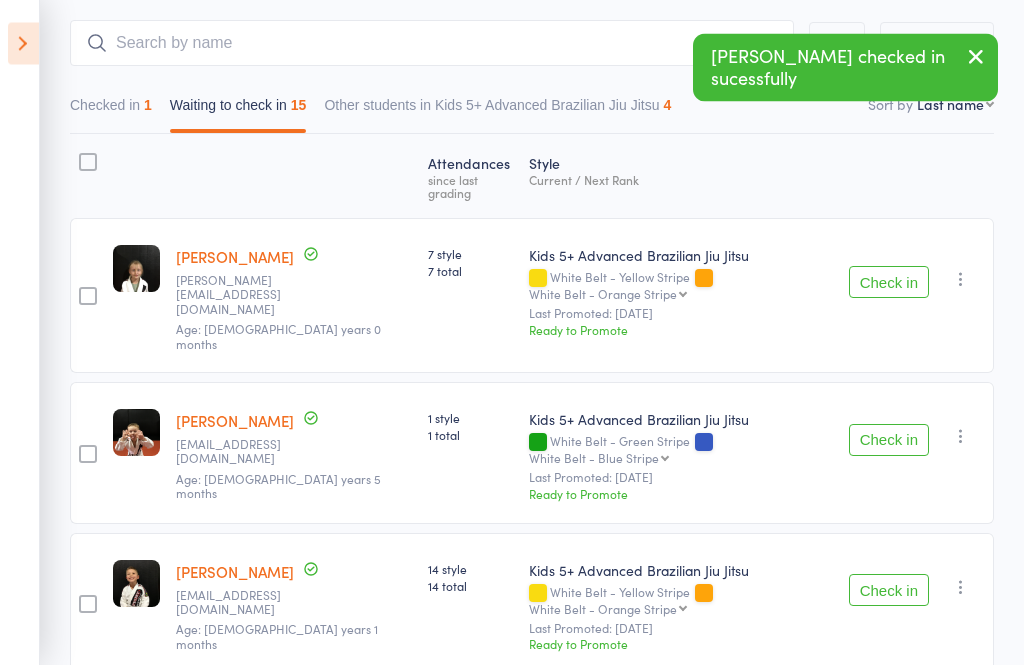 scroll, scrollTop: 221, scrollLeft: 0, axis: vertical 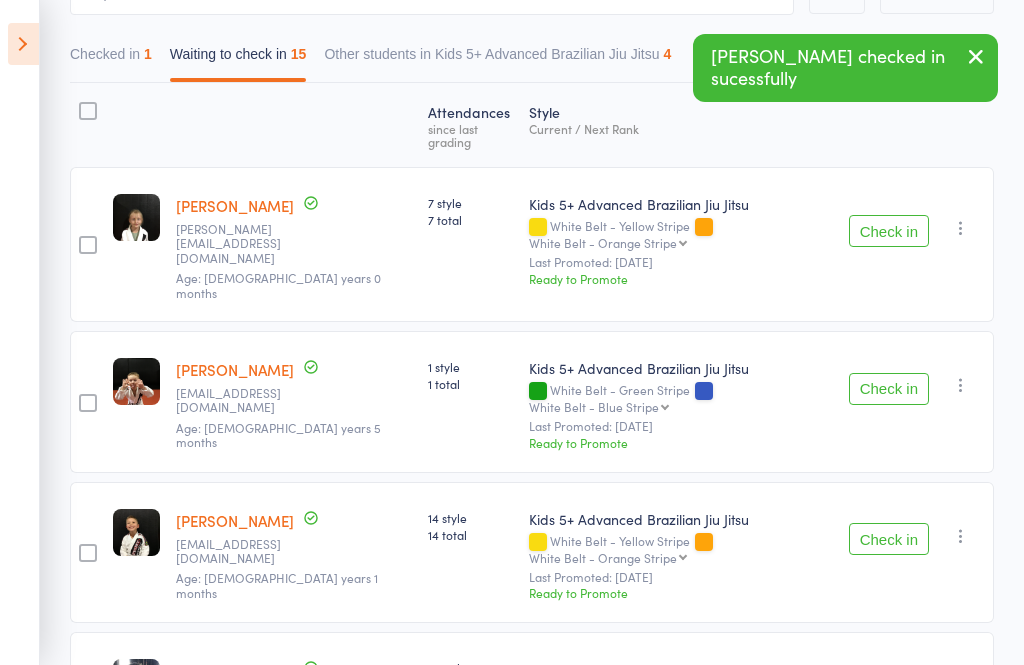 click on "Check in" at bounding box center (889, 389) 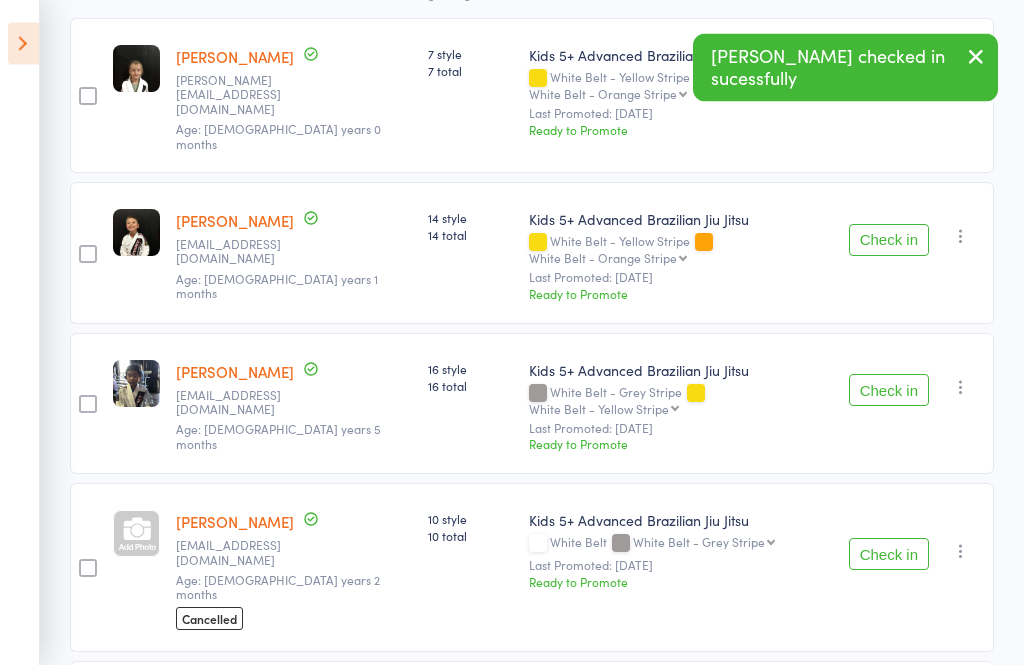 scroll, scrollTop: 369, scrollLeft: 0, axis: vertical 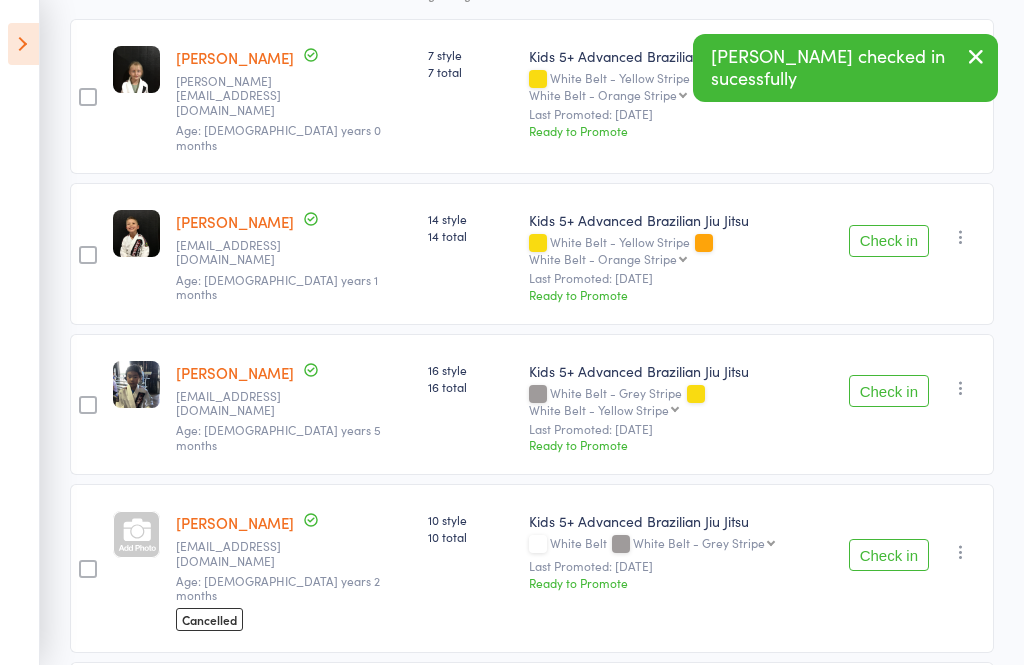 click on "Check in" at bounding box center (889, 241) 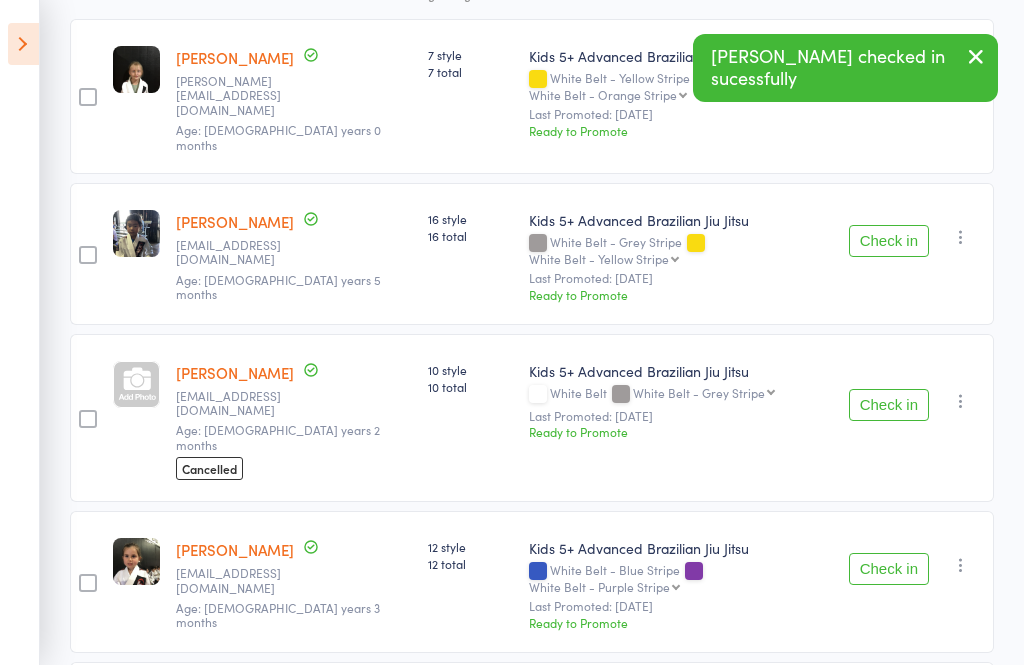 click on "Check in" at bounding box center [889, 241] 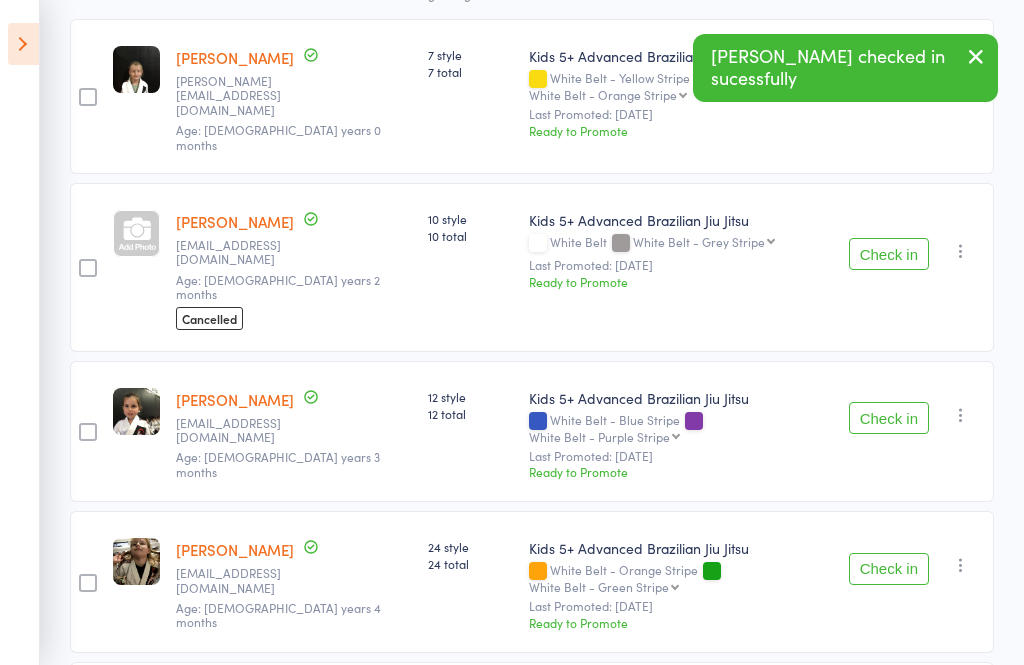 click on "Check in" at bounding box center (889, 418) 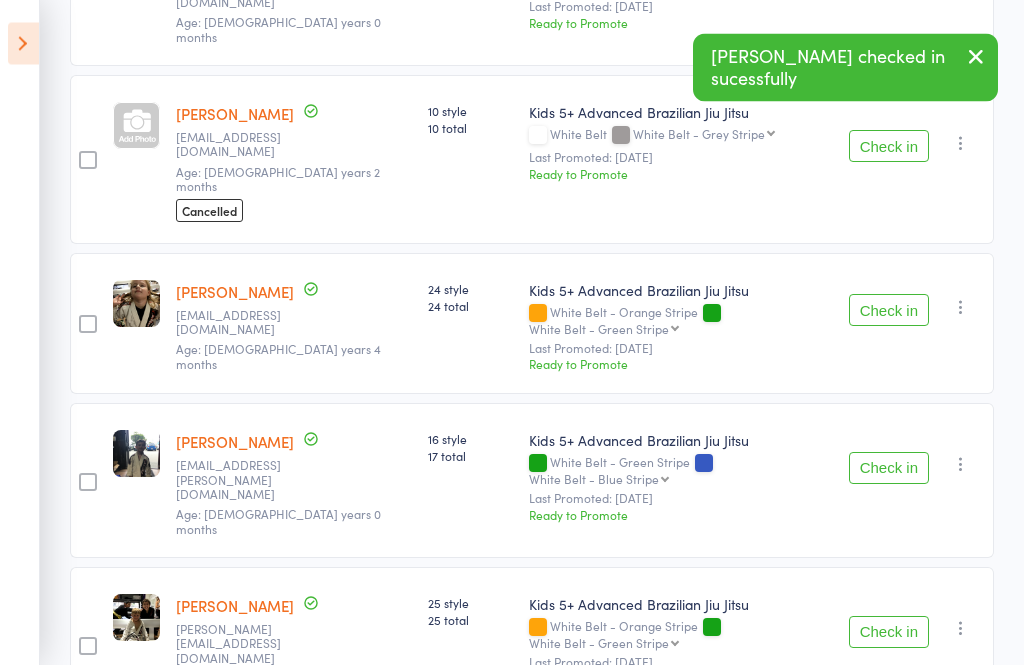 scroll, scrollTop: 477, scrollLeft: 0, axis: vertical 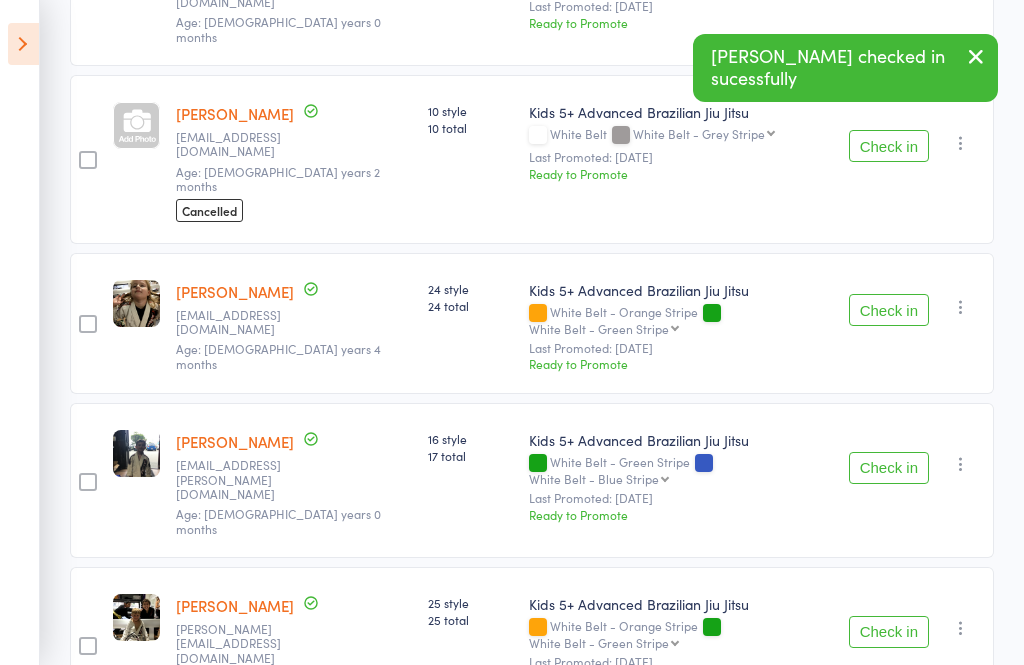 click on "Check in" at bounding box center (889, 468) 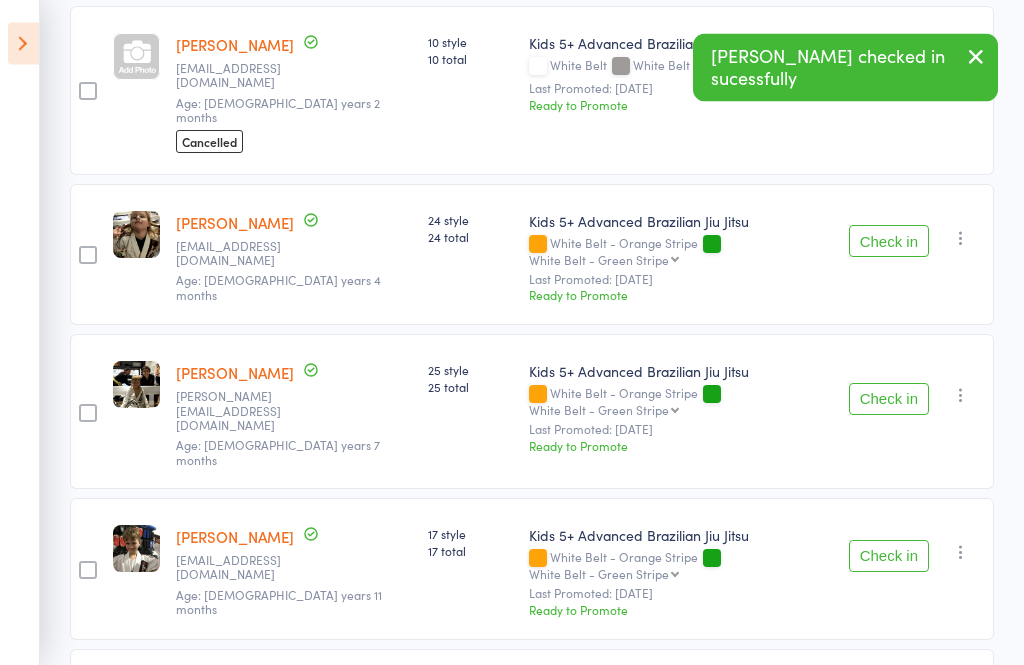 click on "Check in" at bounding box center (889, 400) 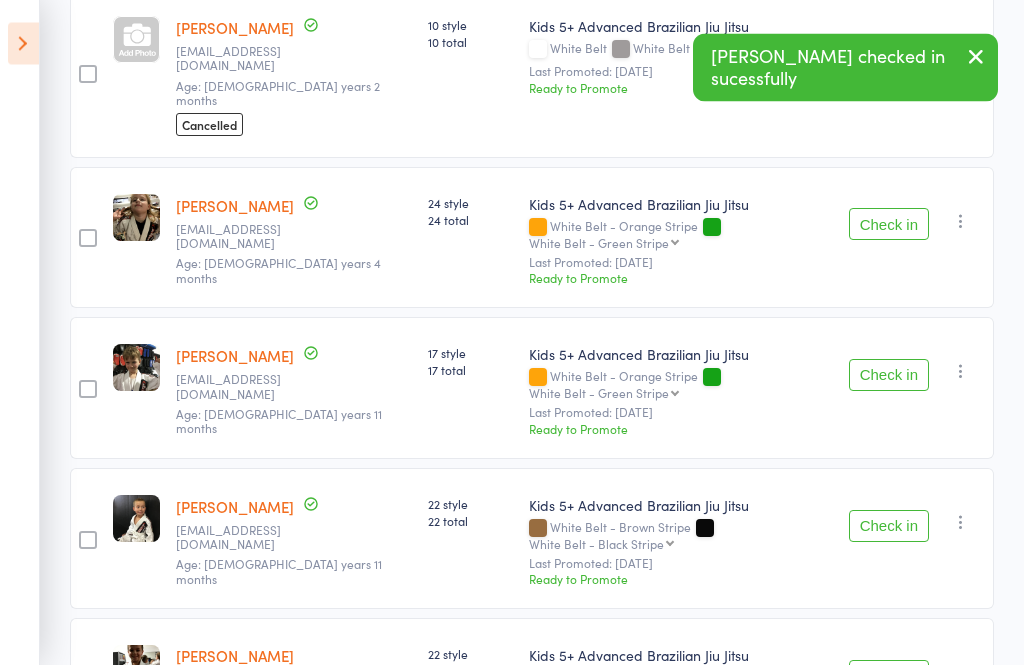 scroll, scrollTop: 563, scrollLeft: 0, axis: vertical 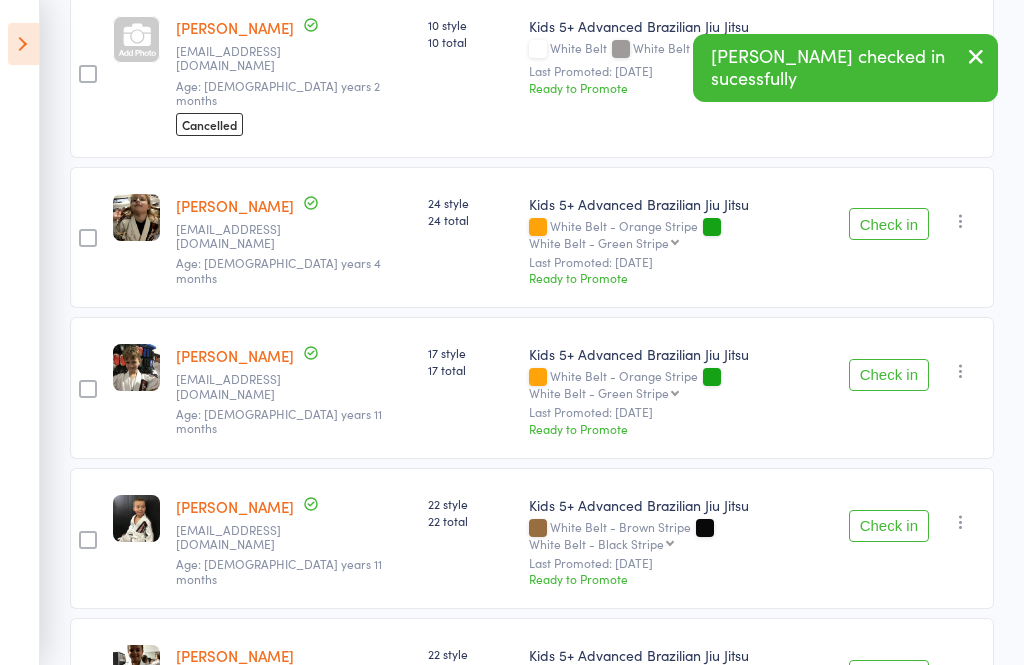 click on "Check in" at bounding box center (889, 375) 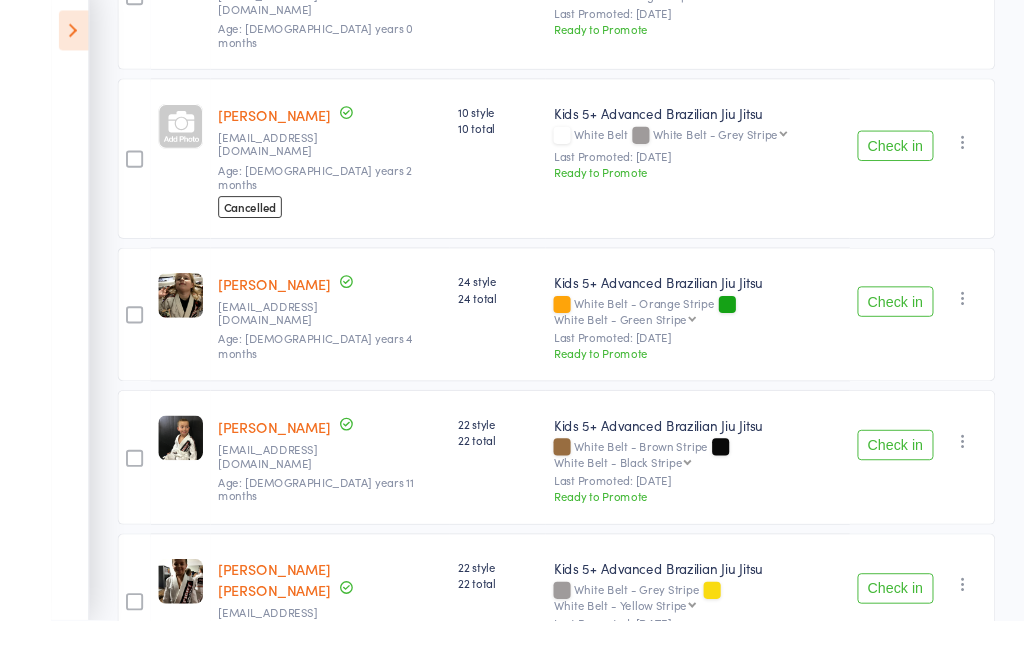 scroll, scrollTop: 656, scrollLeft: 0, axis: vertical 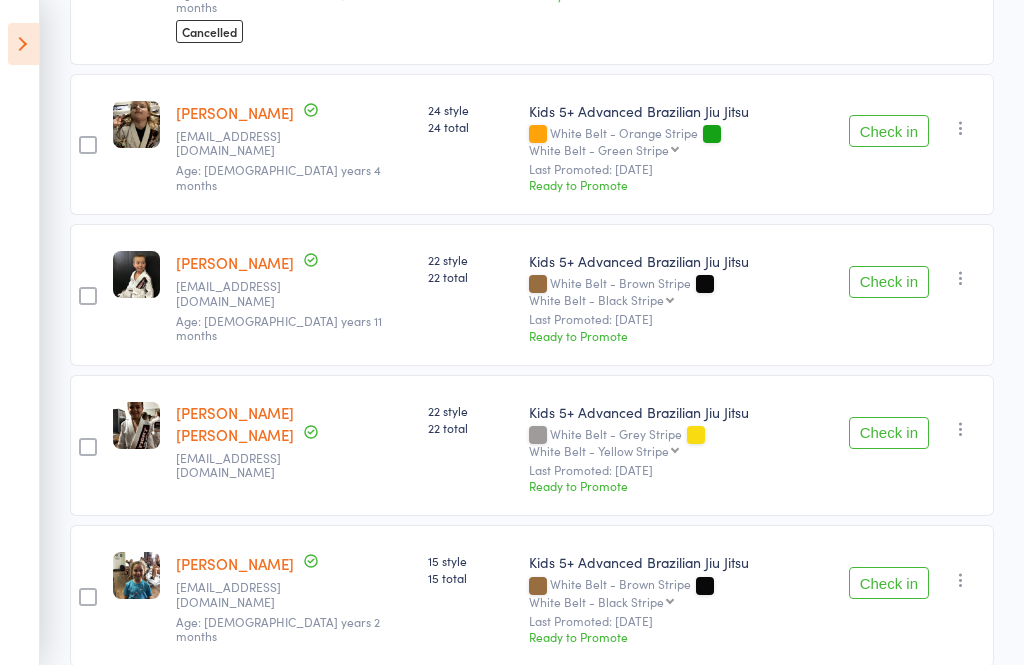 click on "Check in" at bounding box center (889, 583) 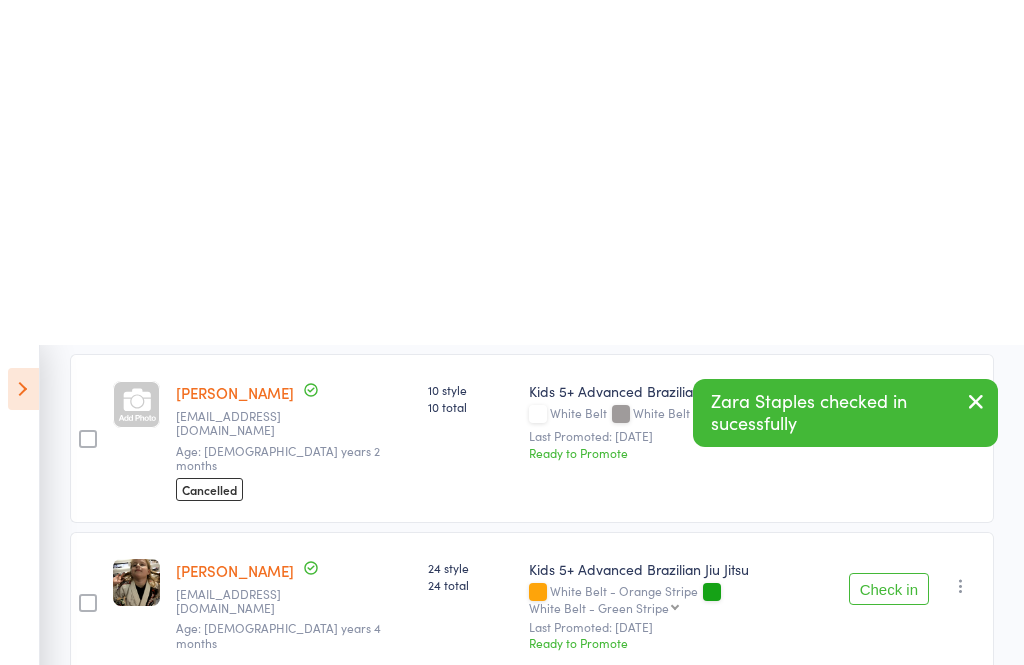 scroll, scrollTop: 0, scrollLeft: 0, axis: both 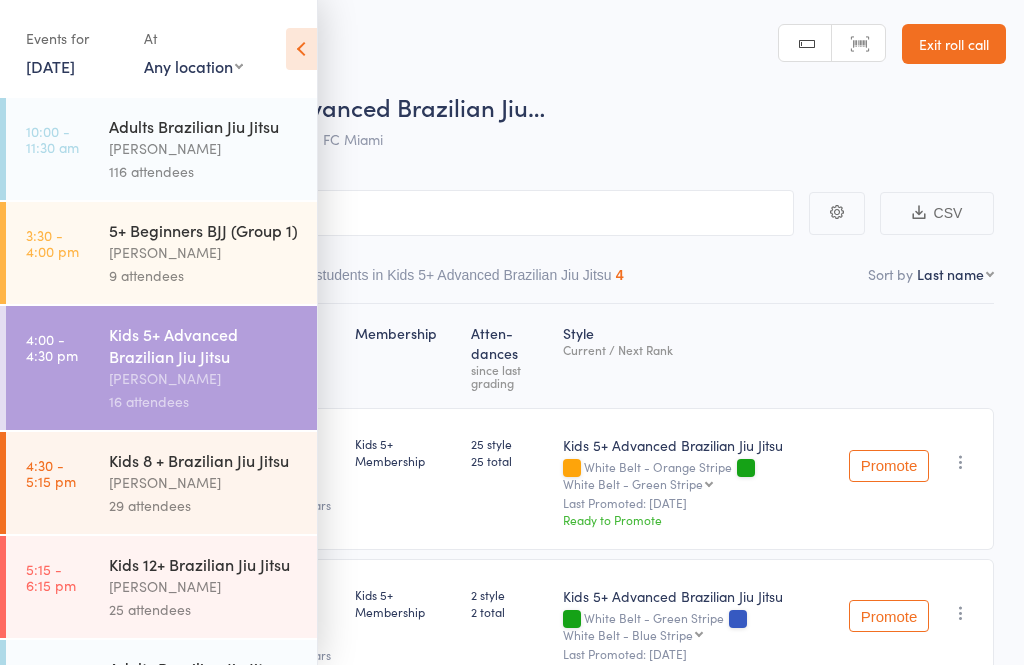 click at bounding box center [301, 49] 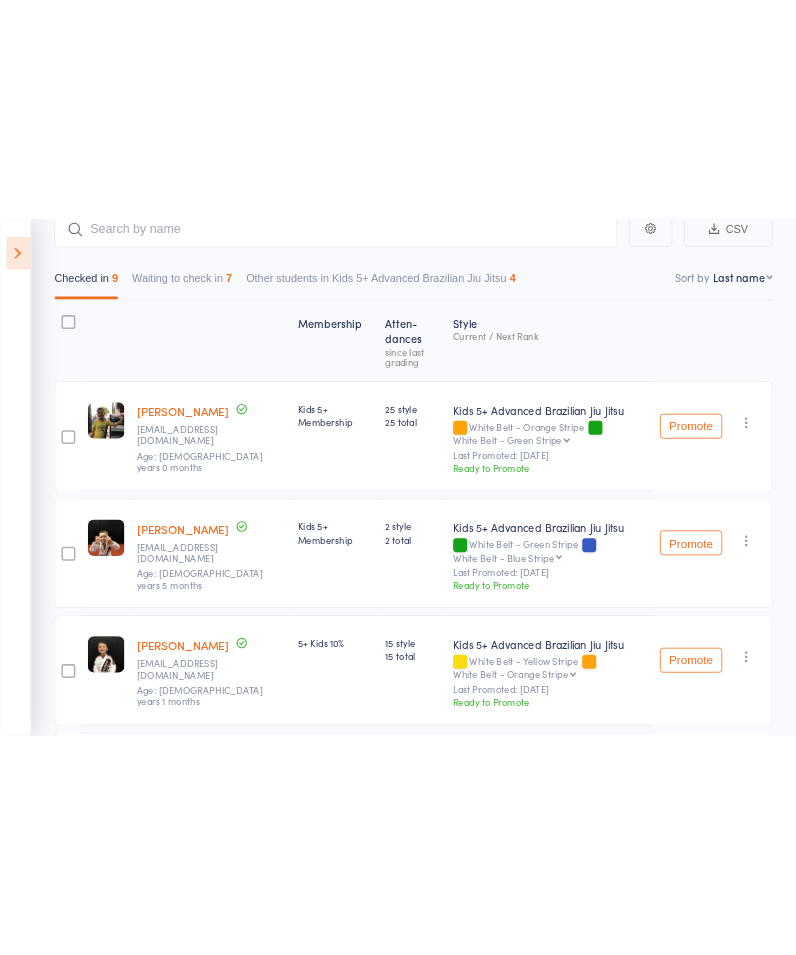 scroll, scrollTop: 0, scrollLeft: 0, axis: both 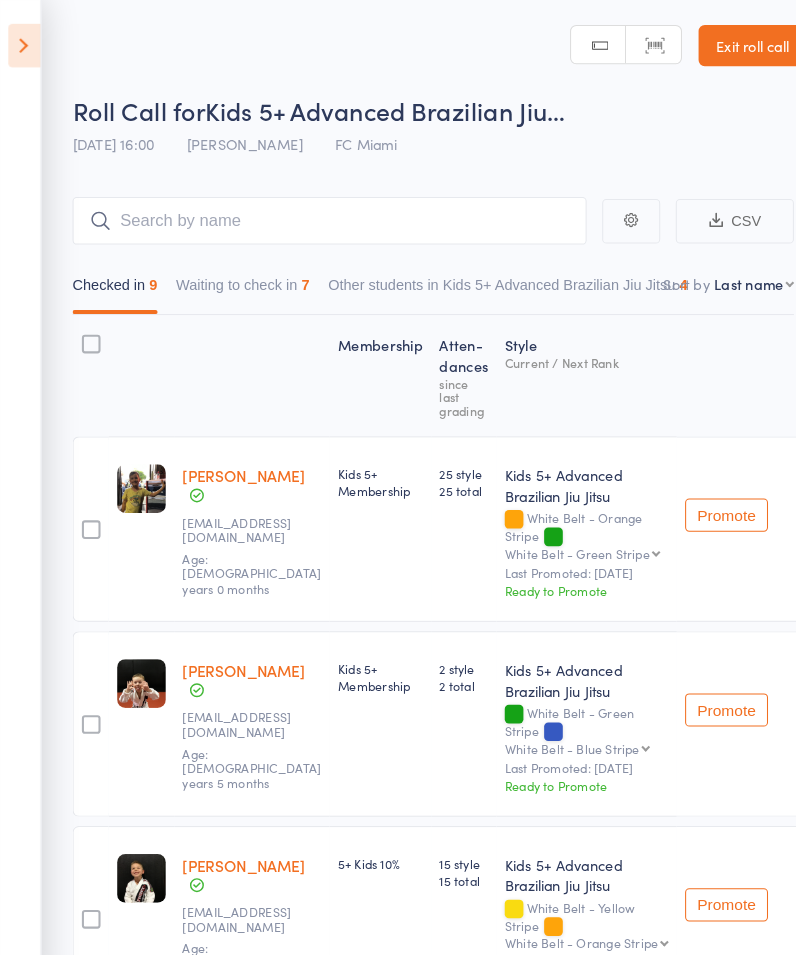 click at bounding box center (23, 44) 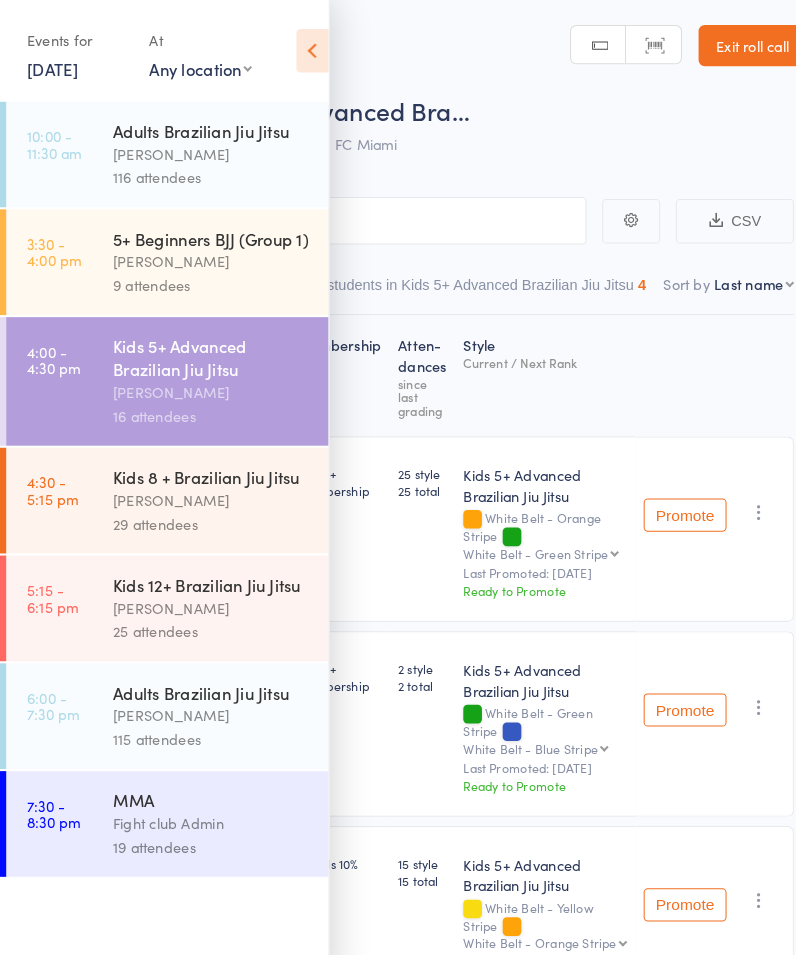 click at bounding box center (301, 49) 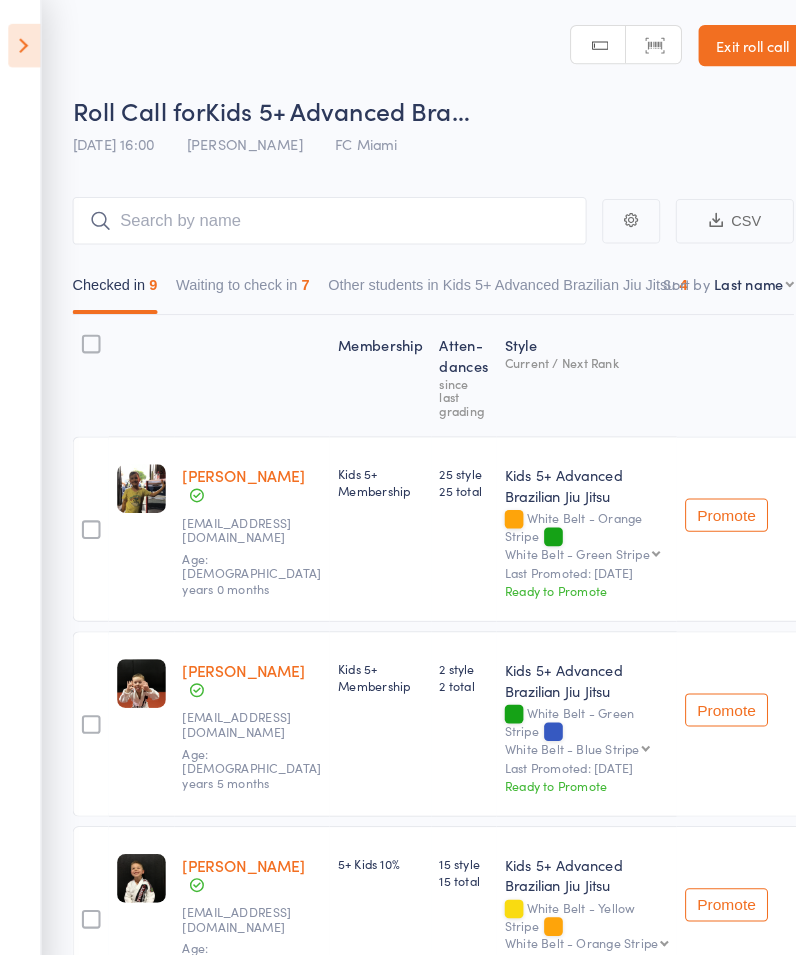 click on "Exit roll call" at bounding box center (726, 44) 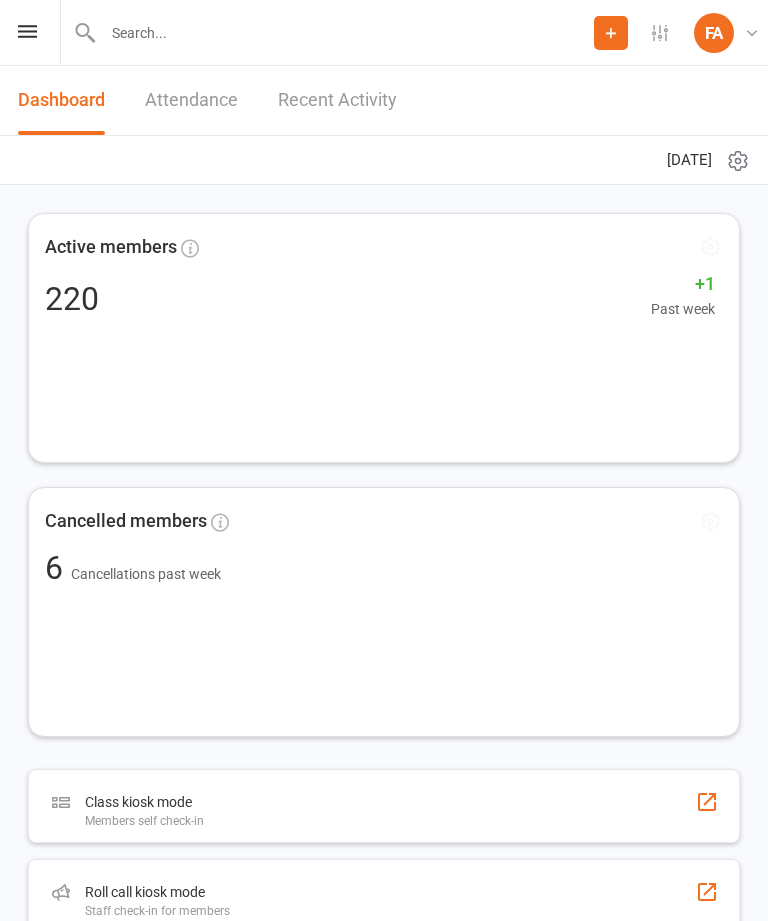 scroll, scrollTop: 0, scrollLeft: 0, axis: both 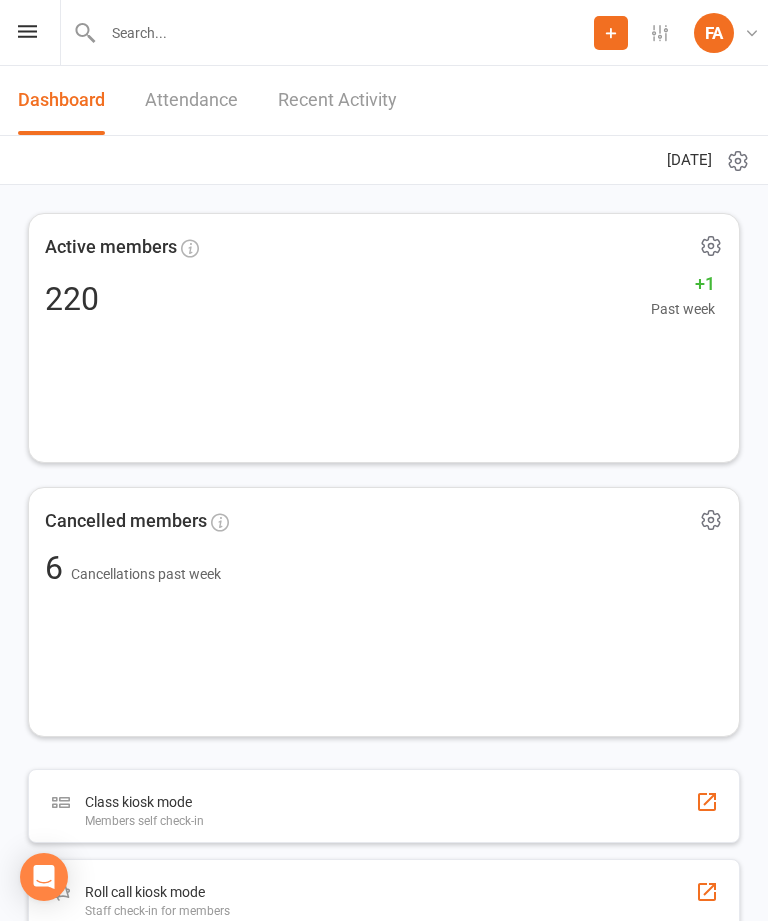 click at bounding box center (752, 33) 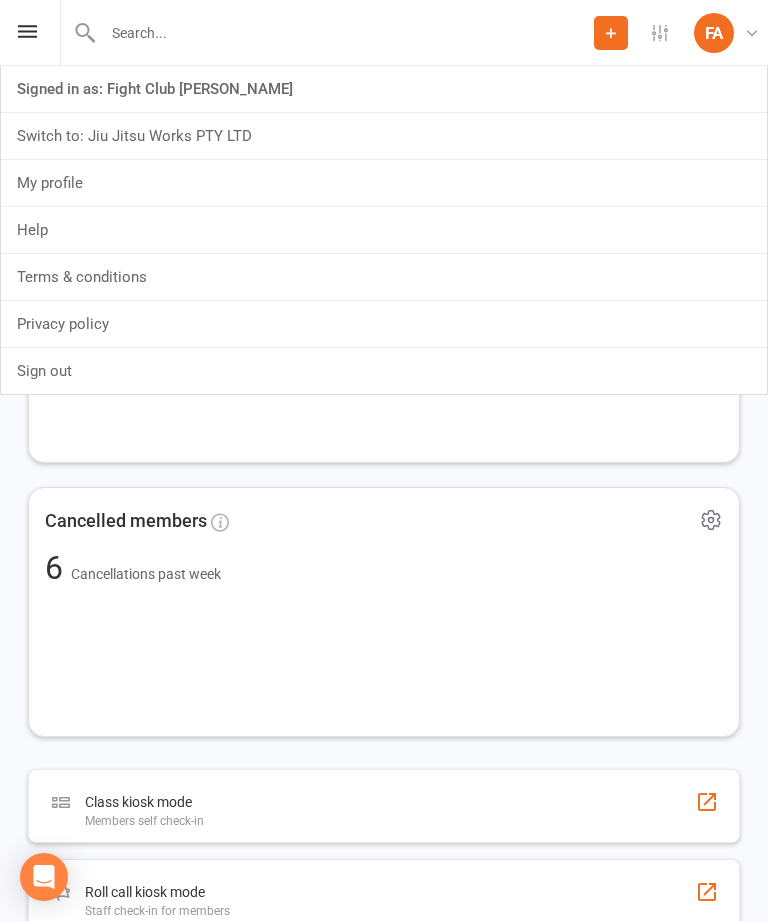 click on "FA Fight club Admin Fight Club Jiu Jitsu" at bounding box center [730, 33] 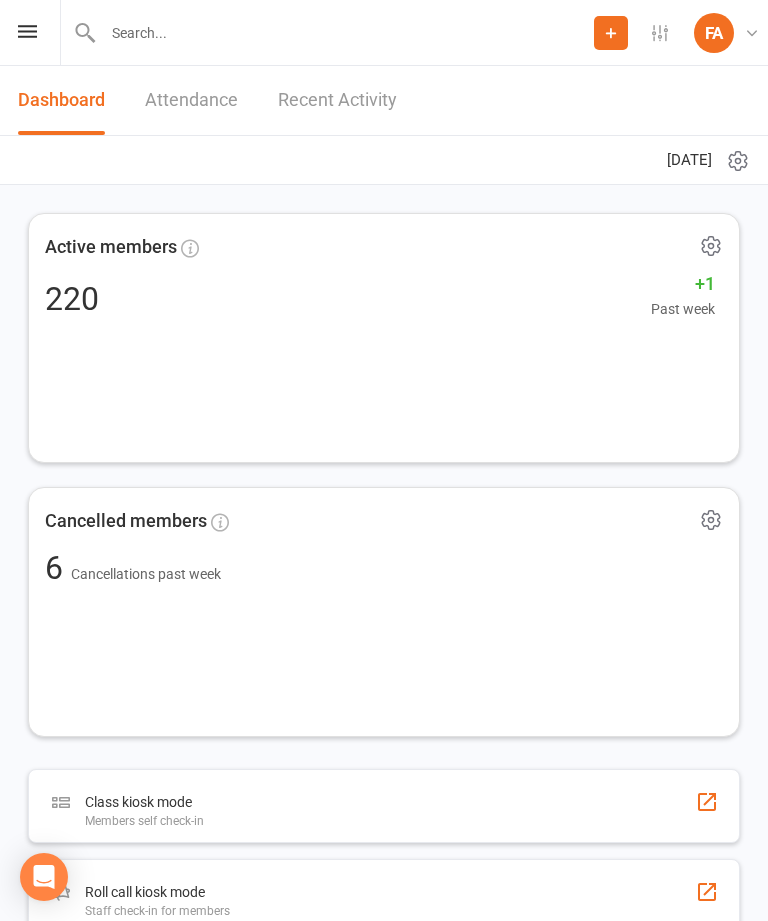 click at bounding box center (345, 33) 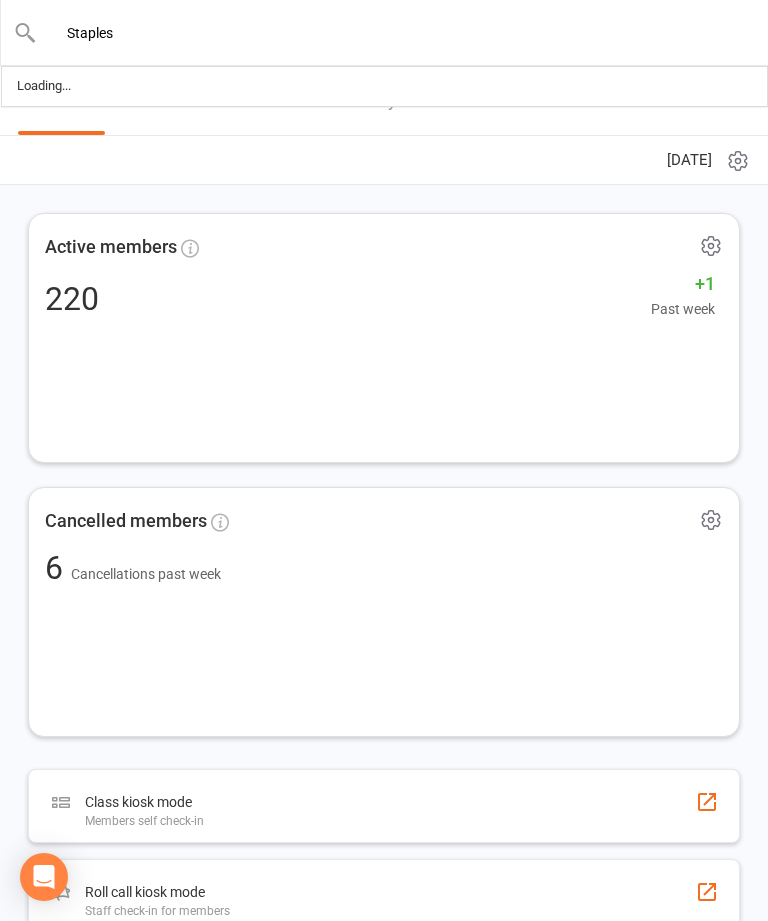 type on "Staples" 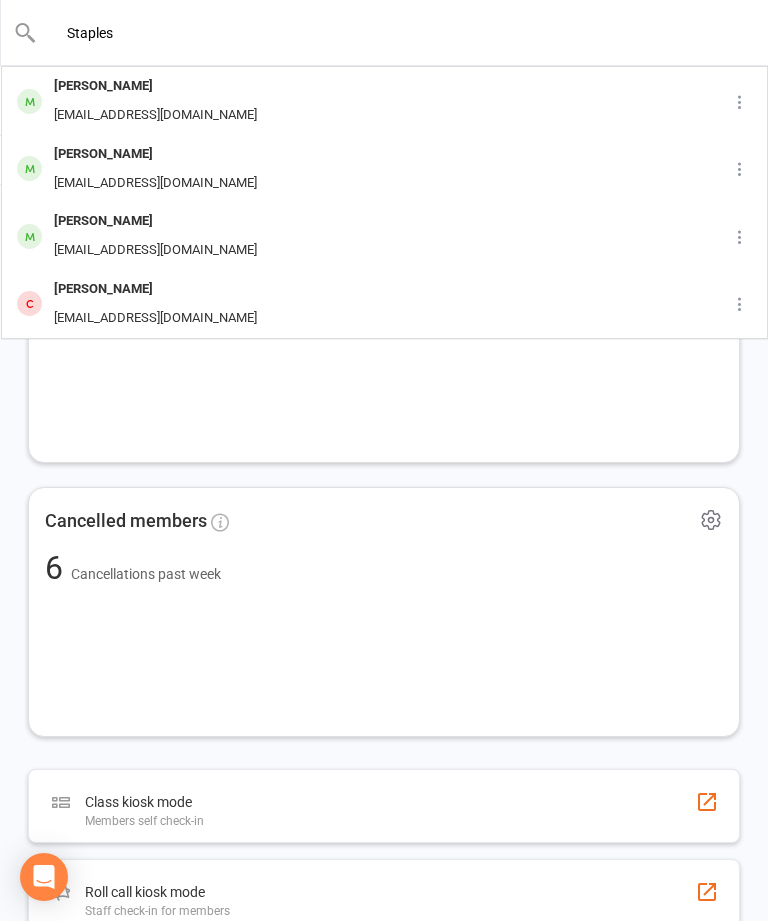 click on "[PERSON_NAME]" at bounding box center (155, 221) 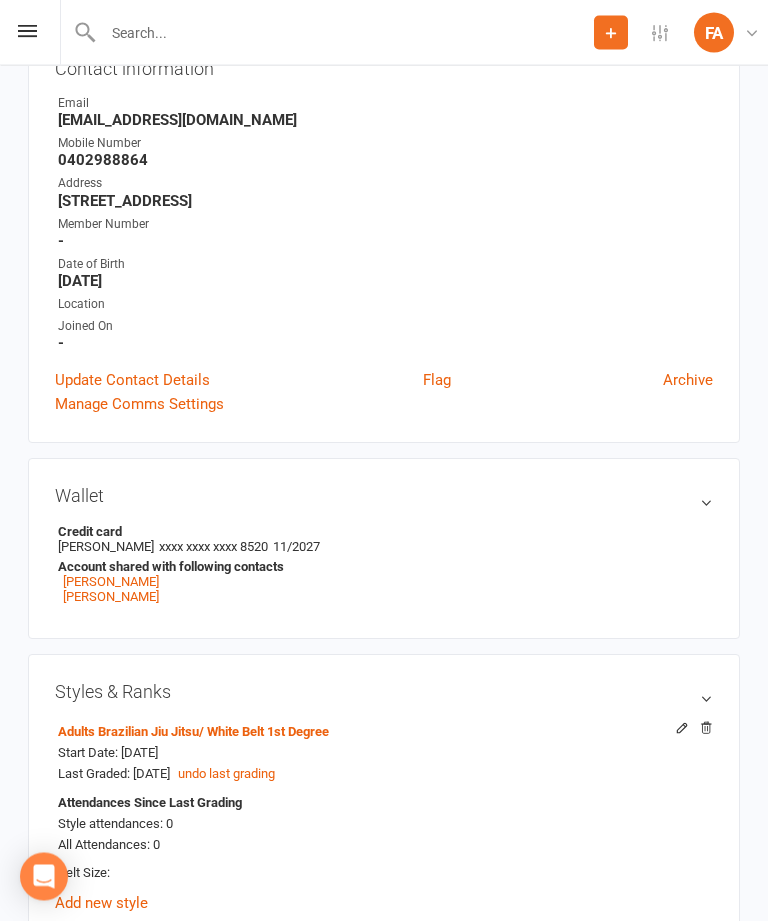 scroll, scrollTop: 241, scrollLeft: 0, axis: vertical 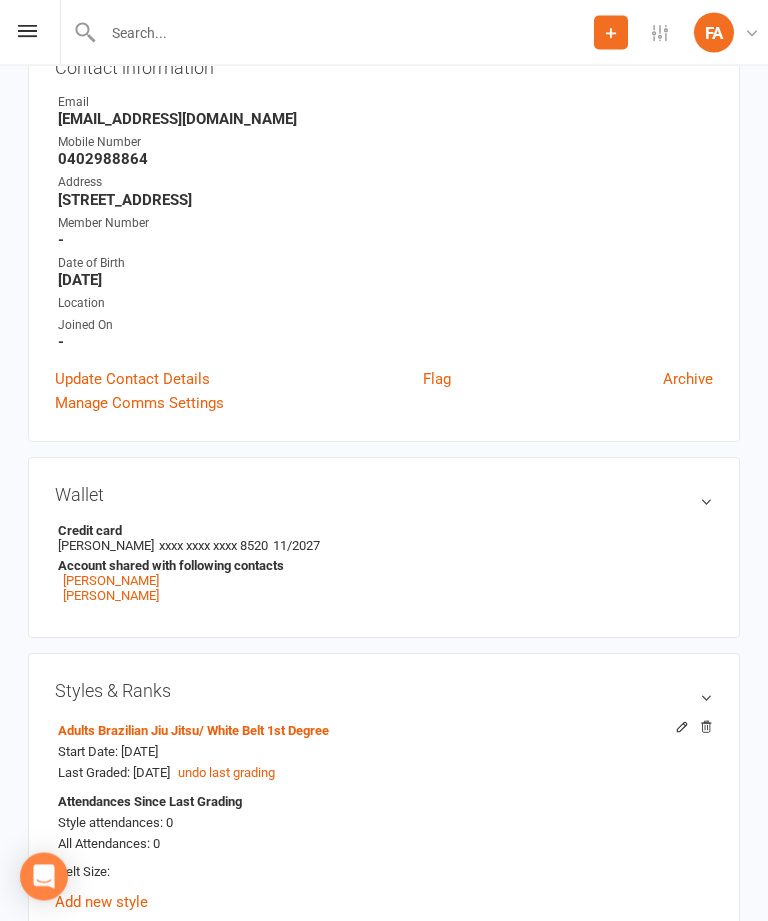 click on "Wallet" at bounding box center [384, 495] 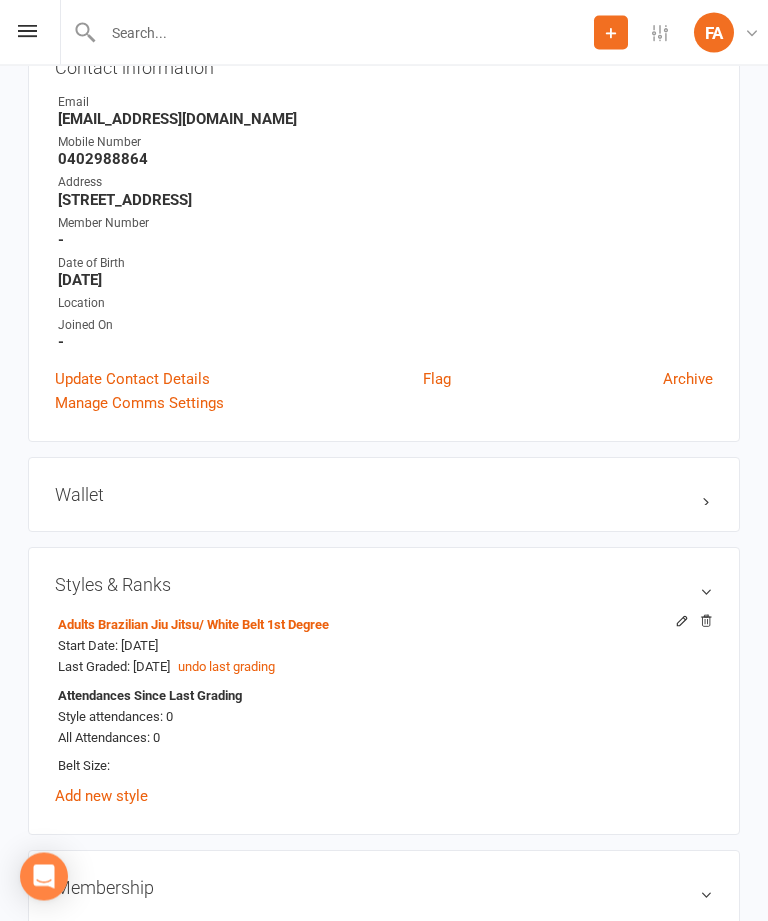 scroll, scrollTop: 242, scrollLeft: 0, axis: vertical 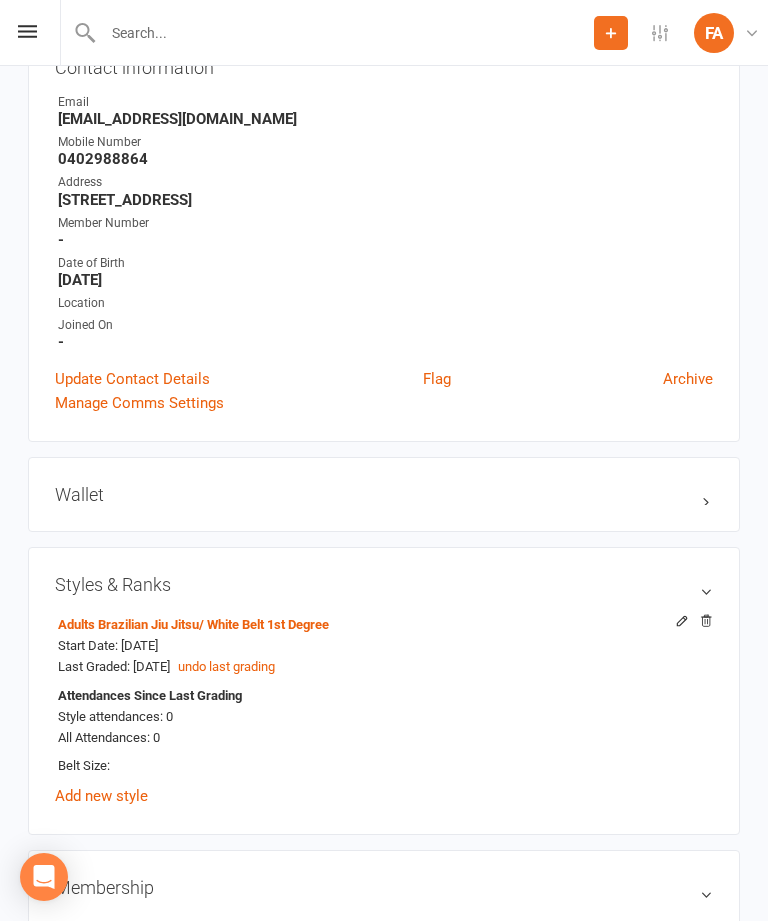 click on "Wallet" at bounding box center (384, 494) 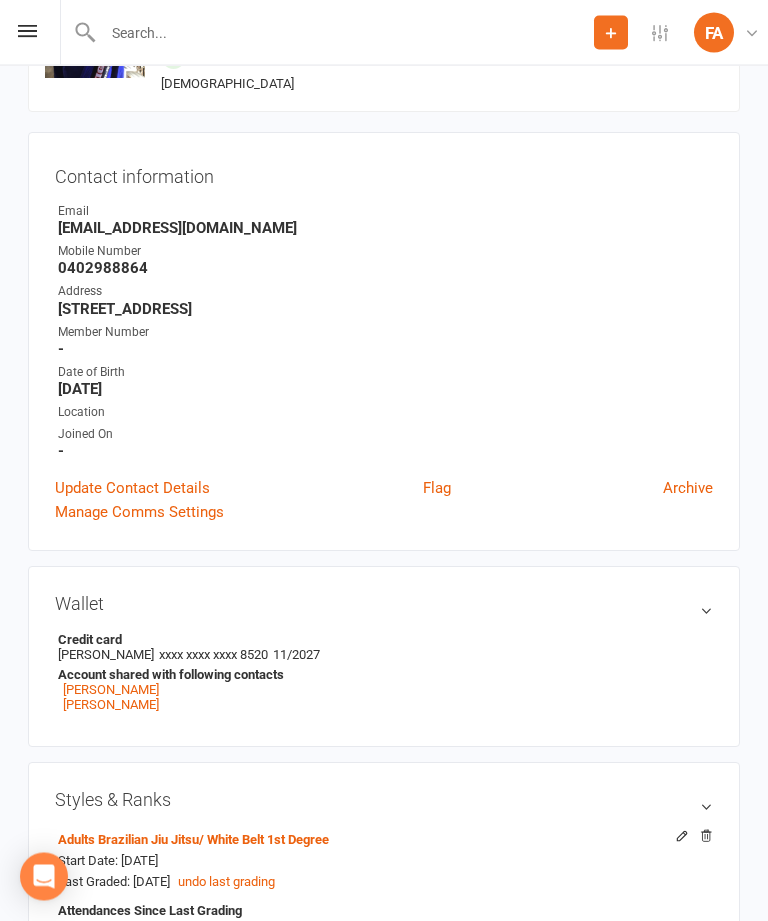 scroll, scrollTop: 126, scrollLeft: 0, axis: vertical 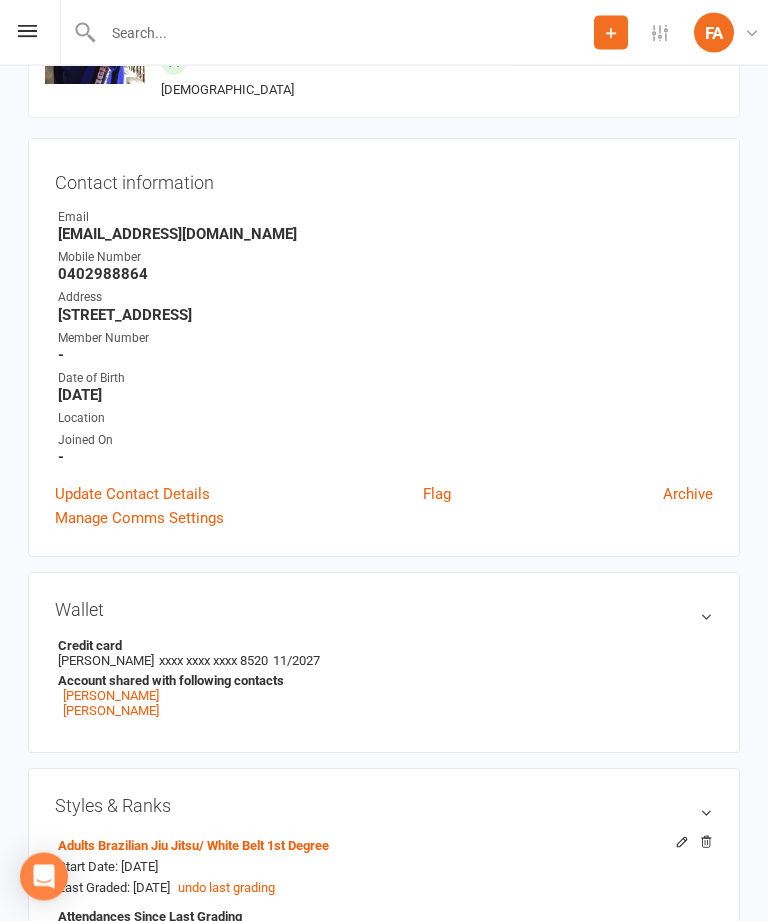 click on "Credit card" at bounding box center [380, 646] 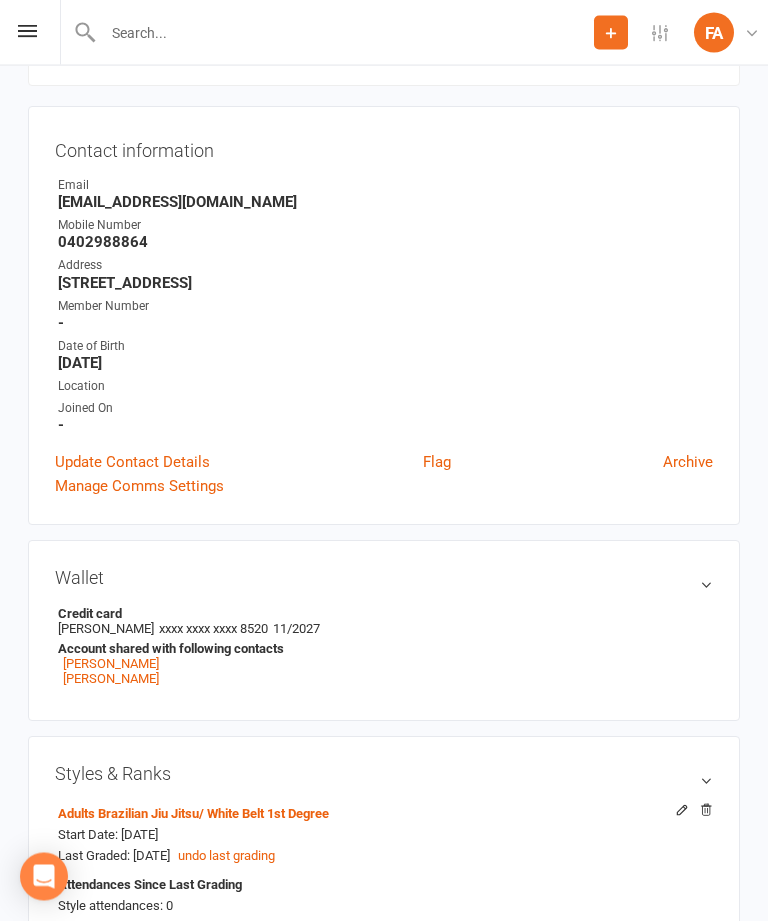 scroll, scrollTop: 139, scrollLeft: 0, axis: vertical 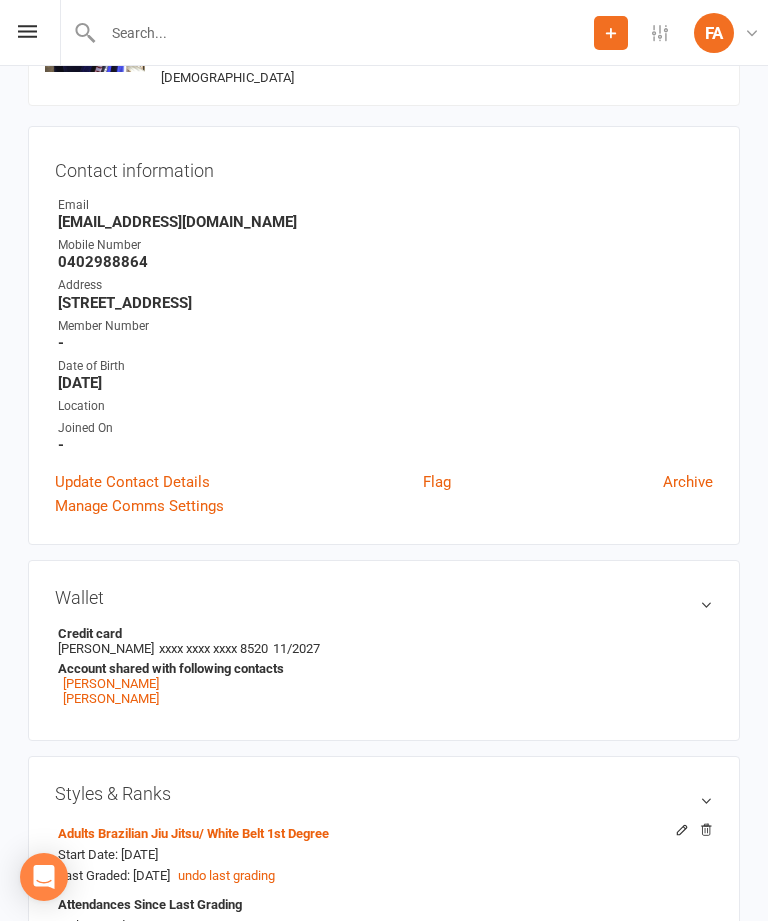 click on "Update Contact Details" at bounding box center [132, 482] 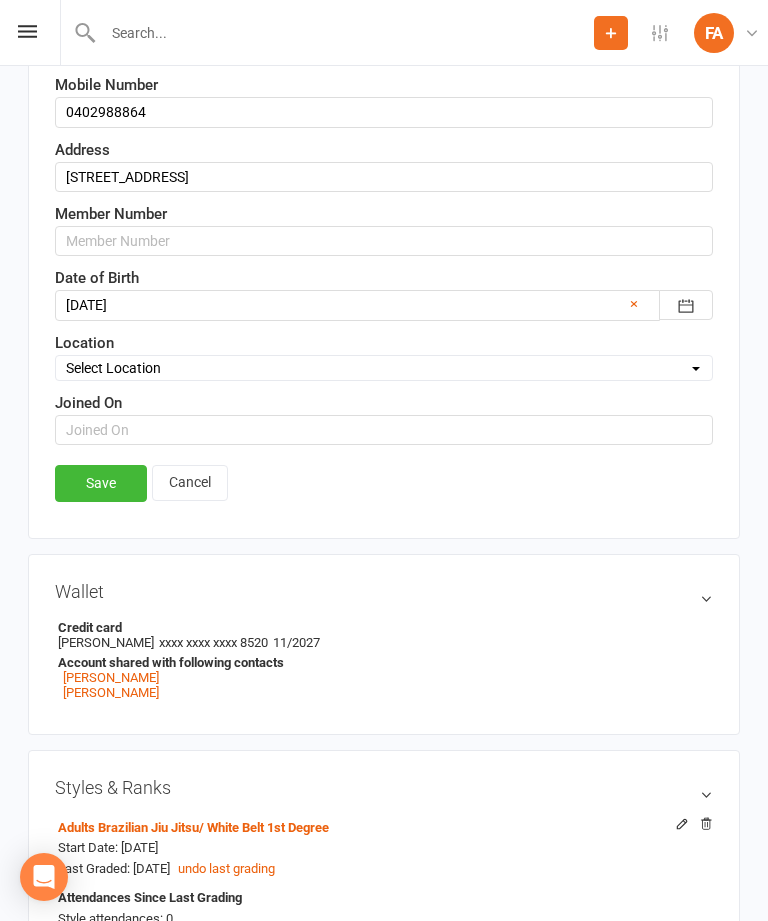 scroll, scrollTop: 447, scrollLeft: 0, axis: vertical 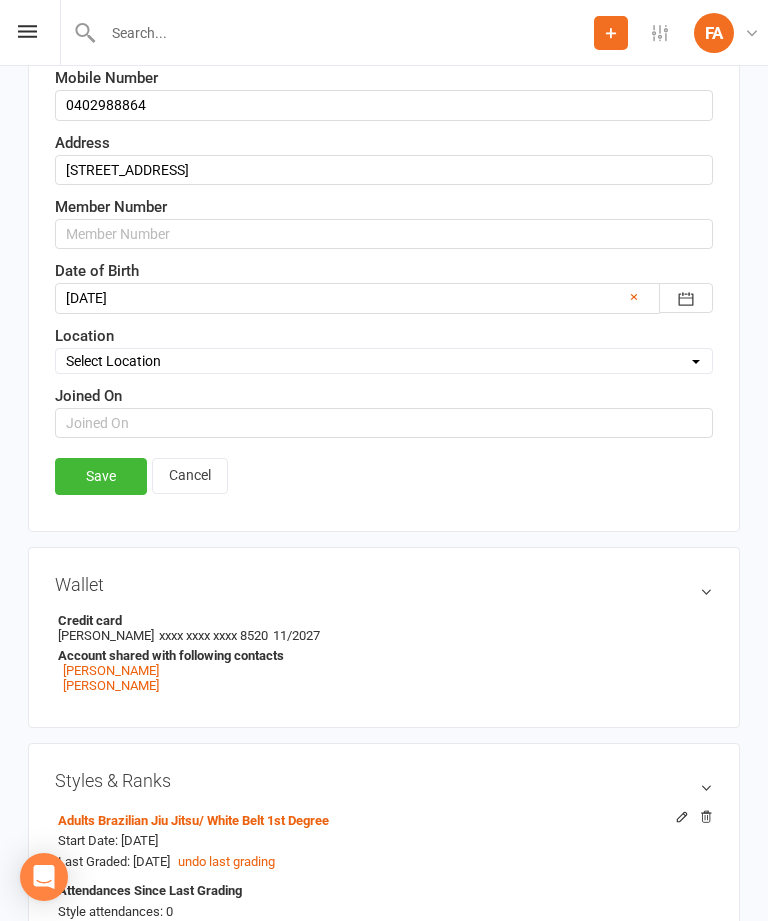 click on "Wallet" at bounding box center (384, 584) 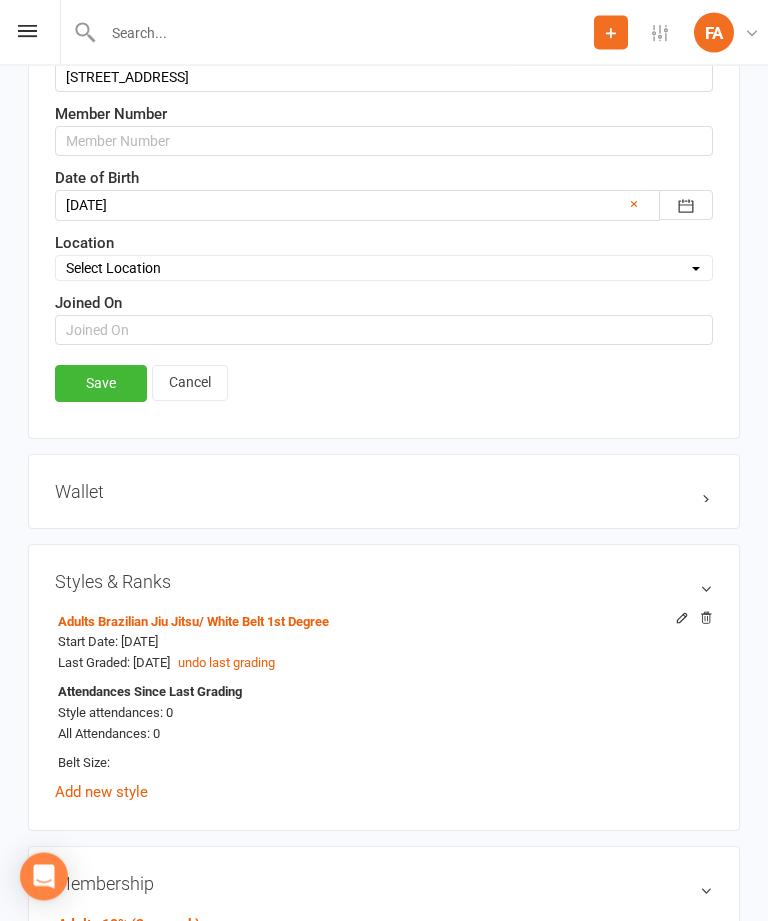 scroll, scrollTop: 540, scrollLeft: 0, axis: vertical 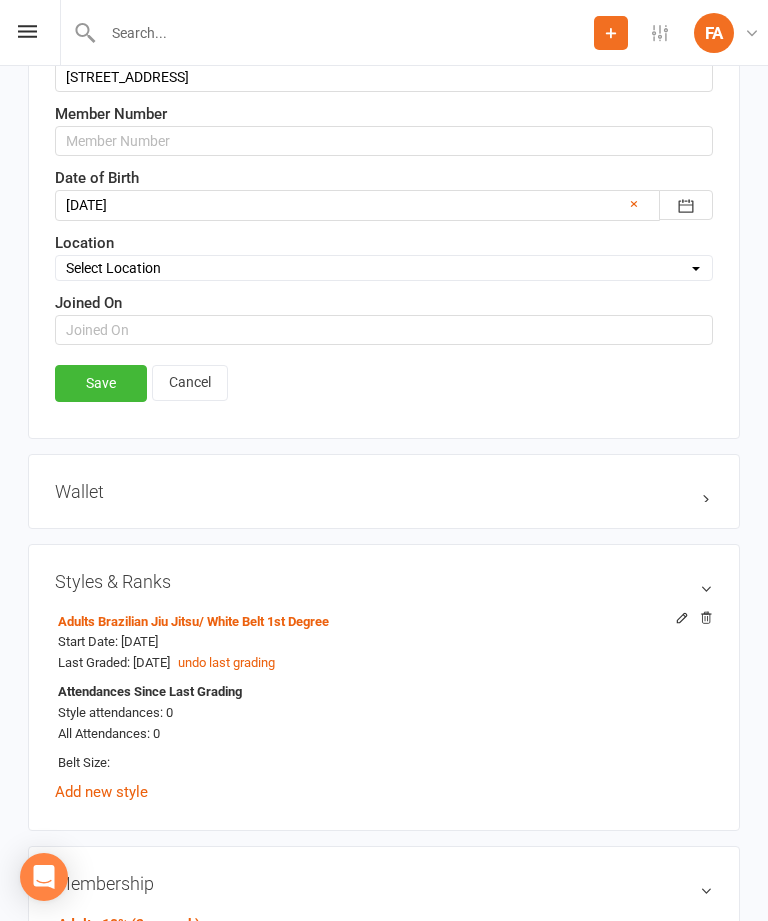 click on "Wallet" at bounding box center (384, 491) 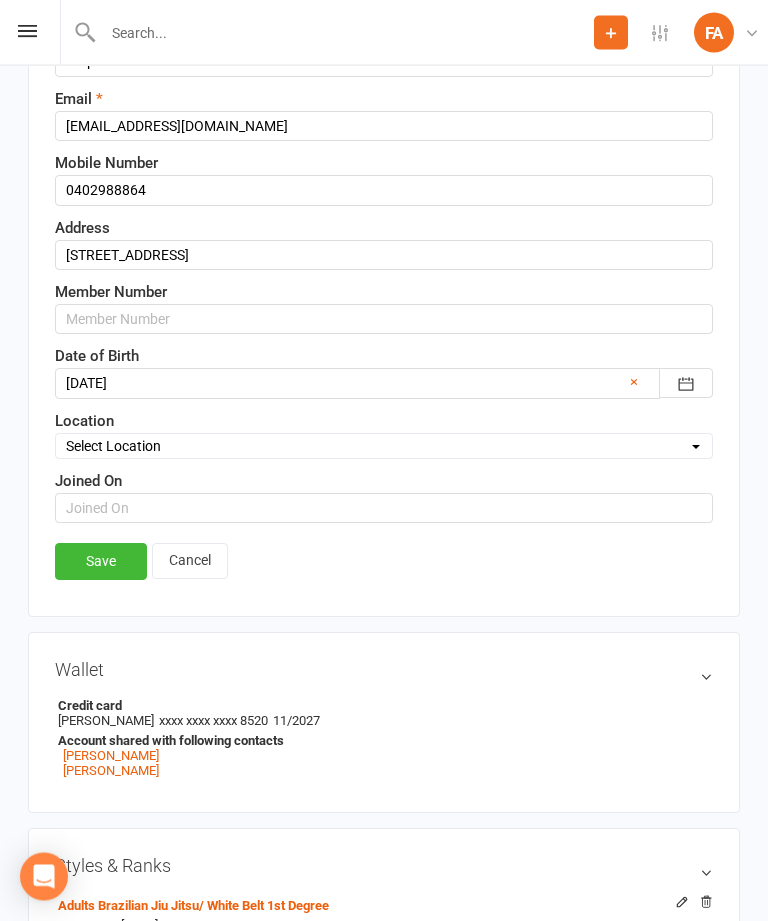 scroll, scrollTop: 347, scrollLeft: 0, axis: vertical 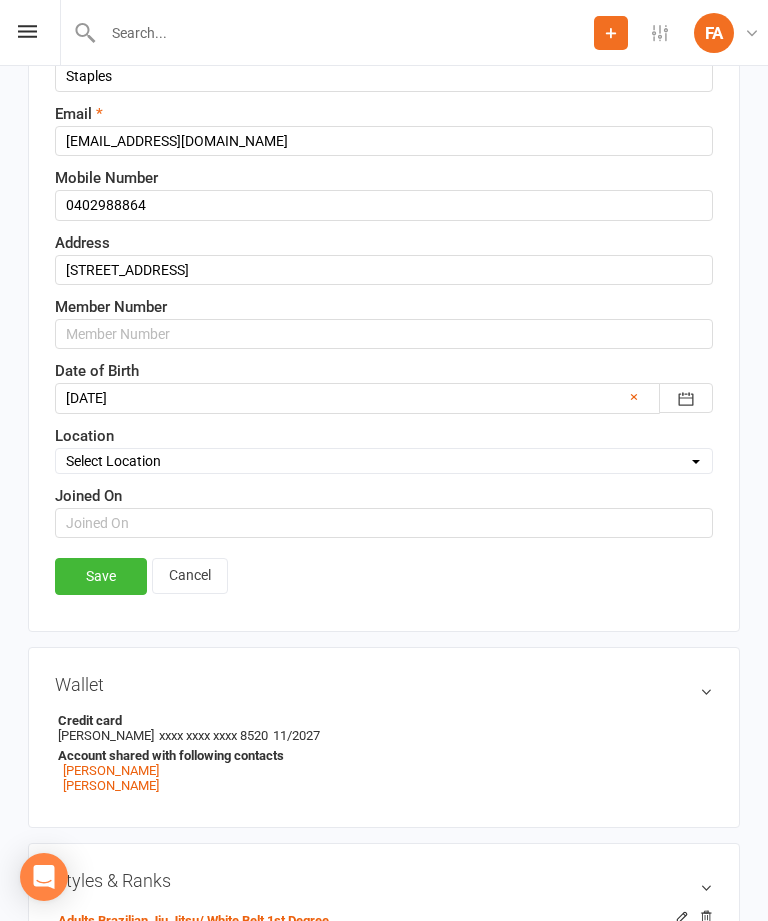 click on "Cancel" at bounding box center (190, 576) 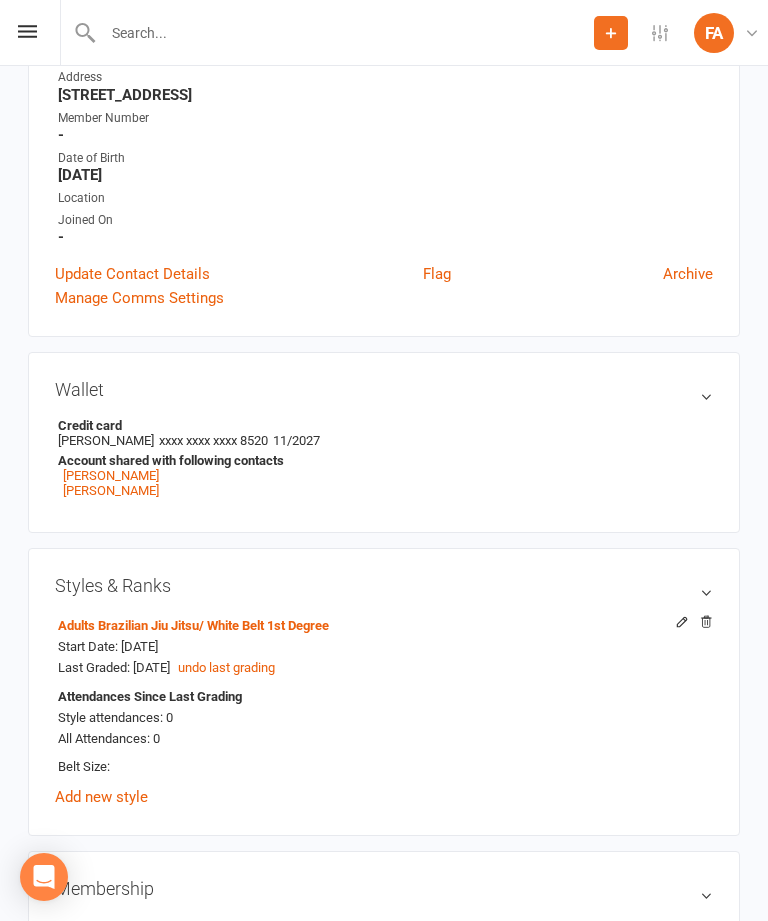 click on "Manage Comms Settings" at bounding box center [139, 298] 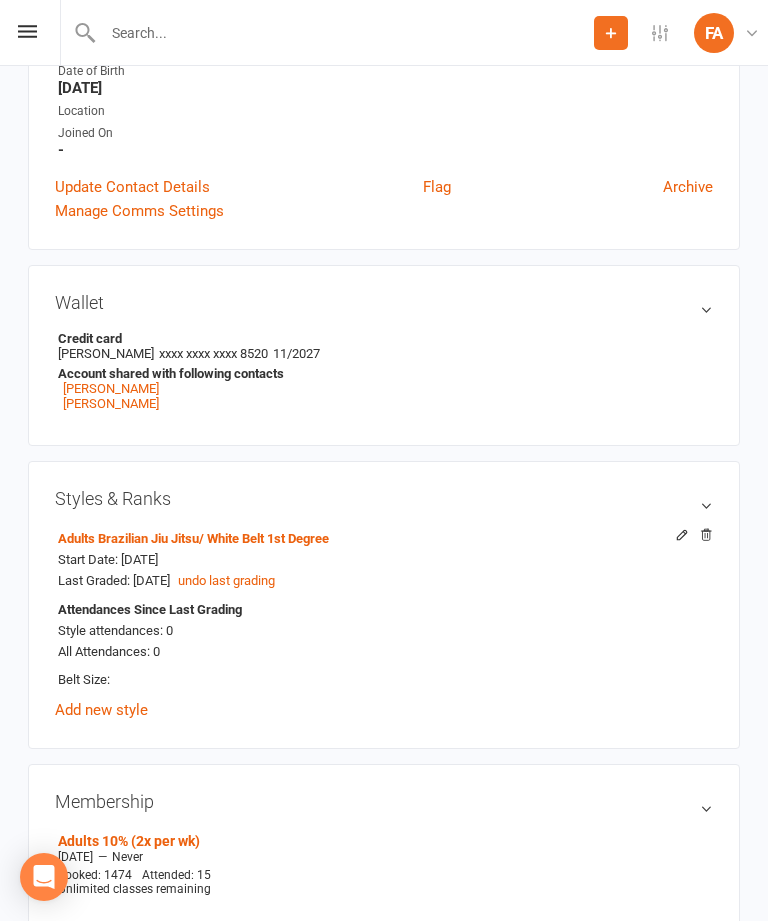 scroll, scrollTop: 435, scrollLeft: 0, axis: vertical 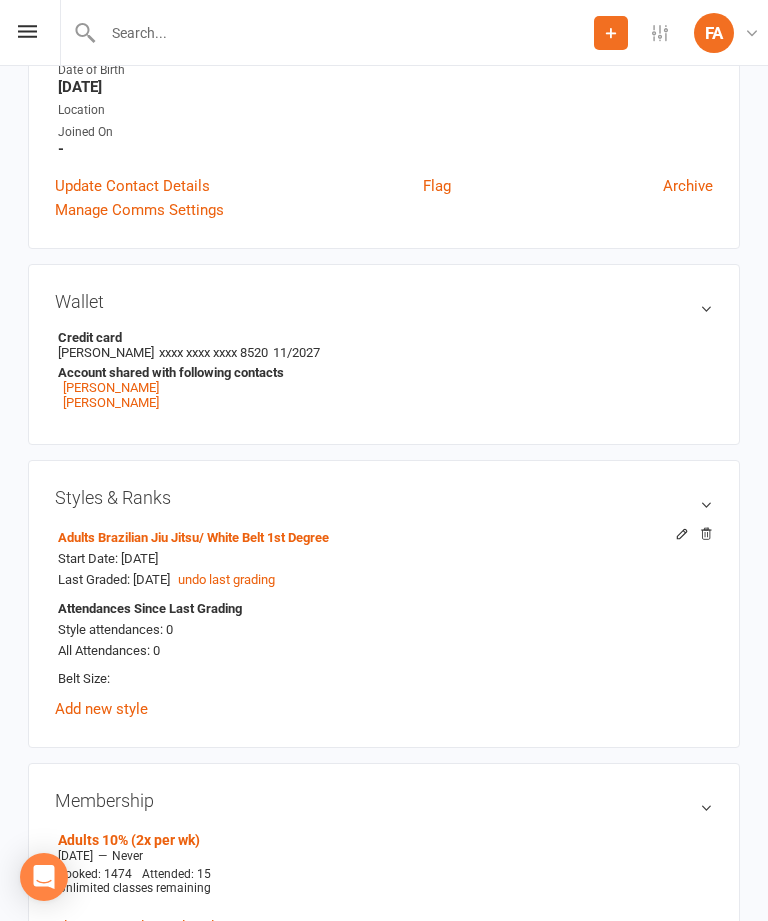 click on "Account shared with following contacts" at bounding box center (380, 372) 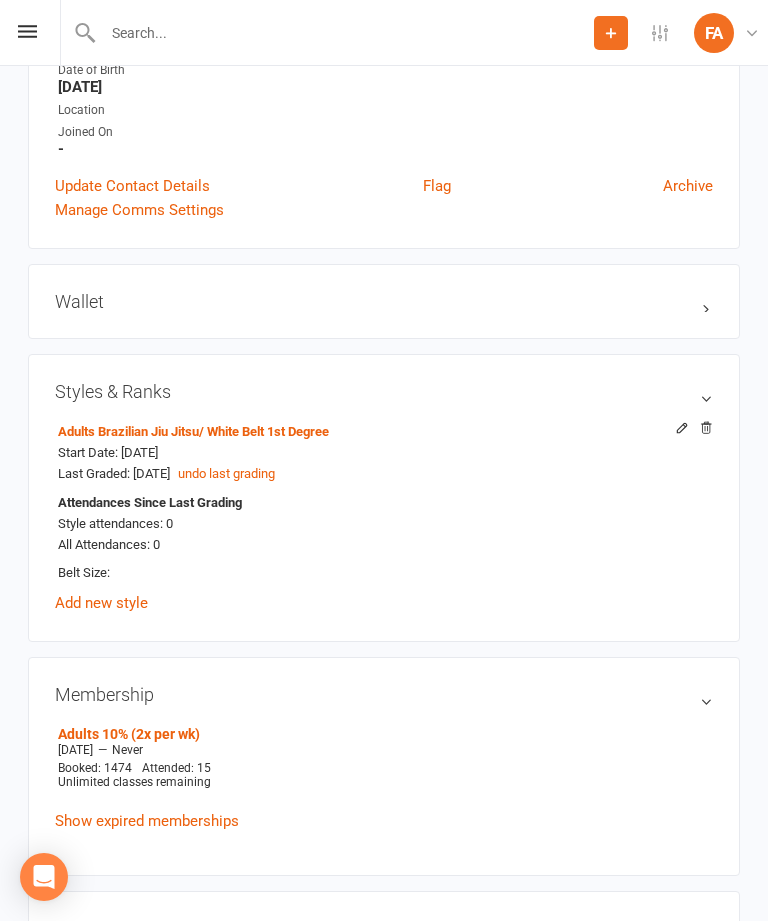 click on "Wallet" at bounding box center [384, 301] 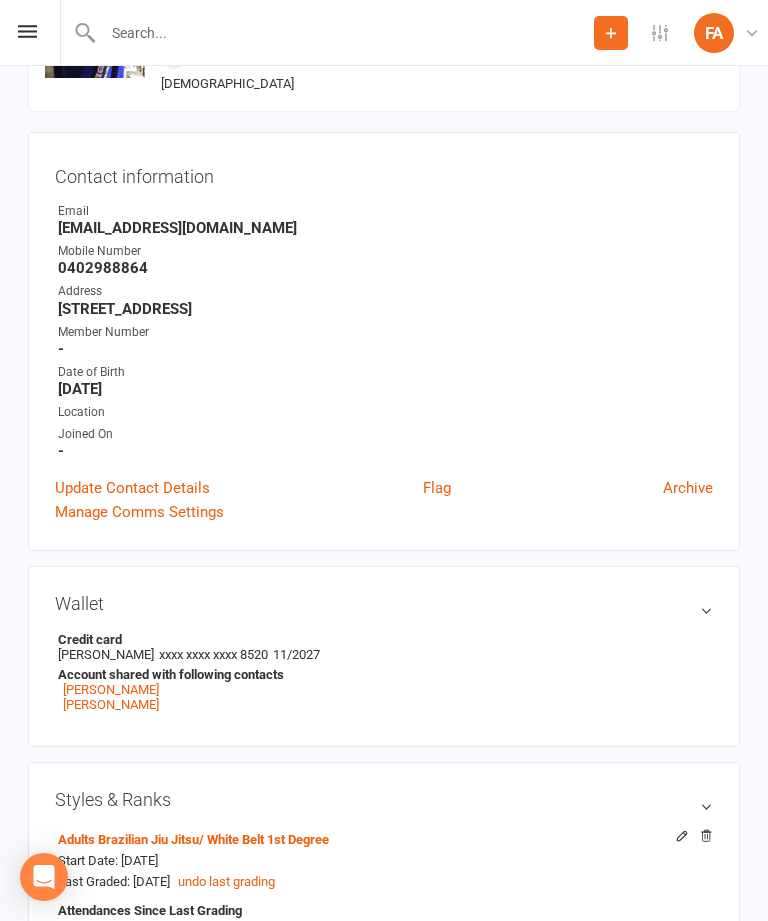 scroll, scrollTop: 0, scrollLeft: 0, axis: both 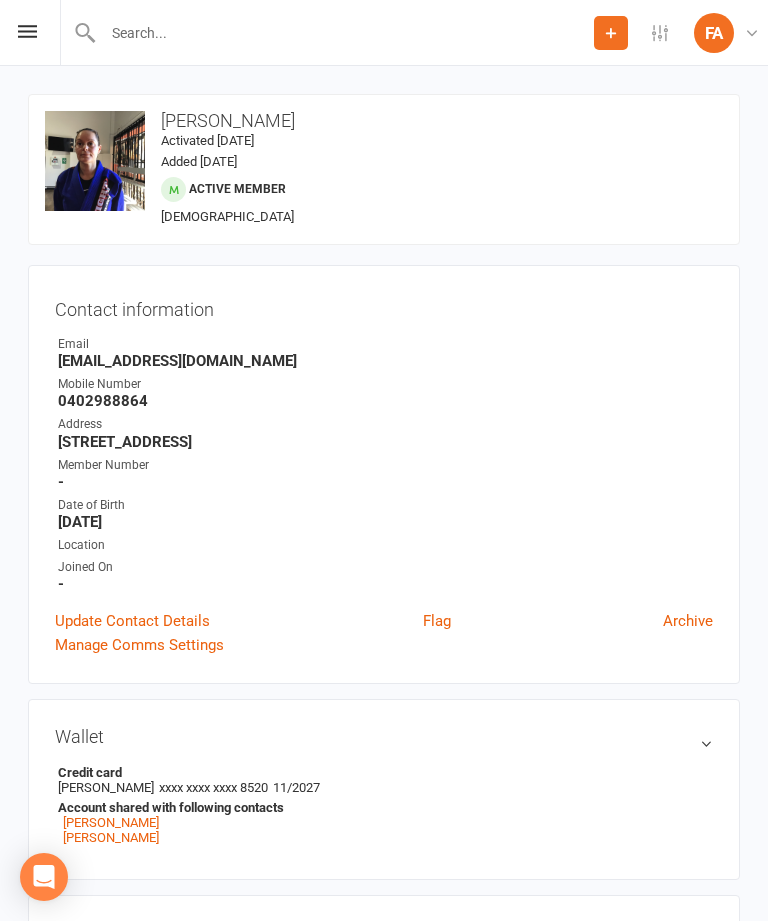 click at bounding box center [345, 33] 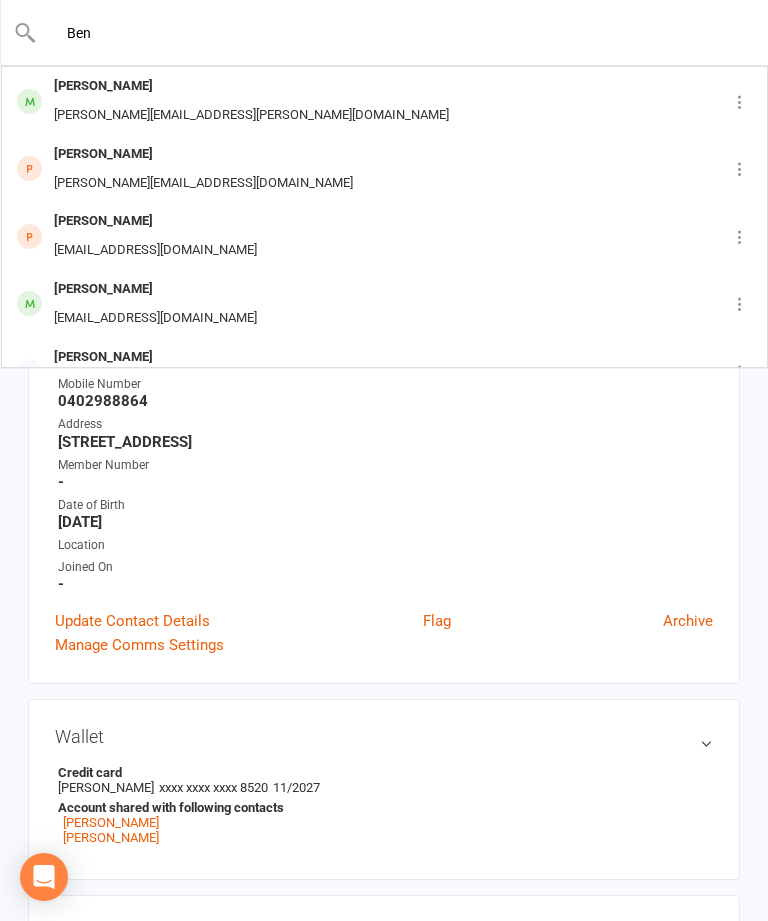 type on "Ben" 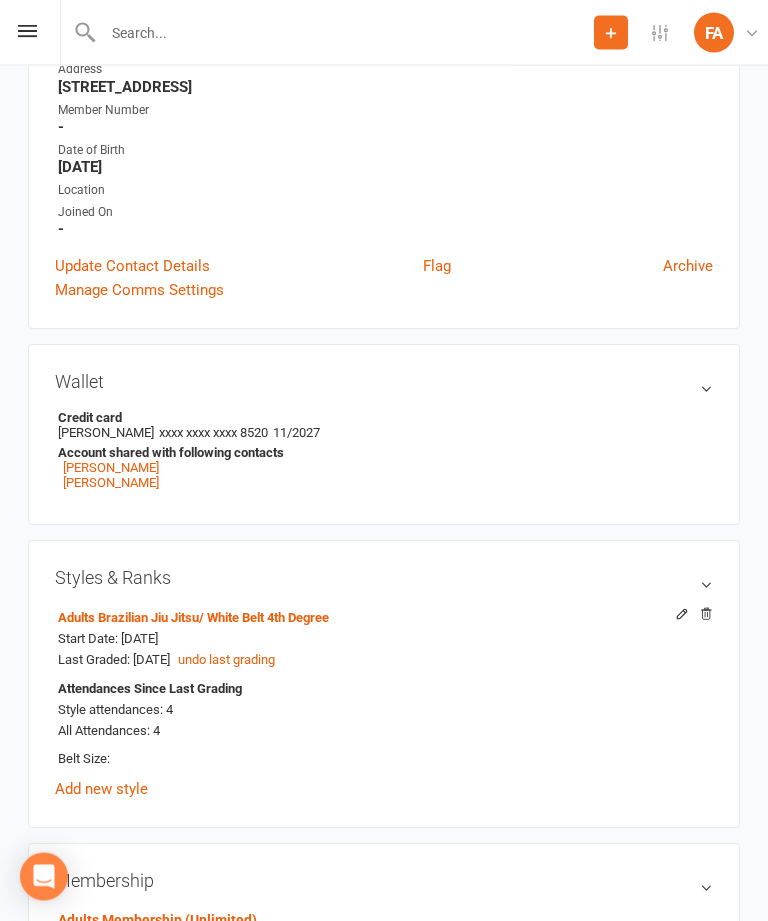 scroll, scrollTop: 282, scrollLeft: 0, axis: vertical 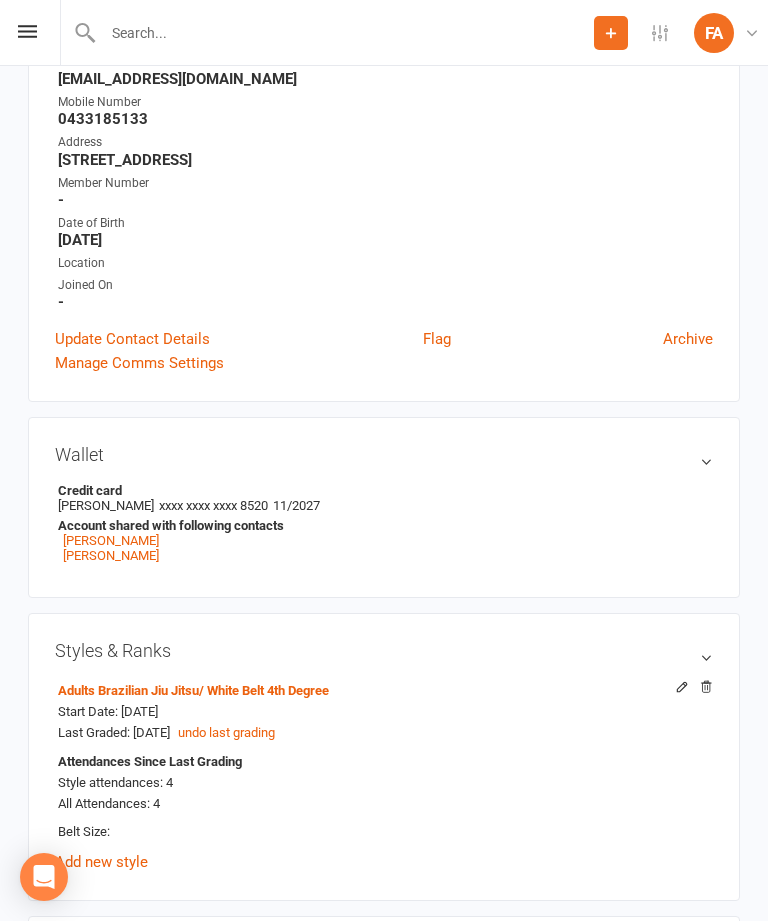 click on "Wallet" at bounding box center [384, 454] 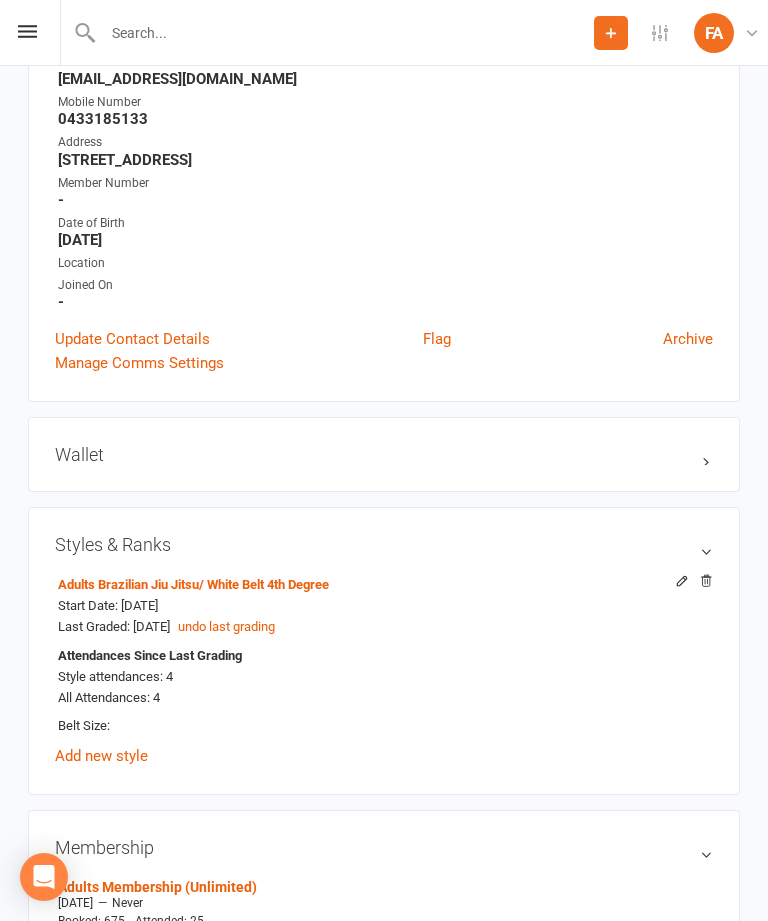 click on "Wallet" at bounding box center [384, 454] 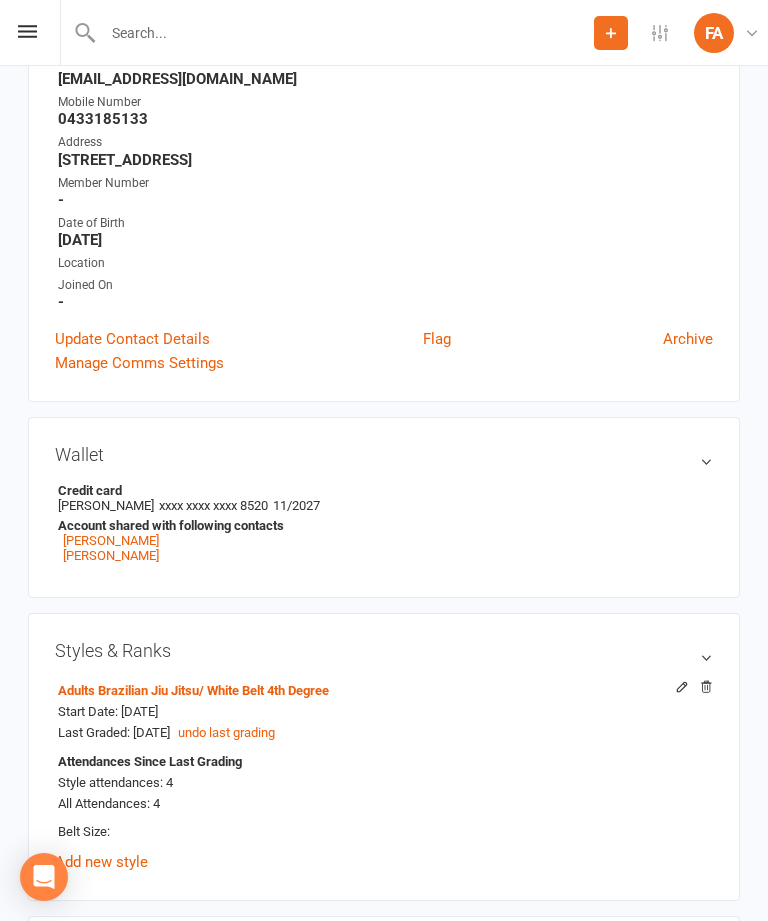 click on "Update Contact Details" at bounding box center (132, 339) 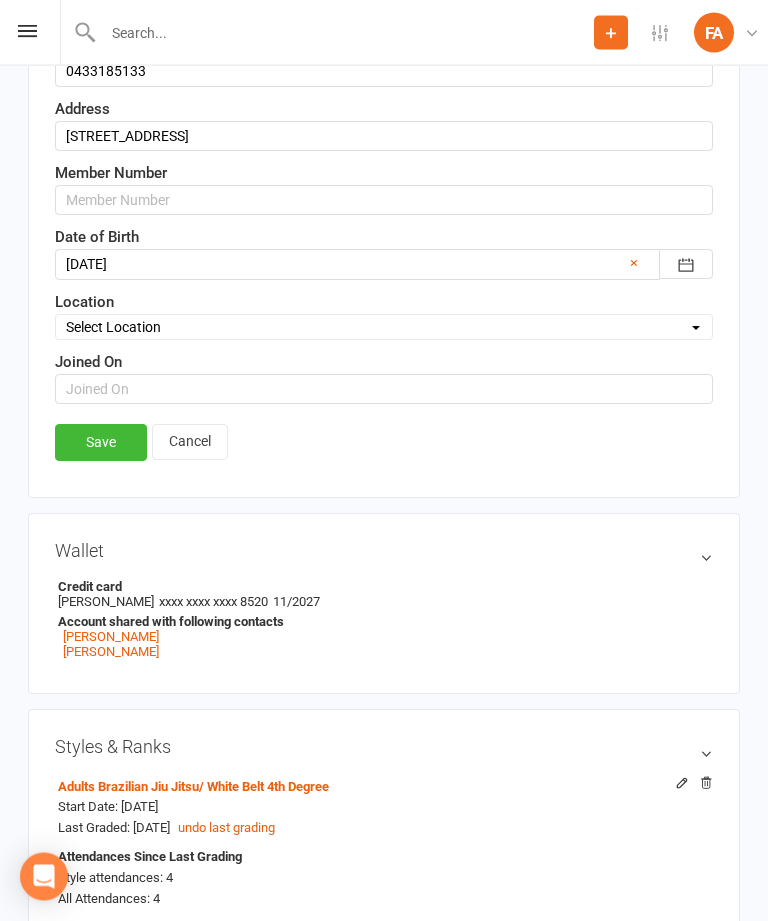 scroll, scrollTop: 480, scrollLeft: 0, axis: vertical 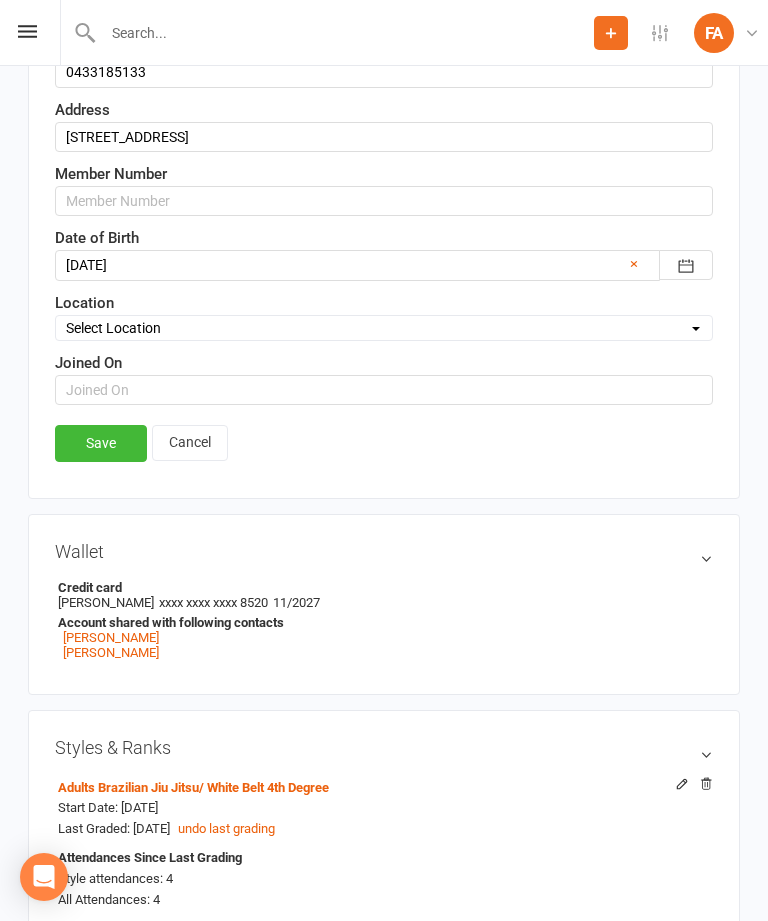 click on "Zara Staples" at bounding box center (380, 637) 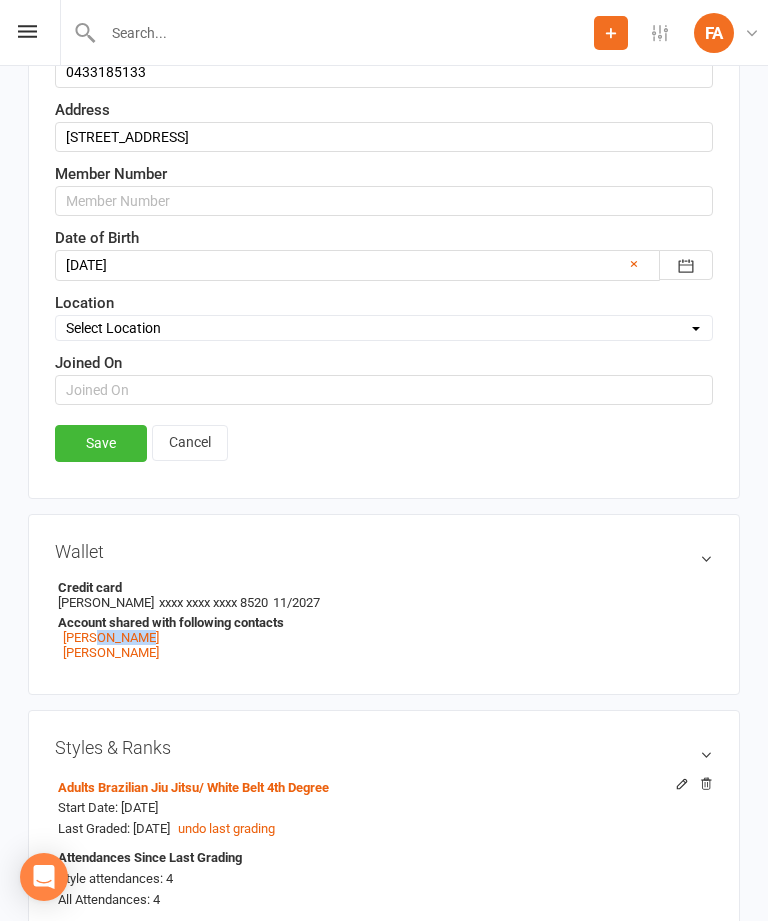 scroll, scrollTop: 512, scrollLeft: 0, axis: vertical 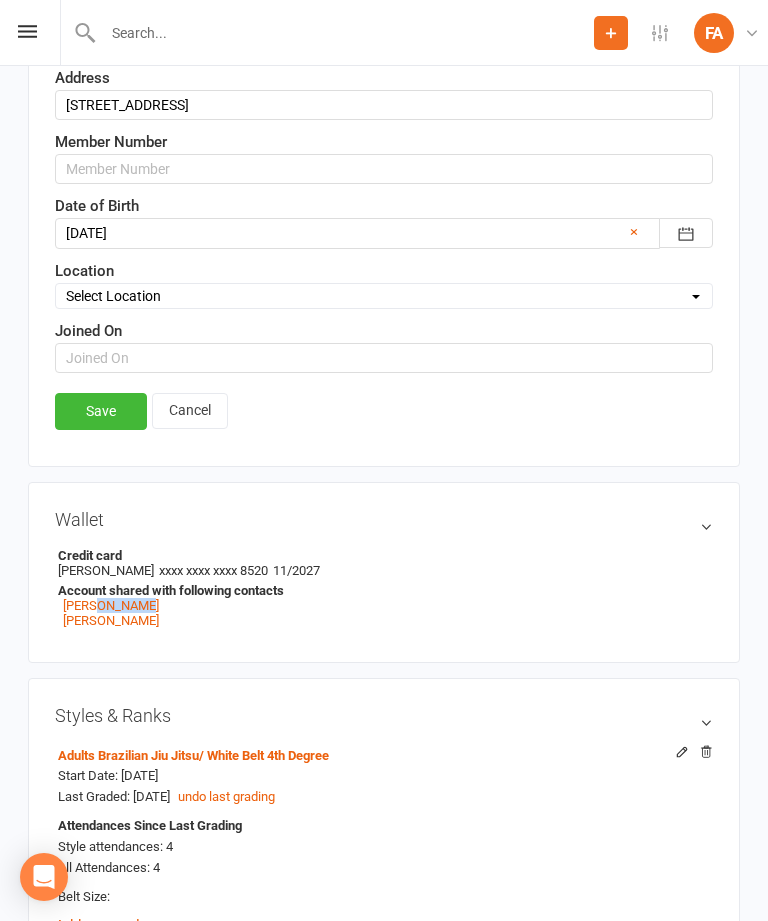 click on "Kristee Staples" at bounding box center (380, 620) 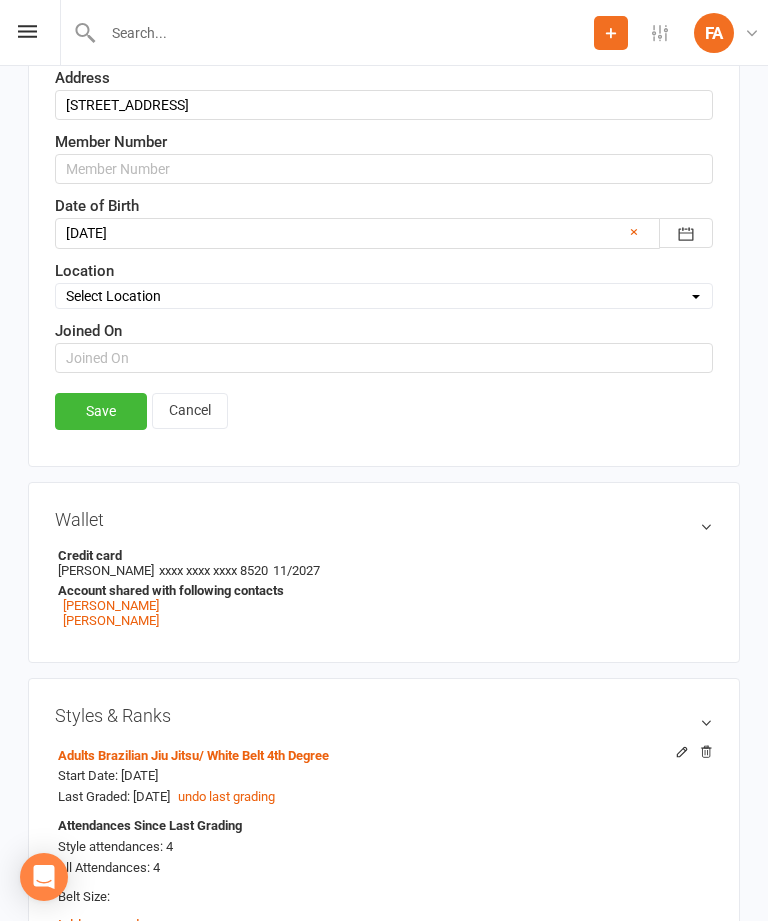 click on "xxxx xxxx xxxx 8520" at bounding box center [213, 570] 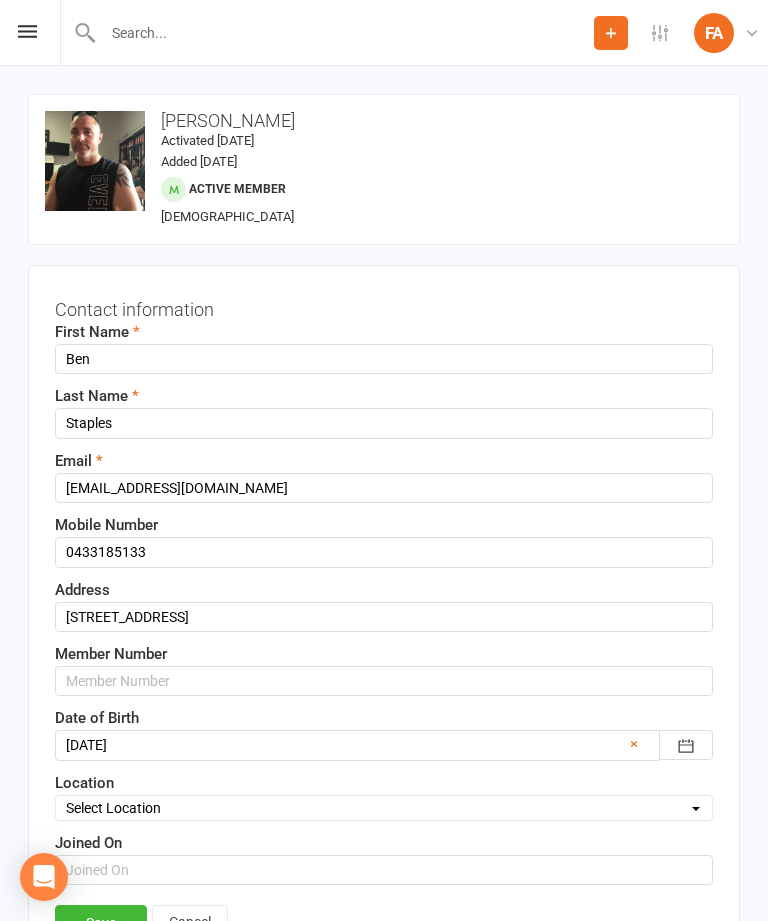 scroll, scrollTop: 89, scrollLeft: 0, axis: vertical 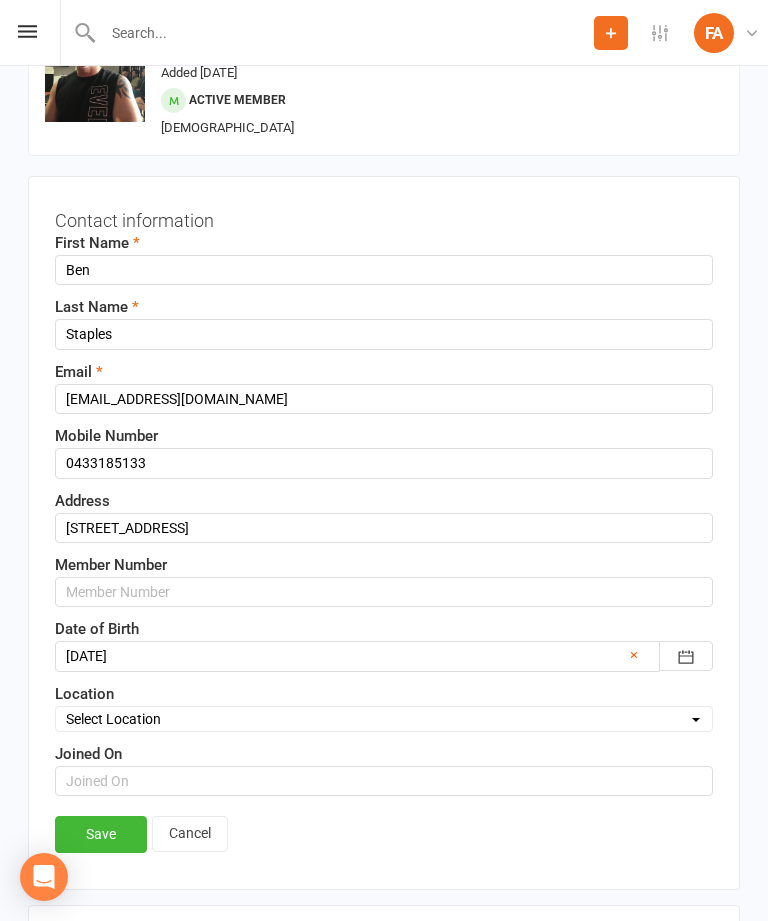 click on "Cancel" at bounding box center [190, 834] 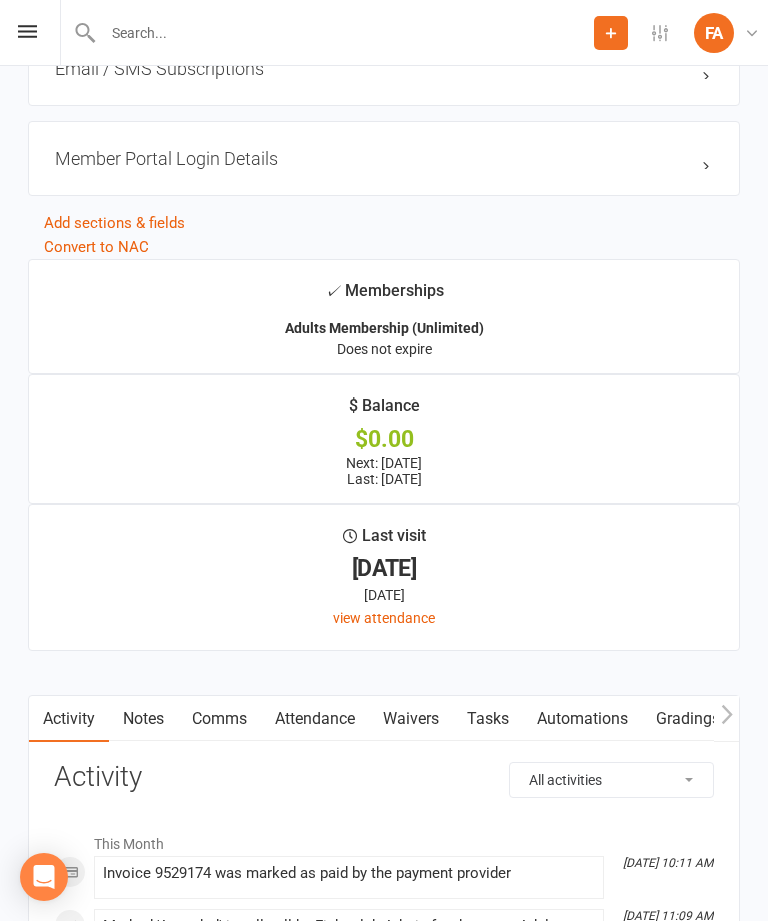 scroll, scrollTop: 1905, scrollLeft: 0, axis: vertical 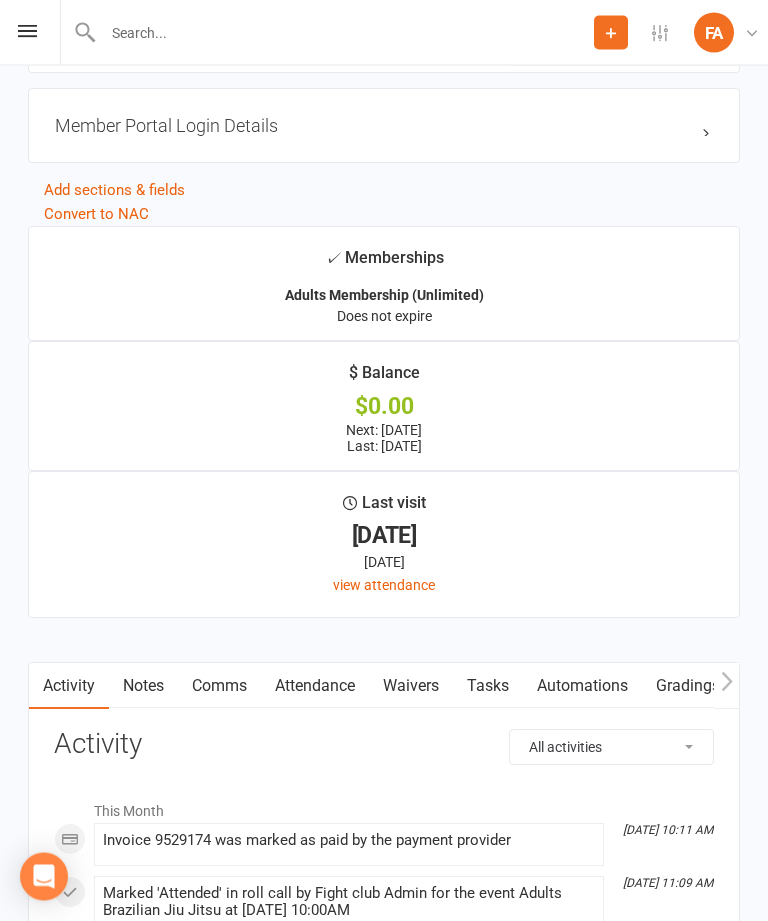 click on "Comms" at bounding box center [219, 687] 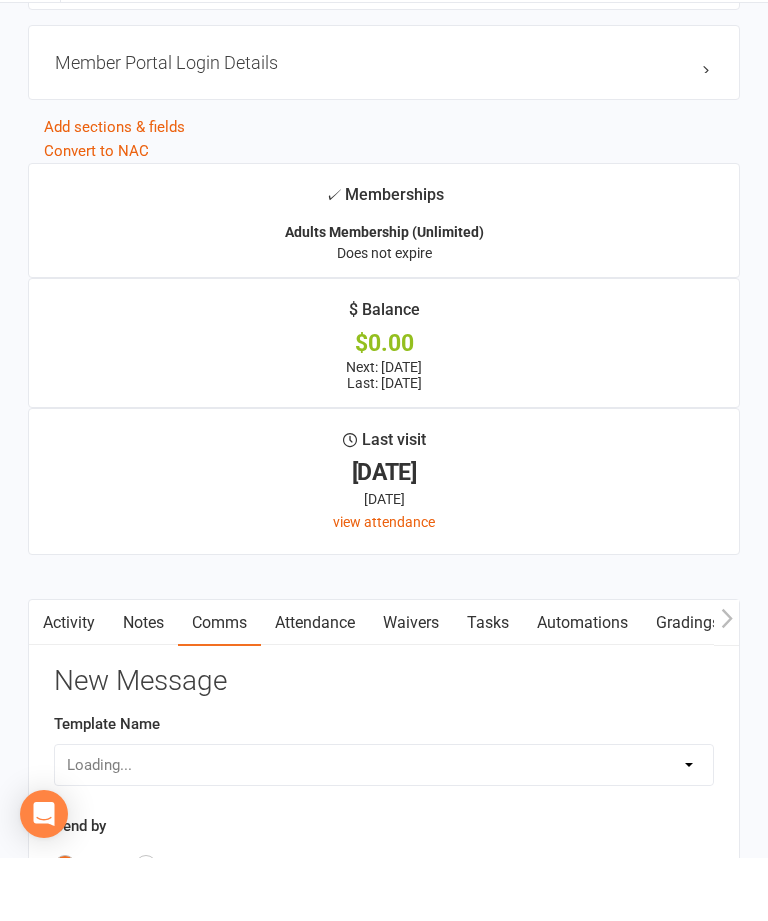 scroll, scrollTop: 1970, scrollLeft: 0, axis: vertical 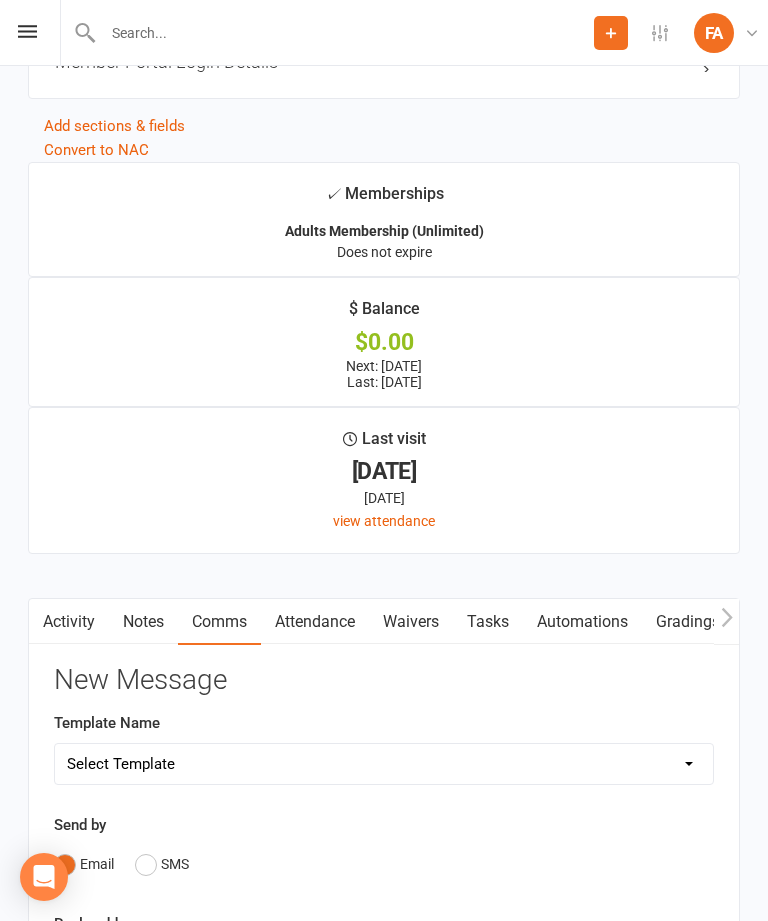 click on "Attendance" at bounding box center (315, 622) 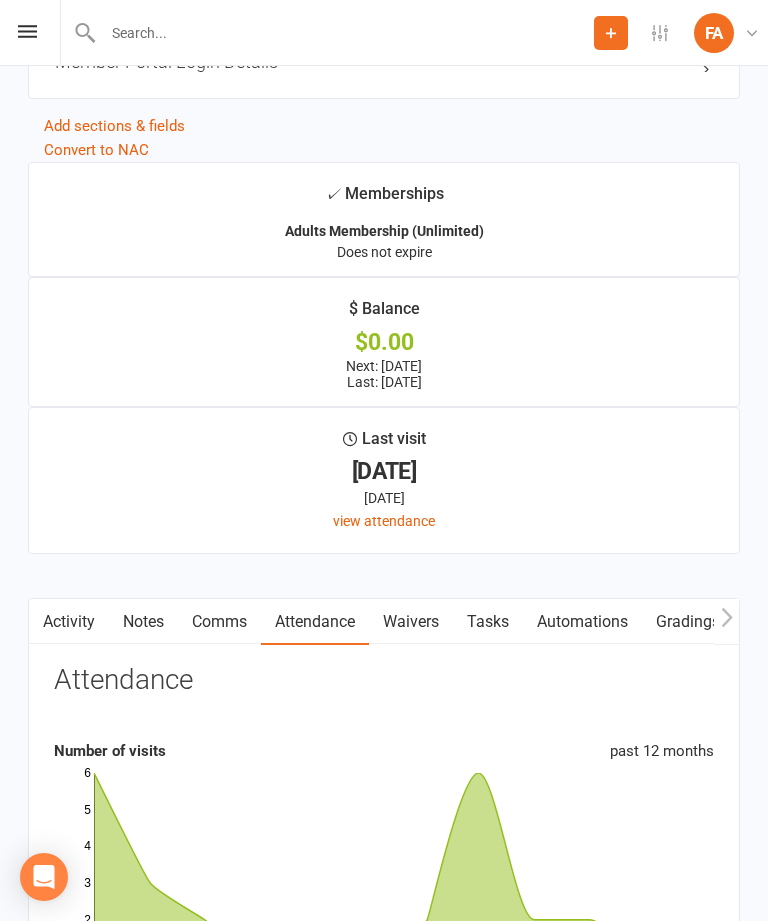 click on "Waivers" at bounding box center (411, 622) 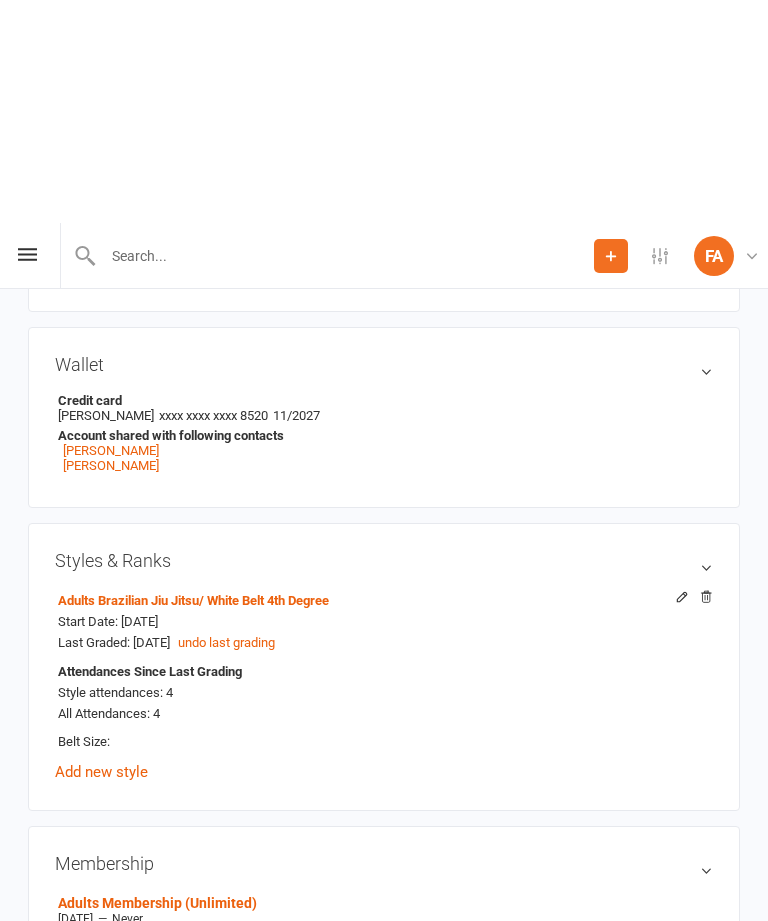 scroll, scrollTop: 372, scrollLeft: 0, axis: vertical 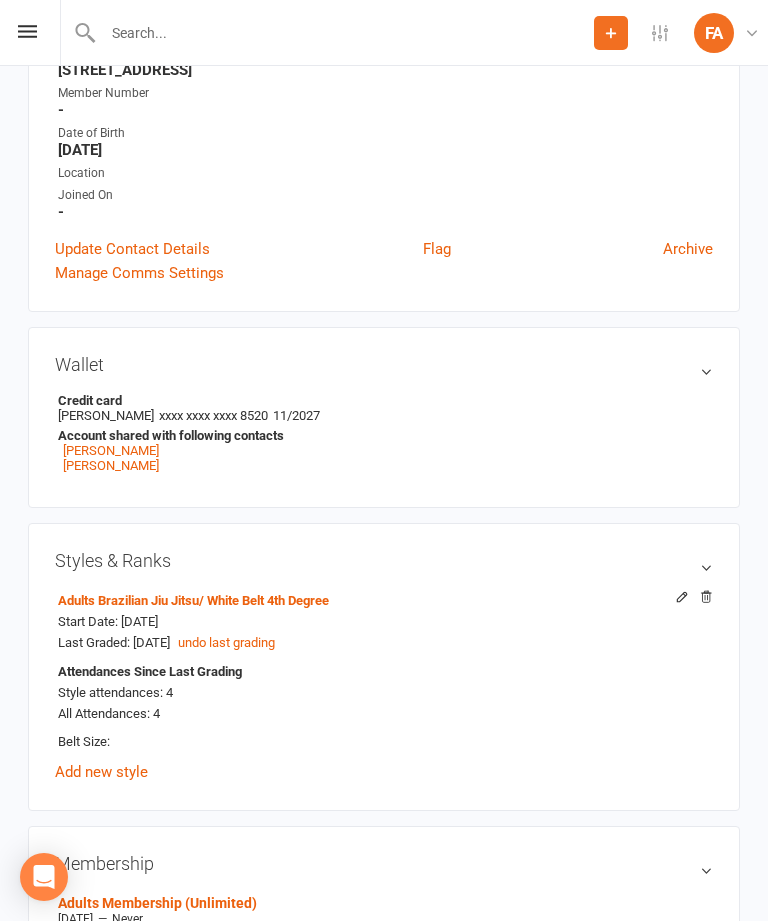 click on "Wallet Credit card Mr Benjamin C Staples  xxxx xxxx xxxx 8520  11/2027 Account shared with following contacts Zara Staples Kristee Staples" at bounding box center (384, 417) 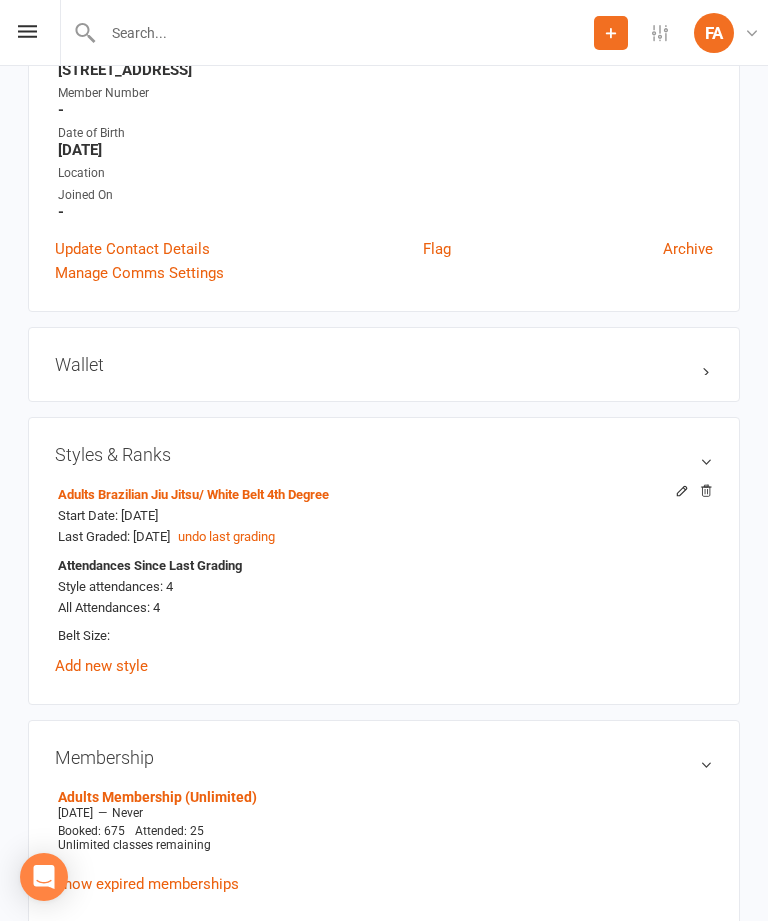 click on "Wallet" at bounding box center [384, 364] 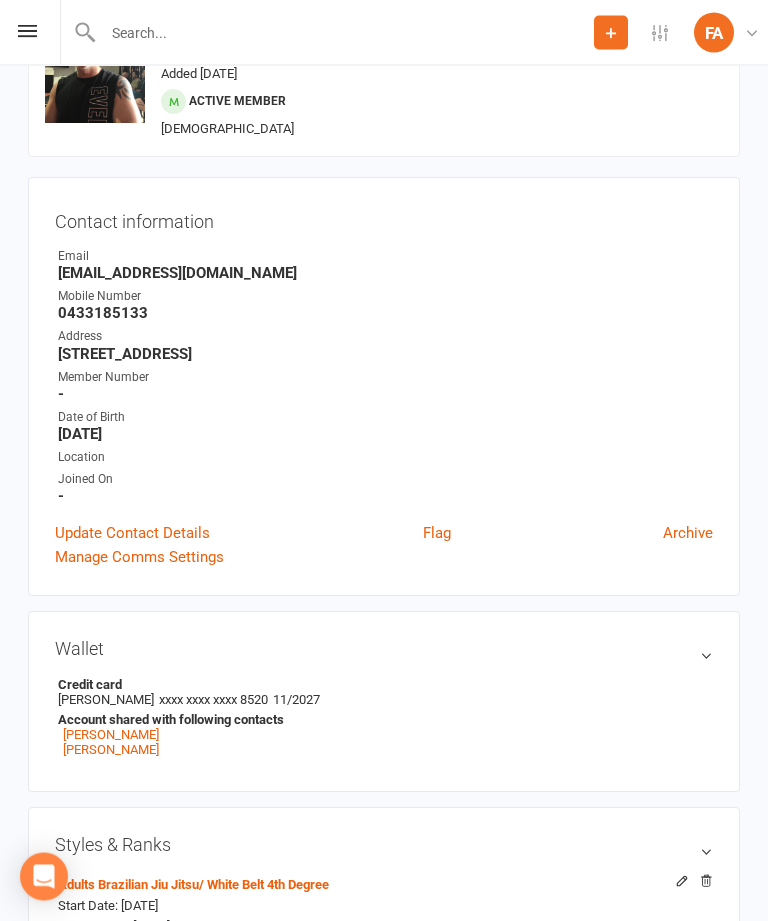 scroll, scrollTop: 88, scrollLeft: 0, axis: vertical 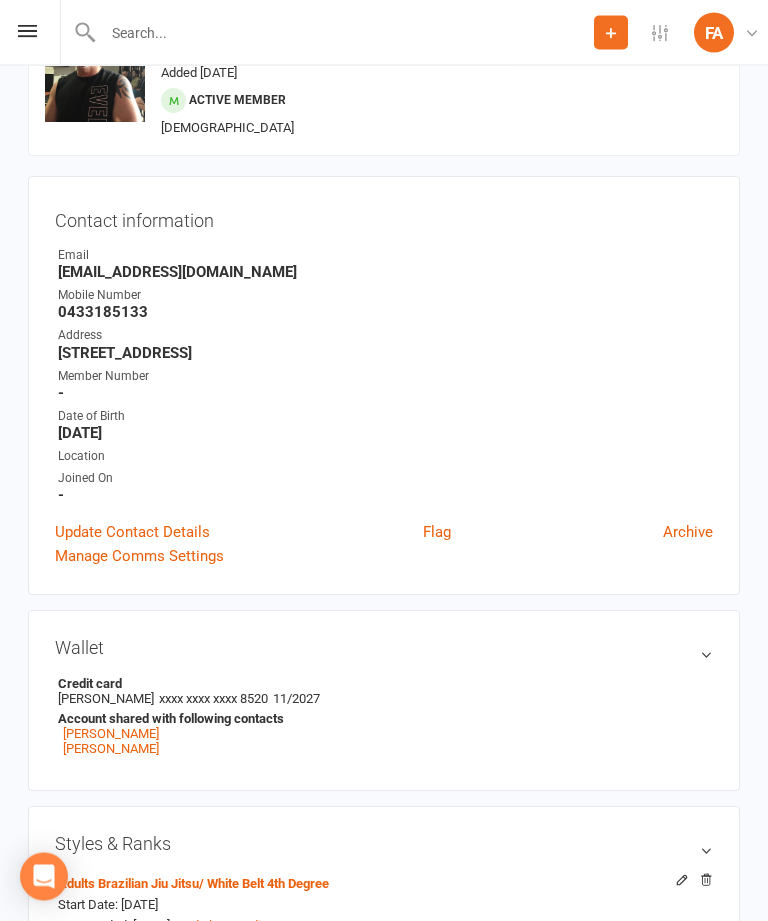 click on "Update Contact Details" at bounding box center [132, 533] 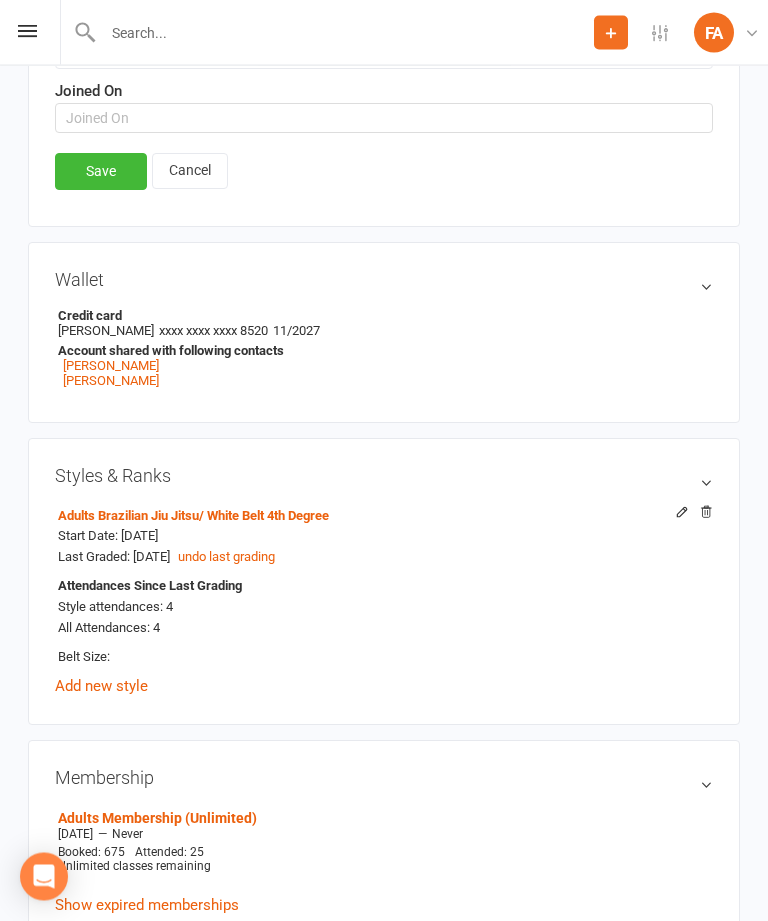scroll, scrollTop: 753, scrollLeft: 0, axis: vertical 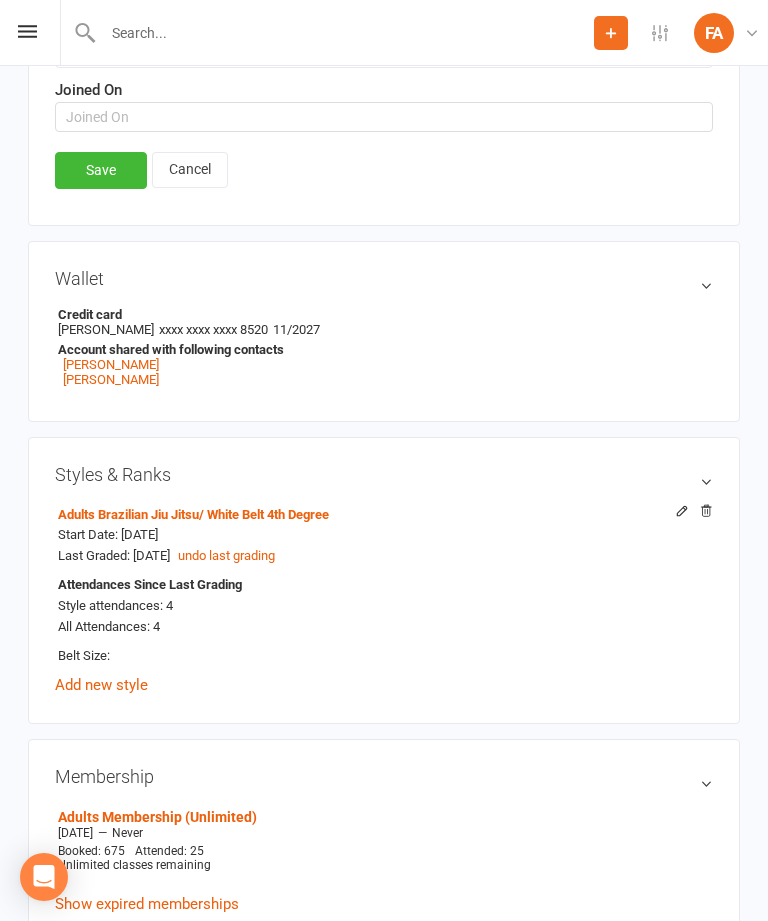 click on "Wallet" at bounding box center (384, 278) 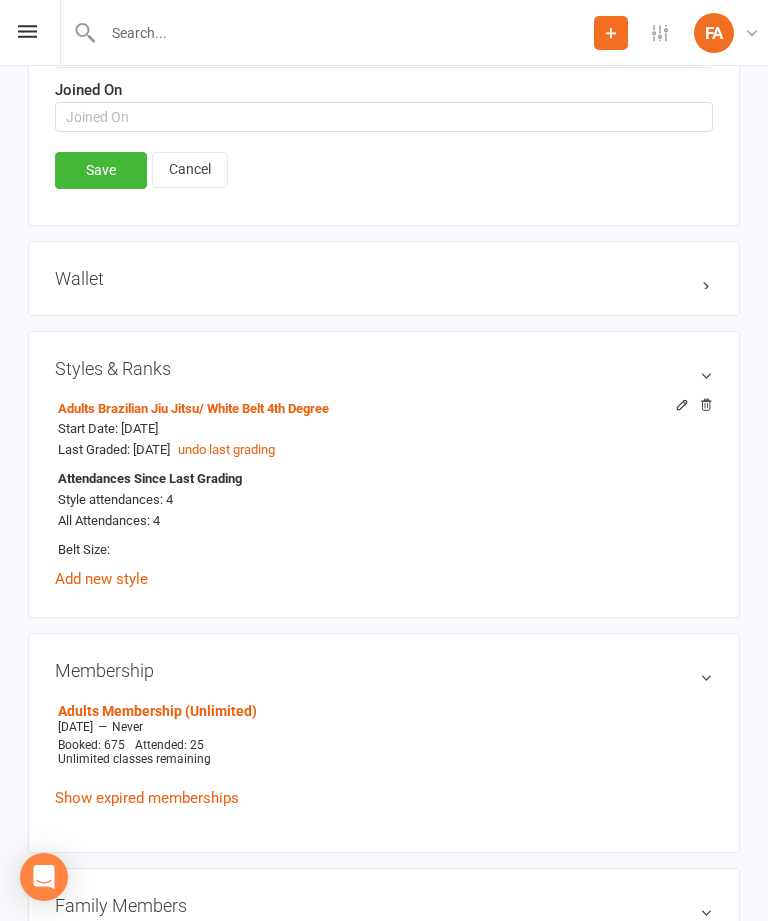 click on "Wallet" at bounding box center [384, 278] 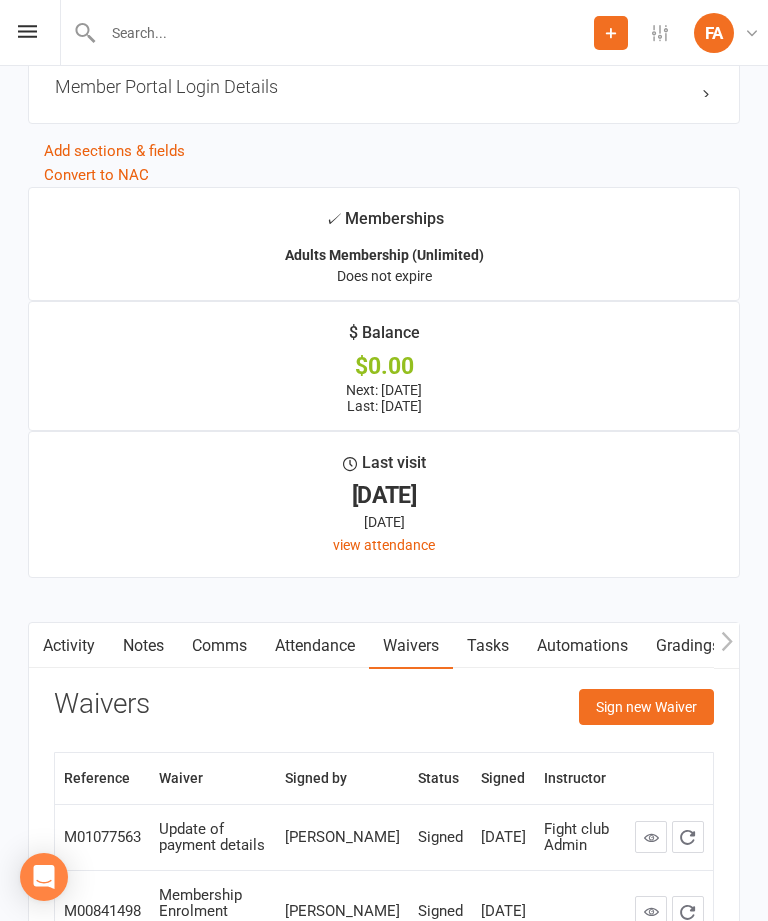 scroll, scrollTop: 2388, scrollLeft: 0, axis: vertical 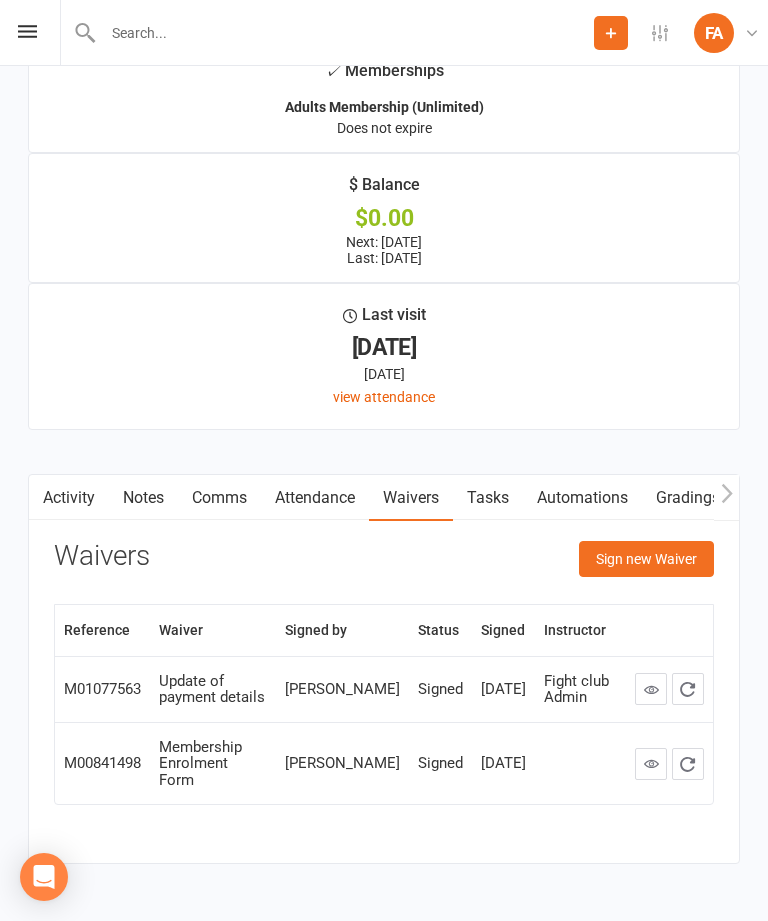 click on "Activity" at bounding box center (69, 498) 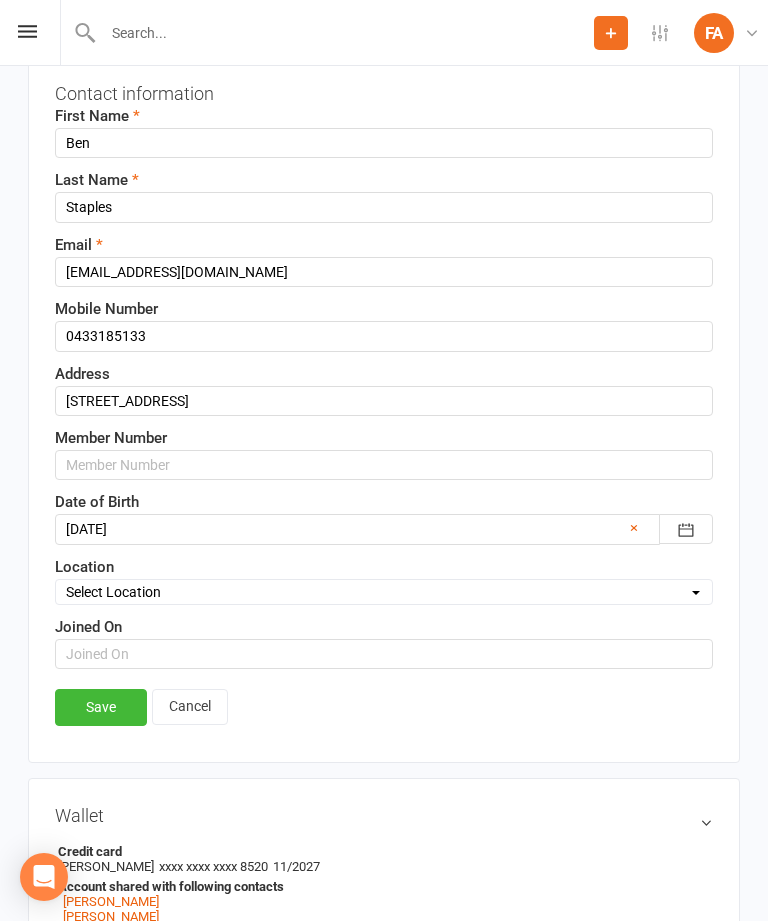 scroll, scrollTop: 0, scrollLeft: 0, axis: both 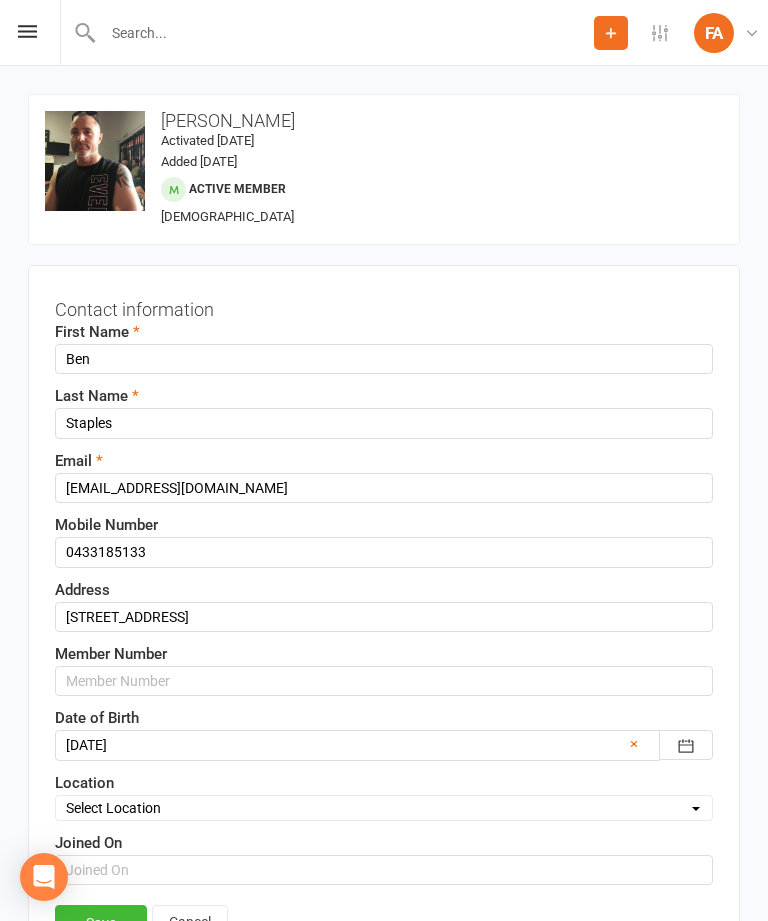 click at bounding box center [660, 33] 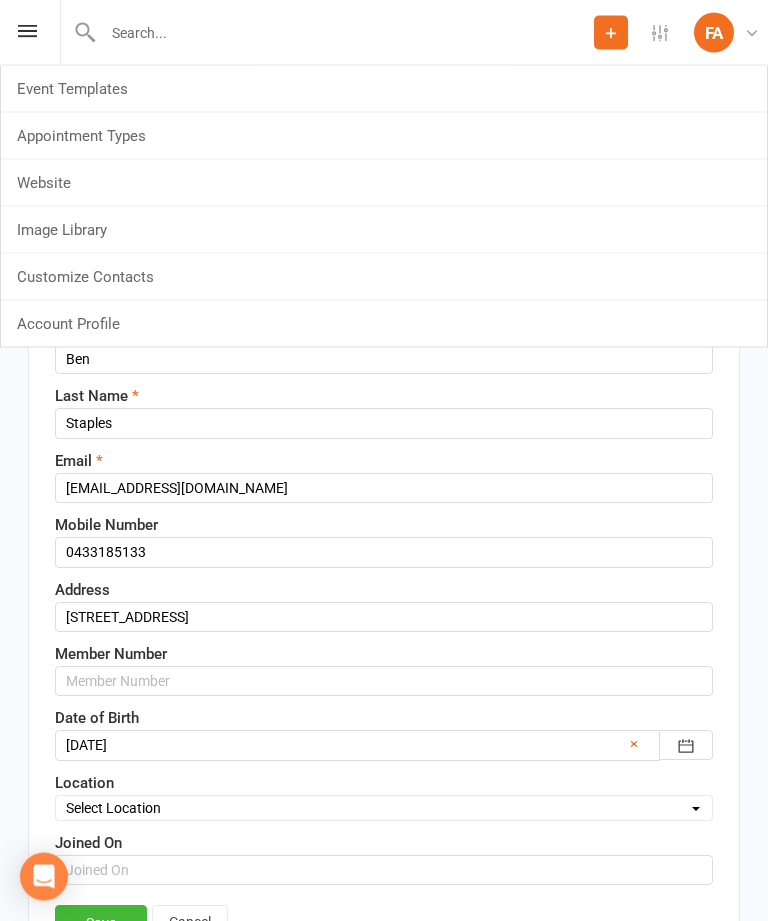 scroll, scrollTop: 53, scrollLeft: 0, axis: vertical 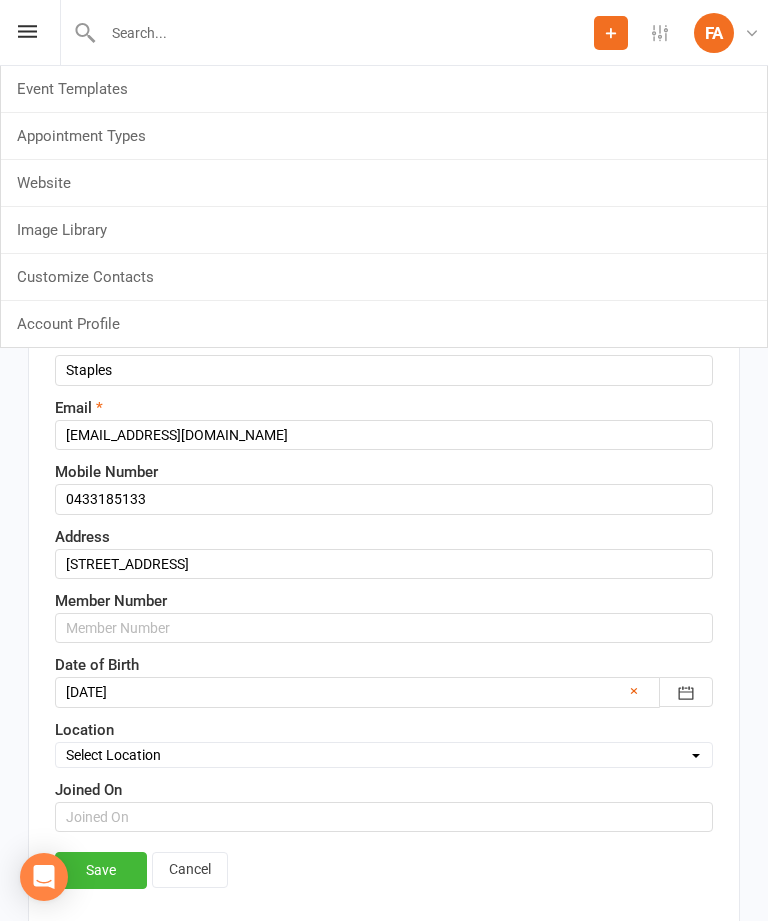 click on "Cancel" at bounding box center (190, 870) 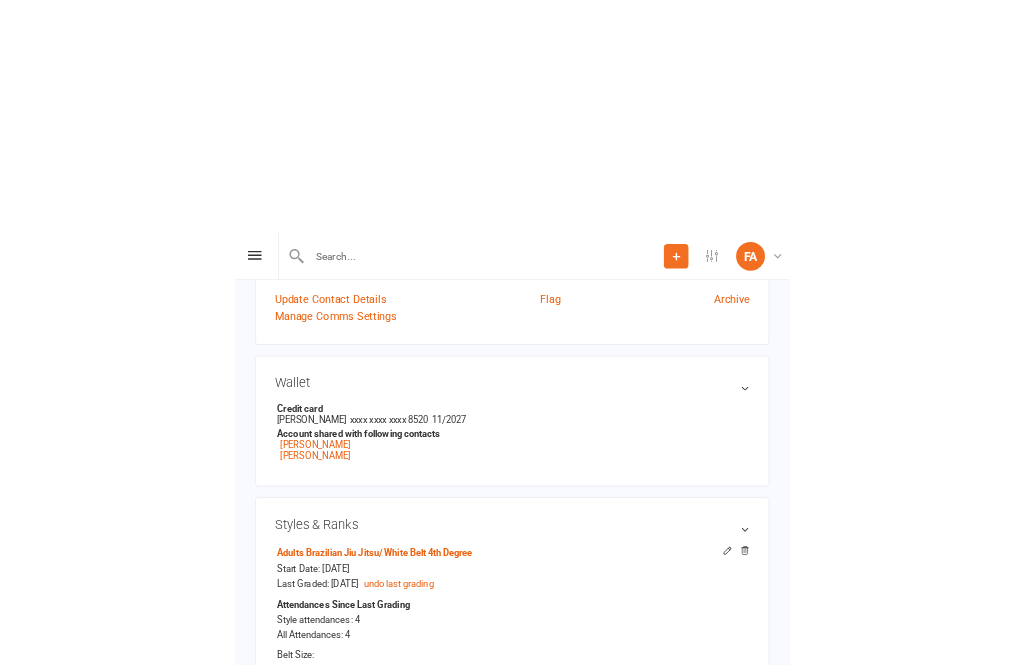scroll, scrollTop: 0, scrollLeft: 0, axis: both 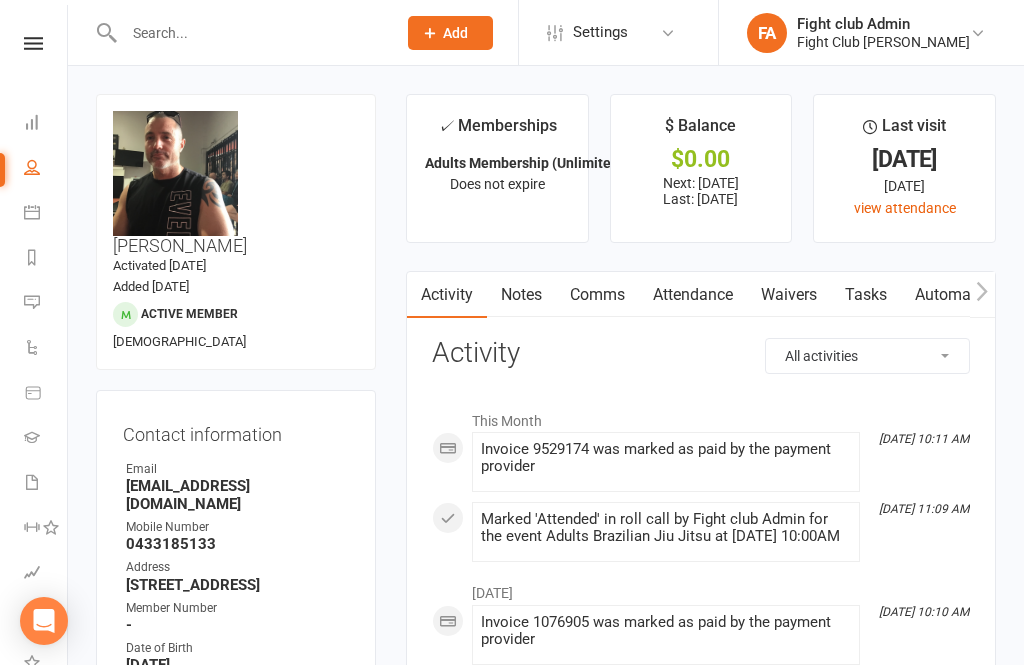 click at bounding box center (33, 43) 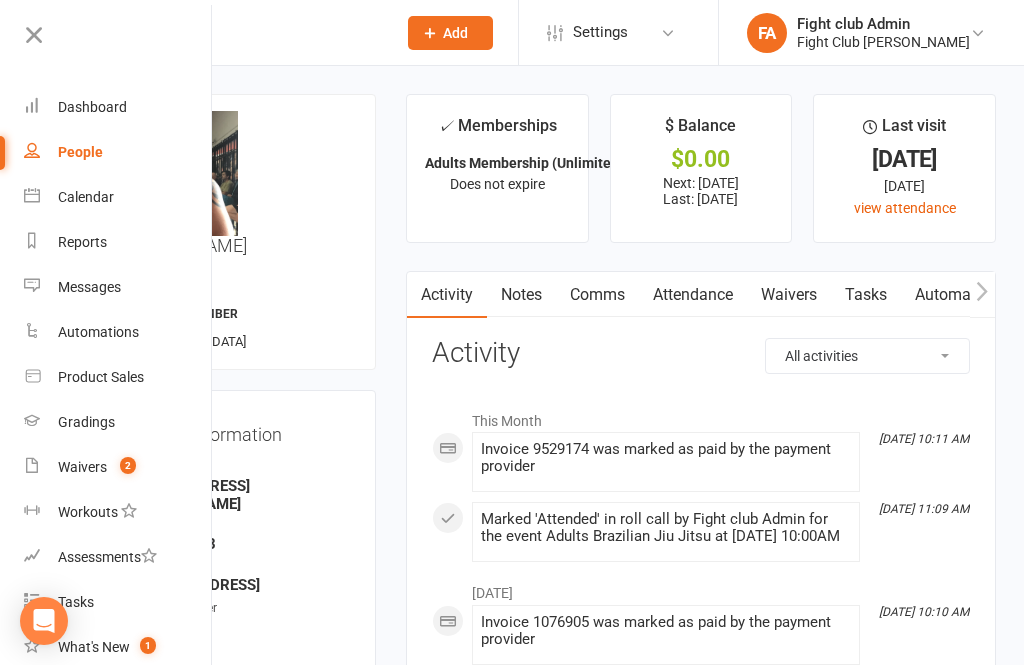 click on "Dashboard" at bounding box center (92, 107) 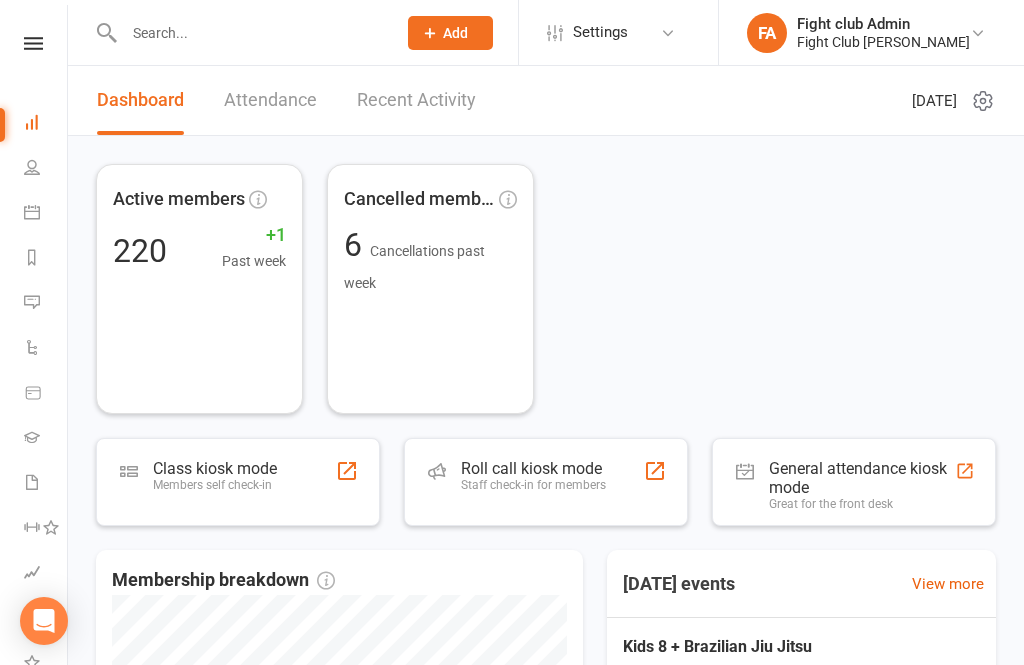 click on "Roll call kiosk mode Staff check-in for members" at bounding box center (546, 482) 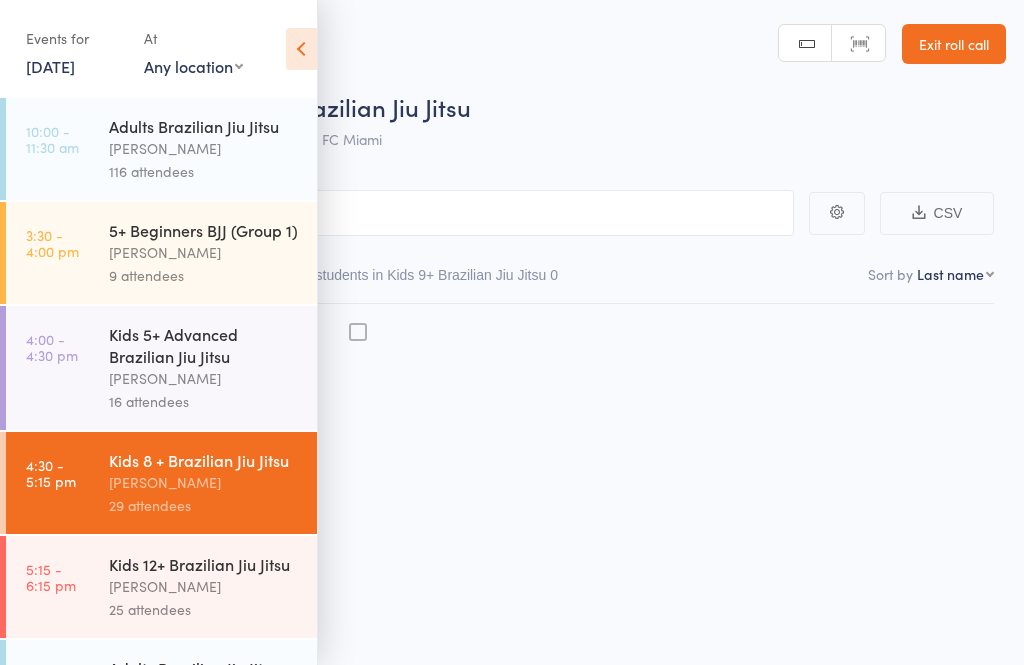 scroll, scrollTop: 0, scrollLeft: 0, axis: both 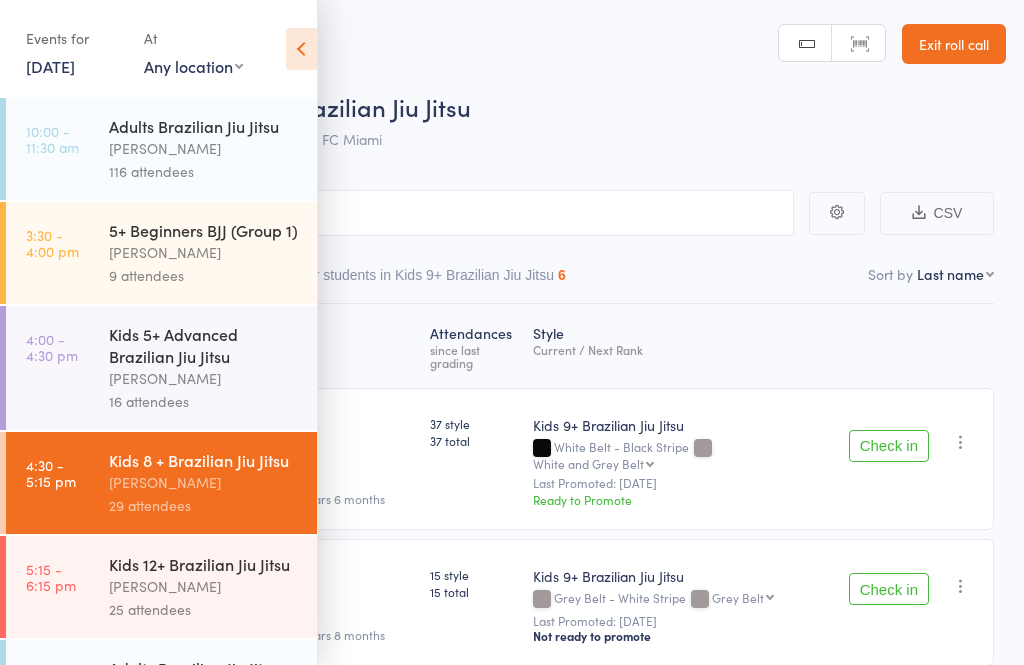 click at bounding box center (301, 49) 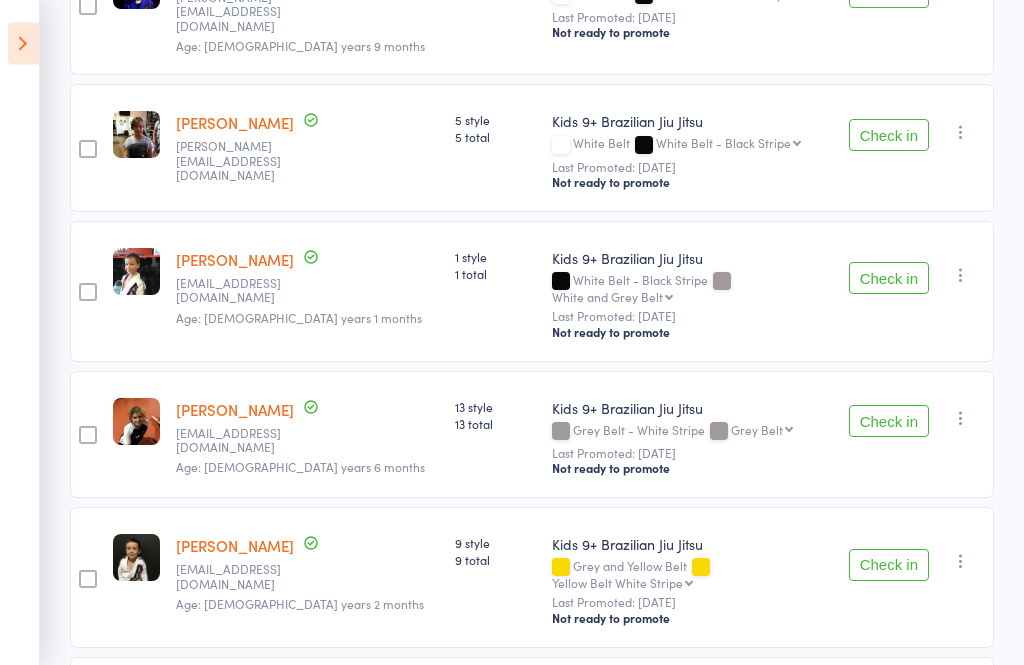 scroll, scrollTop: 1569, scrollLeft: 0, axis: vertical 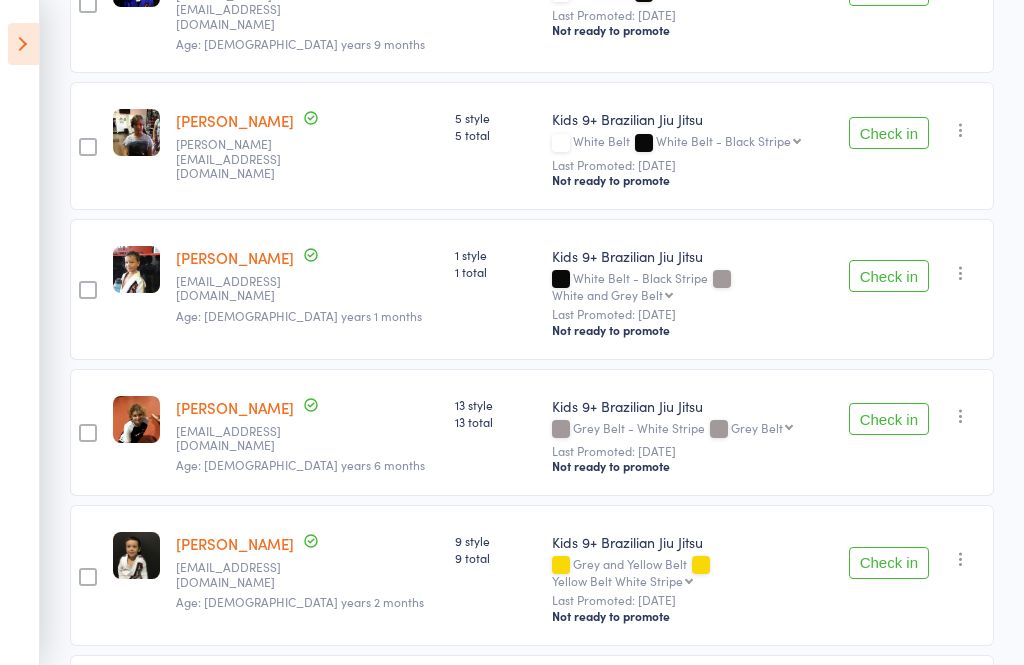 click on "Check in" at bounding box center [889, 563] 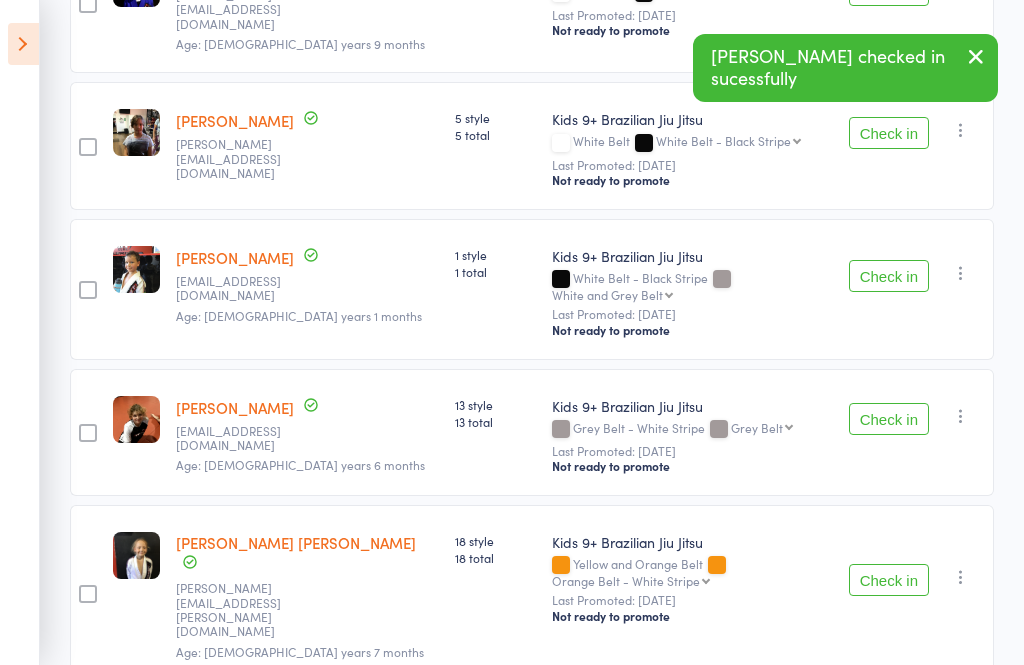 click on "Check in" at bounding box center (889, 580) 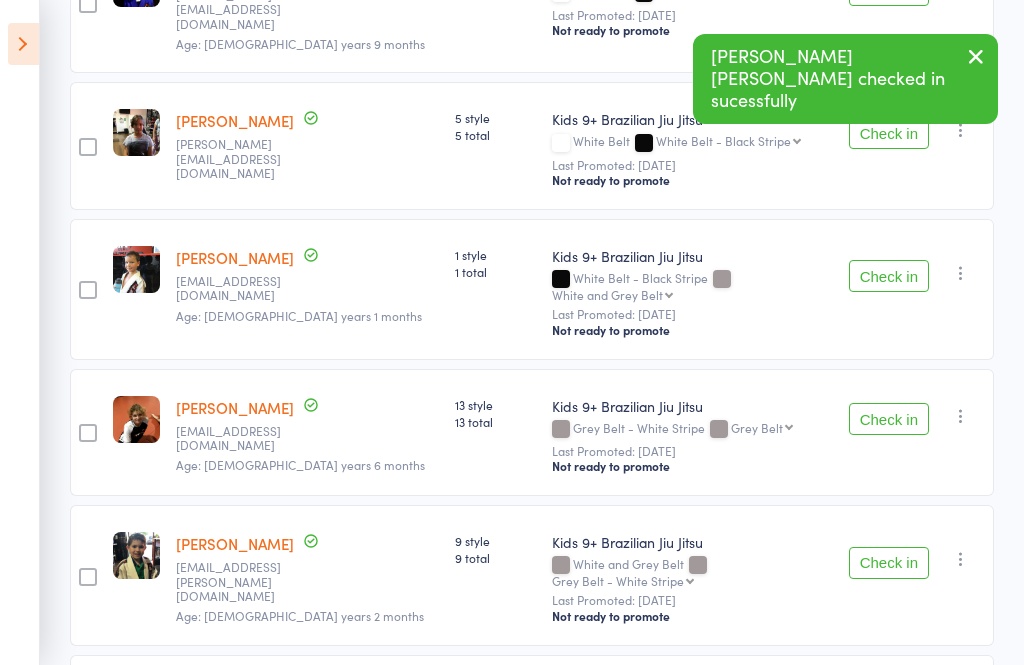 click on "Check in" at bounding box center [889, 719] 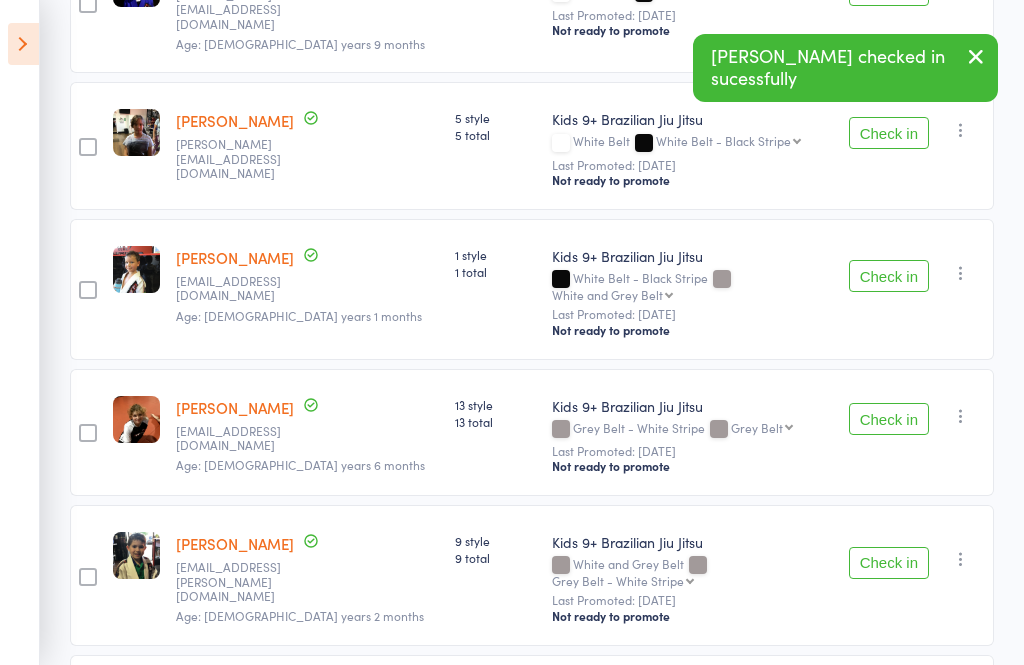 click on "Check in" at bounding box center [889, 719] 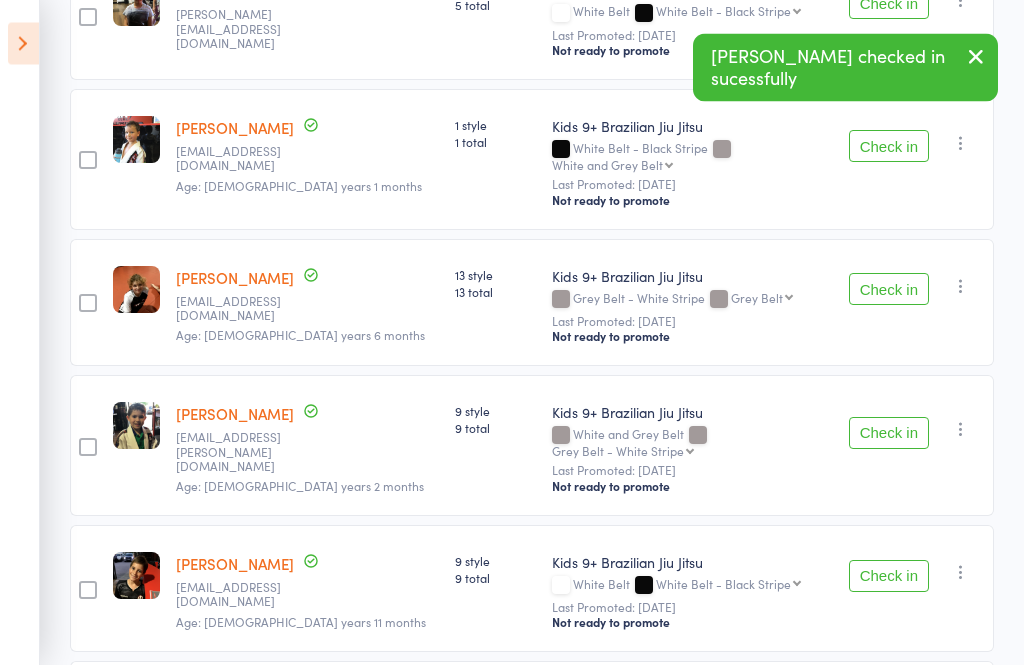 scroll, scrollTop: 1731, scrollLeft: 0, axis: vertical 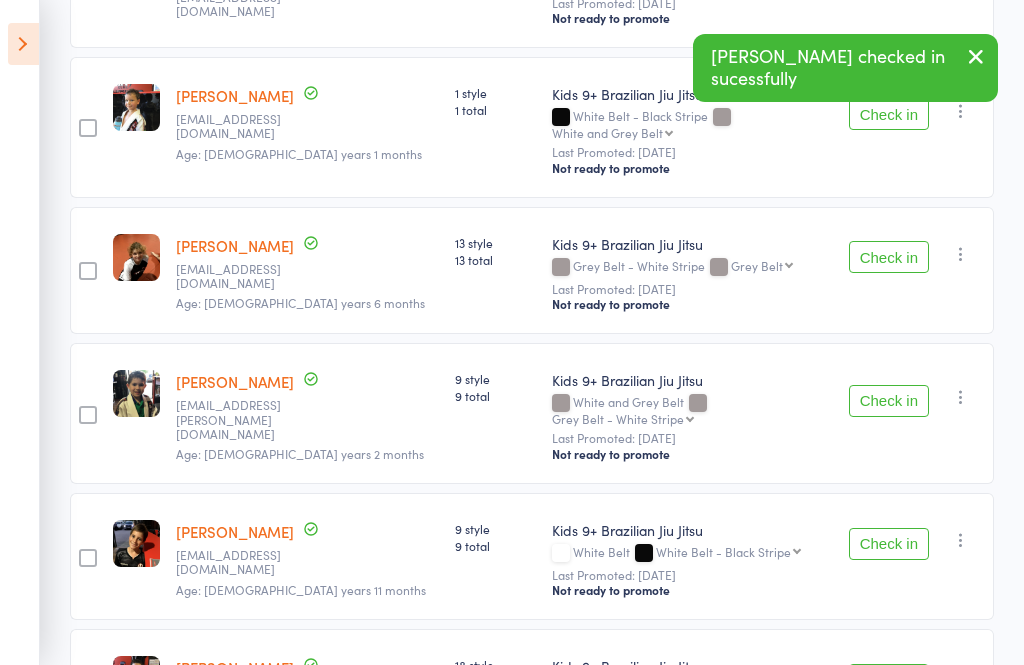click on "Check in" at bounding box center (889, 680) 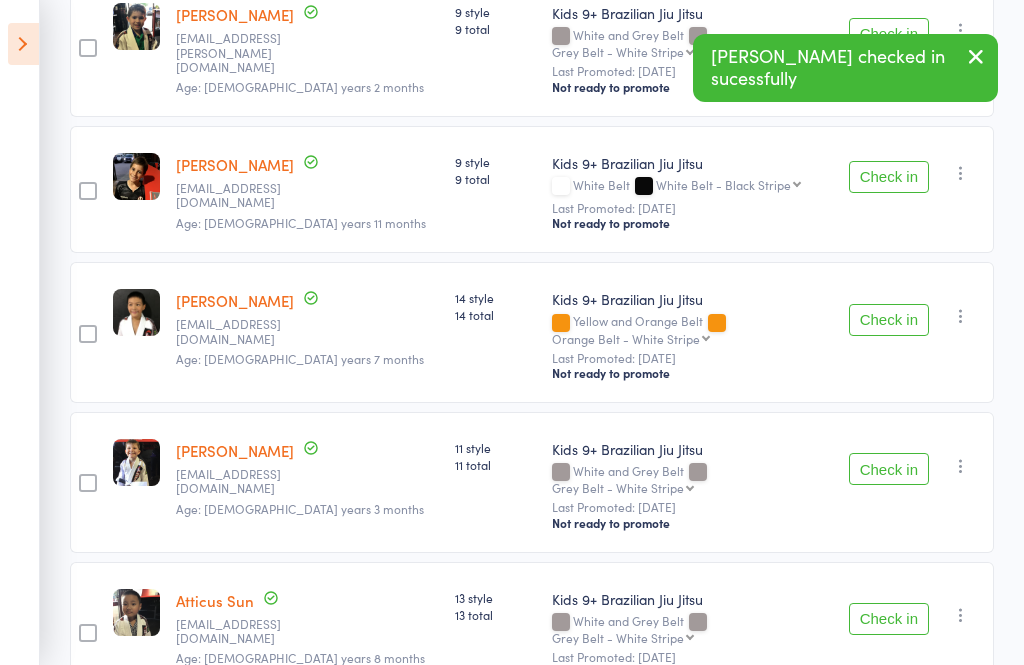 scroll, scrollTop: 2100, scrollLeft: 0, axis: vertical 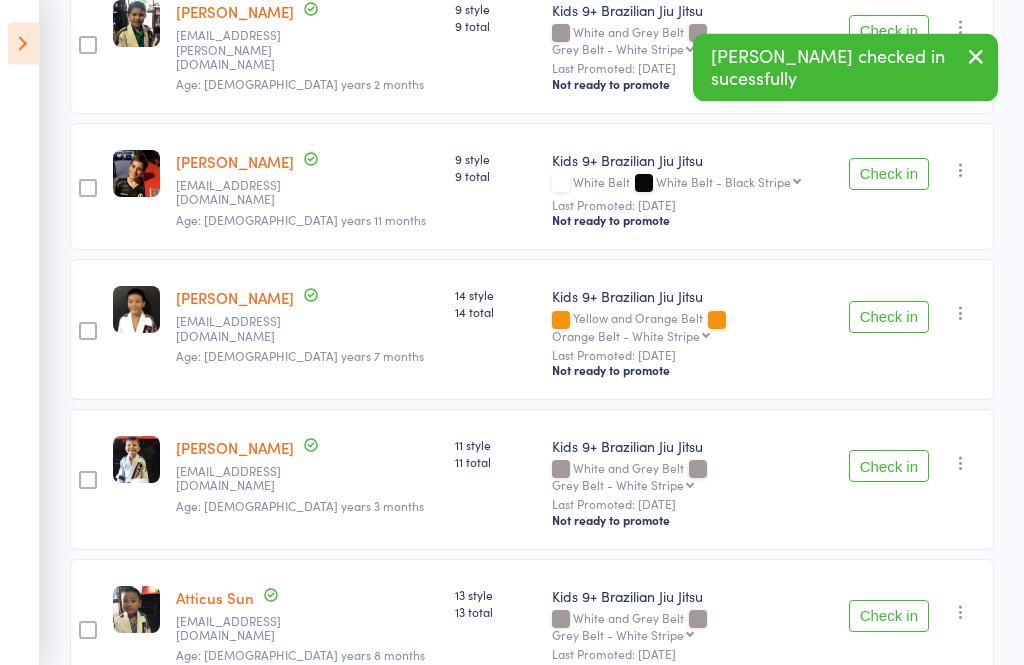 click on "Check in Check in Promote Send message Add Note Add Task Add Flag Remove Mark absent" at bounding box center (917, 630) 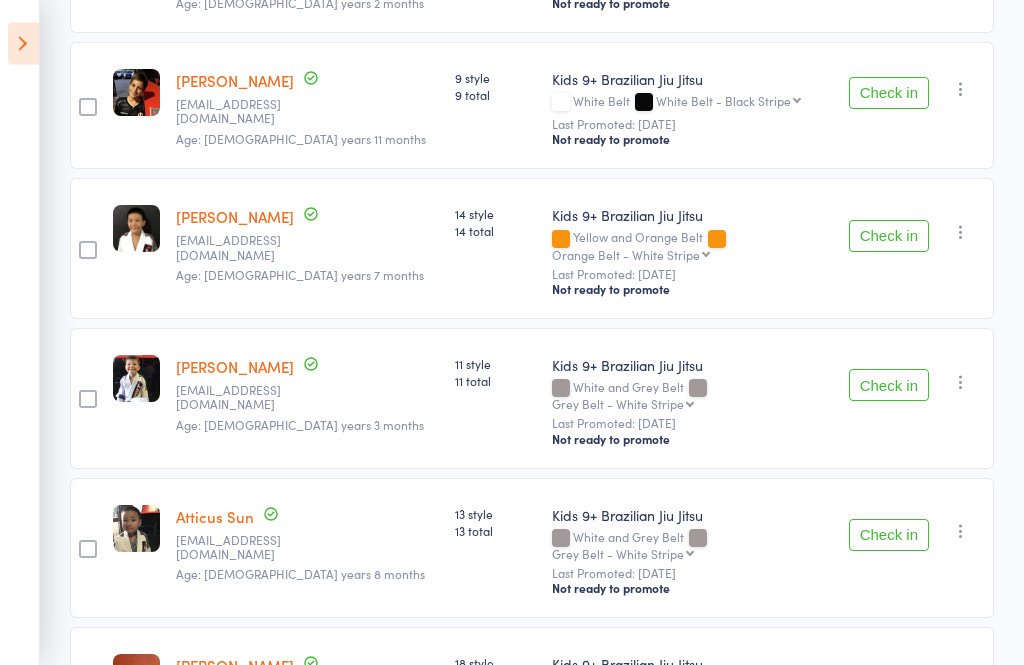 scroll, scrollTop: 2207, scrollLeft: 0, axis: vertical 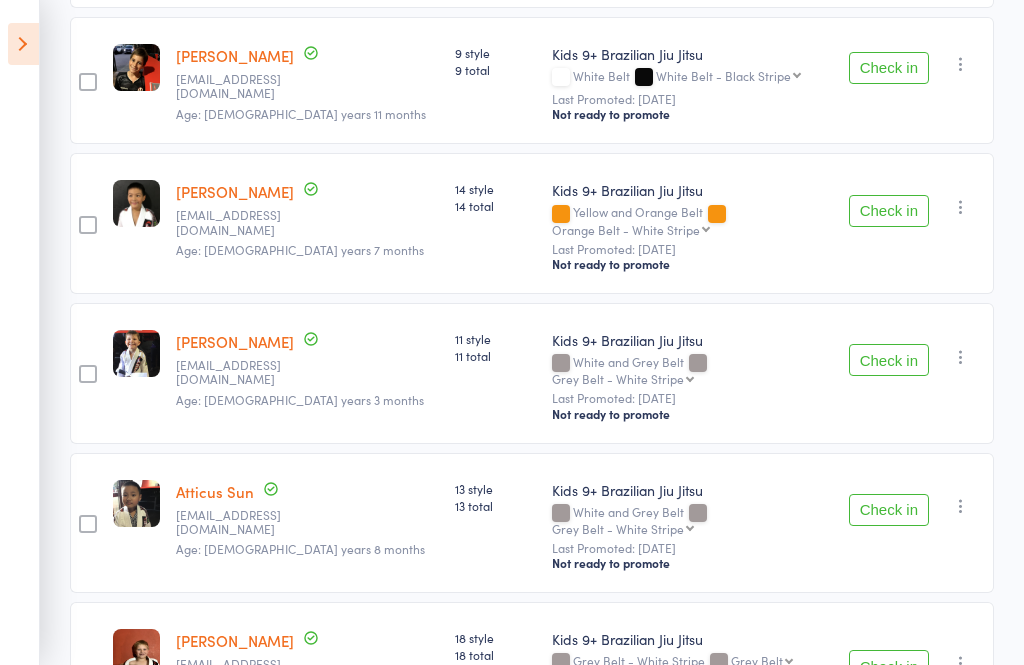 click on "Check in" at bounding box center [889, 666] 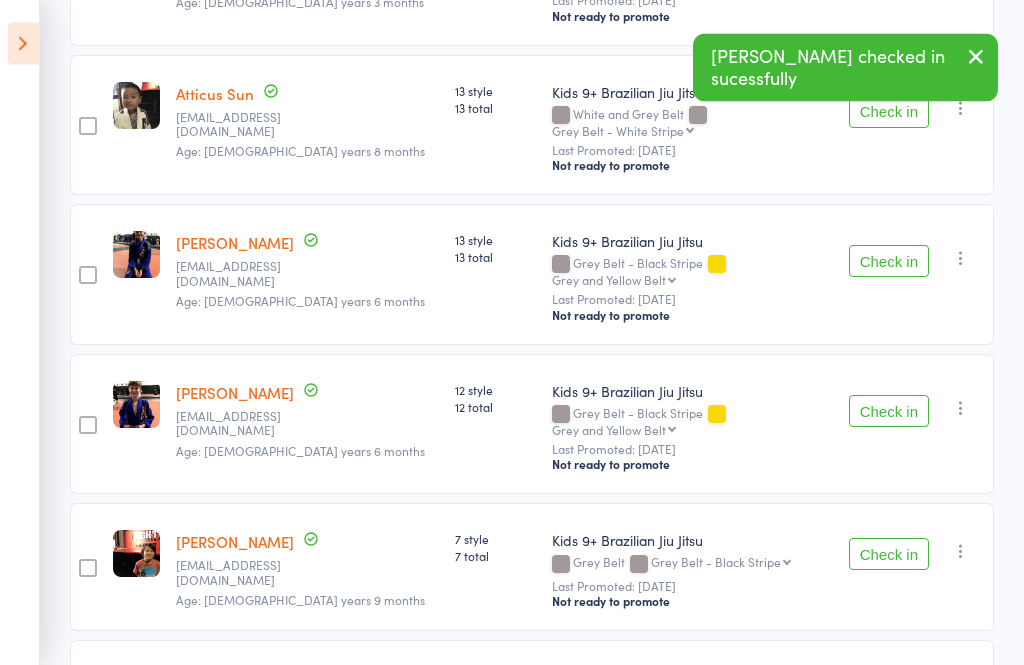 scroll, scrollTop: 2610, scrollLeft: 0, axis: vertical 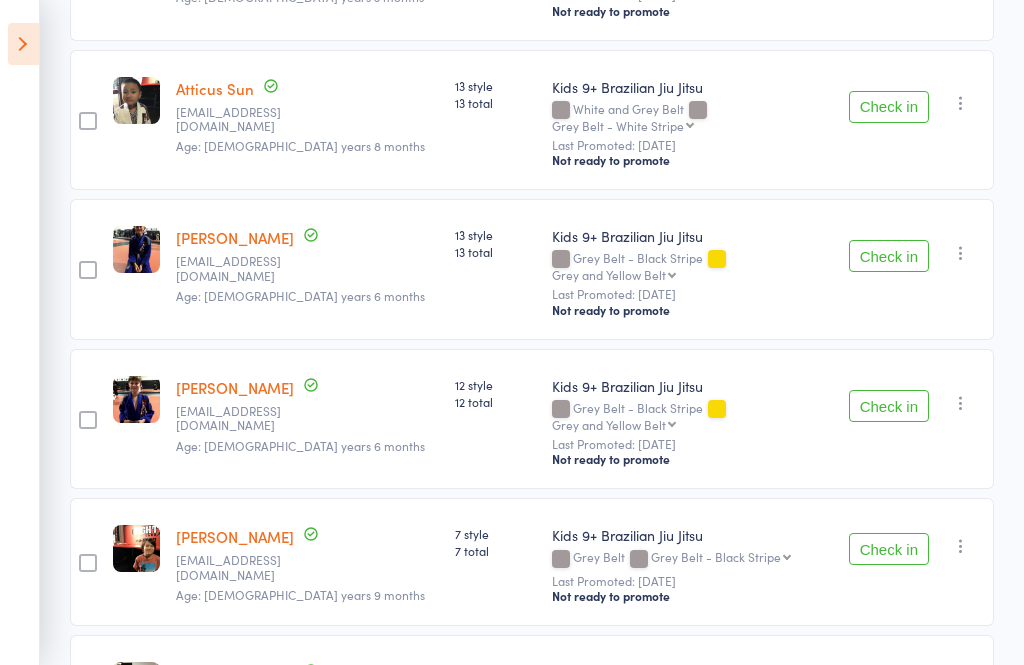 click on "Check in" at bounding box center (889, 835) 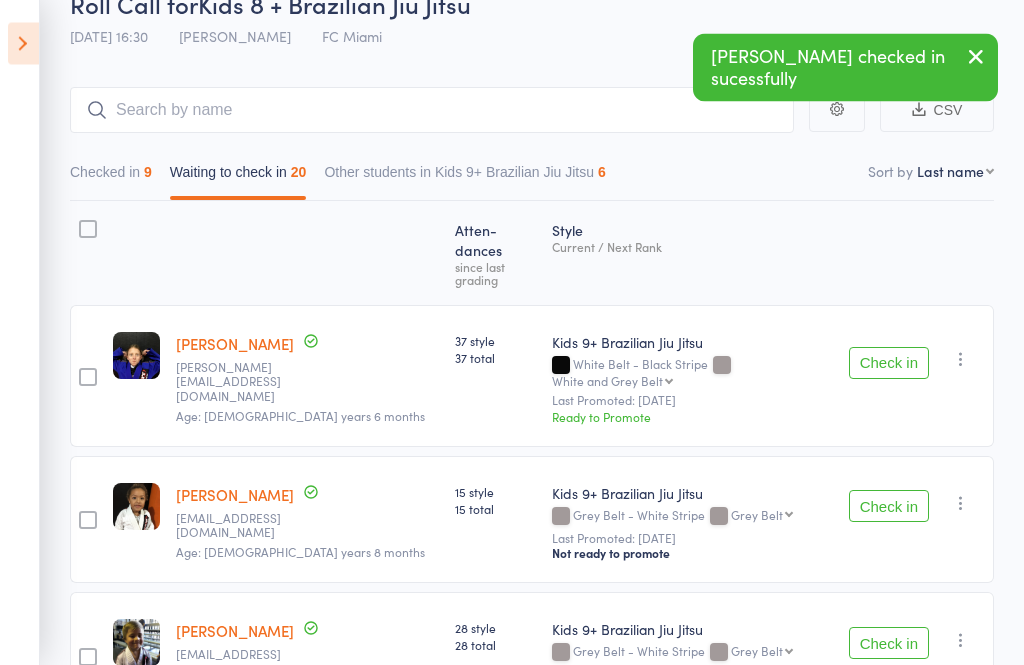 scroll, scrollTop: 0, scrollLeft: 0, axis: both 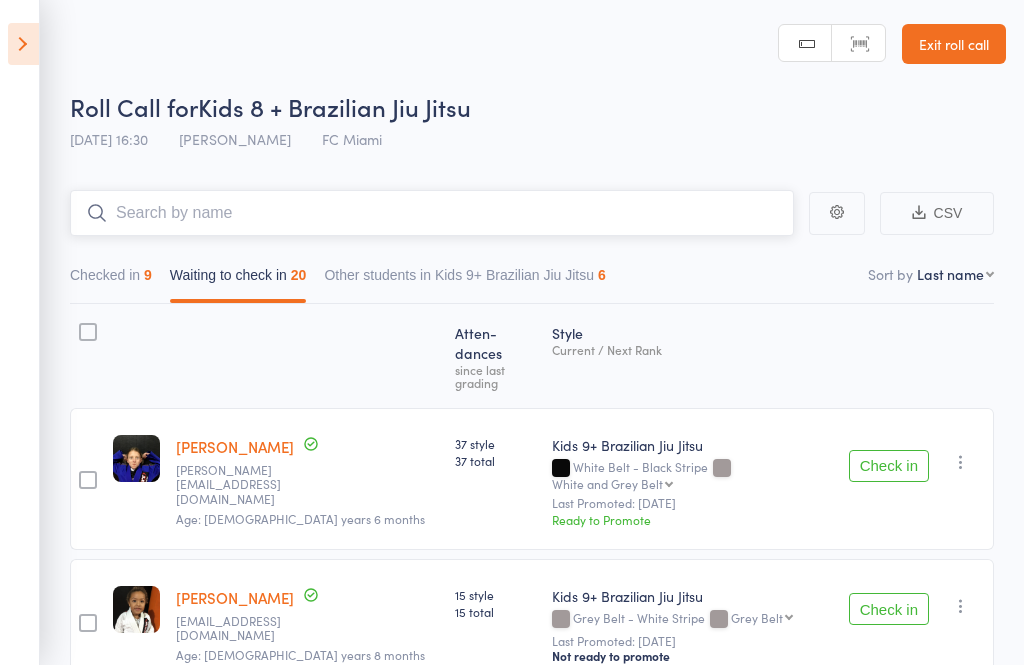 click at bounding box center (432, 213) 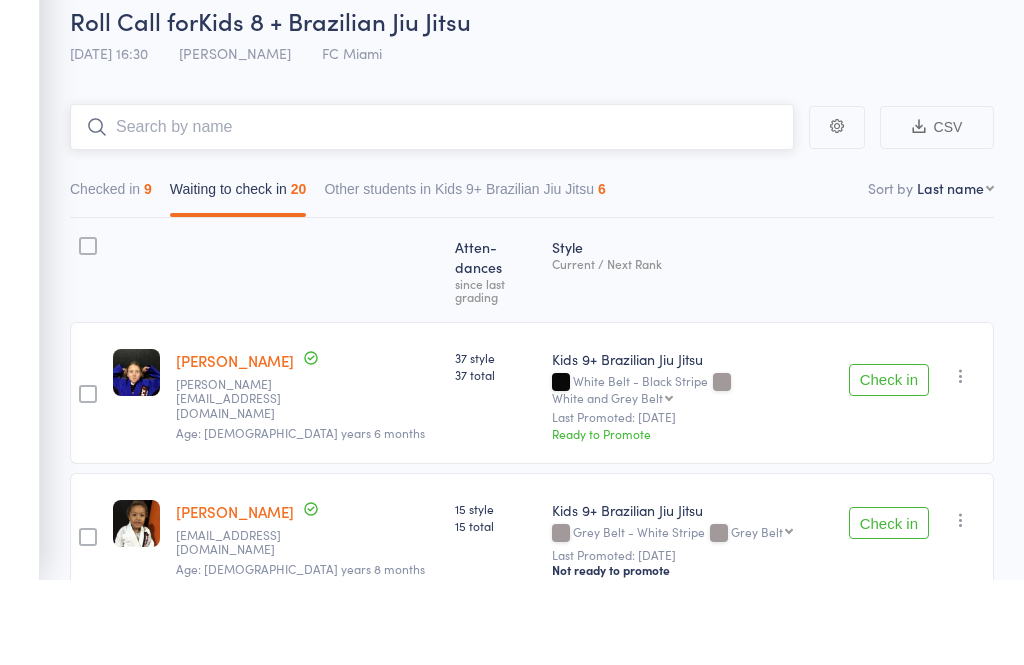 type on "E" 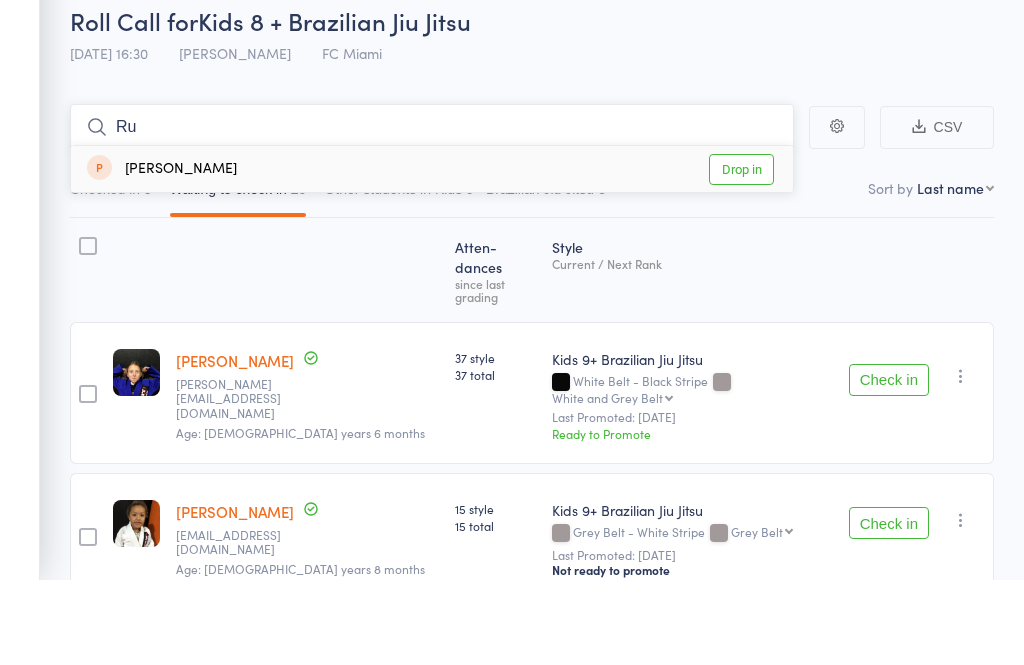 type on "R" 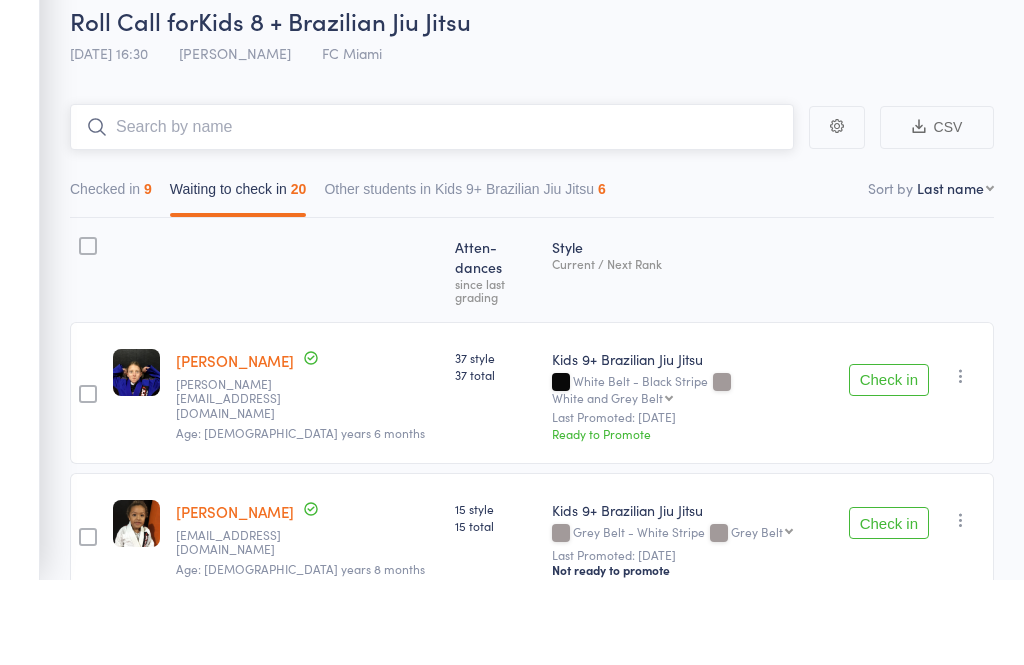 click on "9" at bounding box center (148, 275) 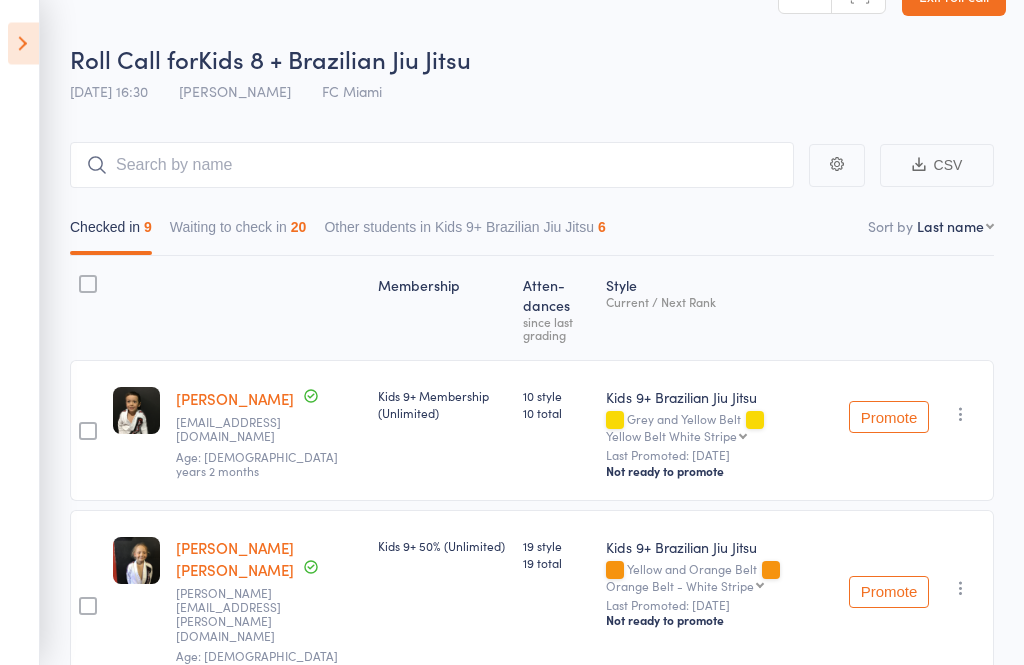 scroll, scrollTop: 0, scrollLeft: 0, axis: both 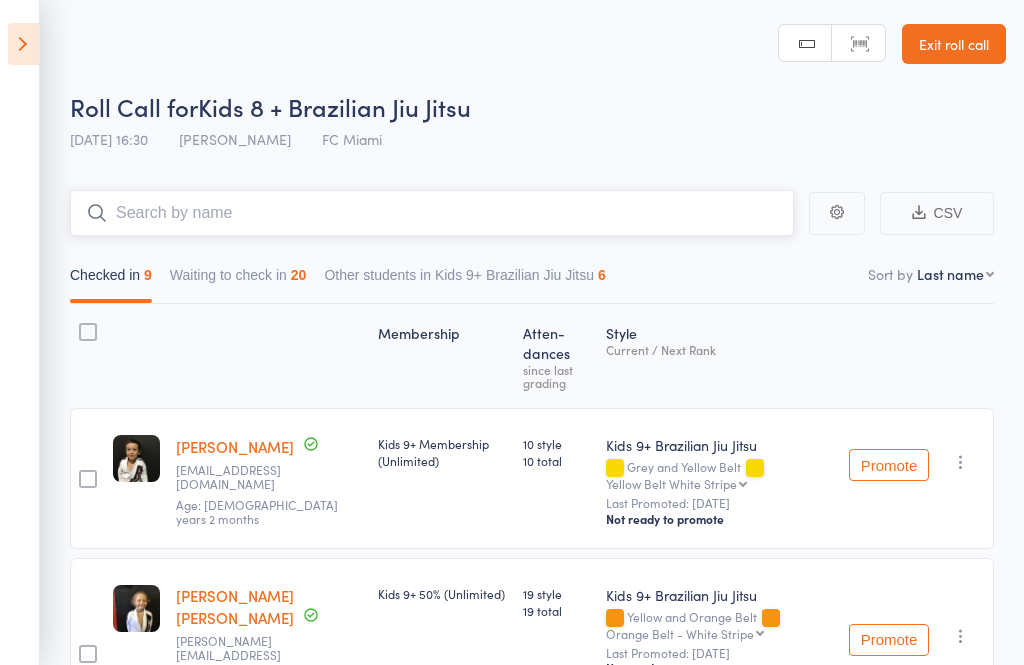 click at bounding box center [432, 213] 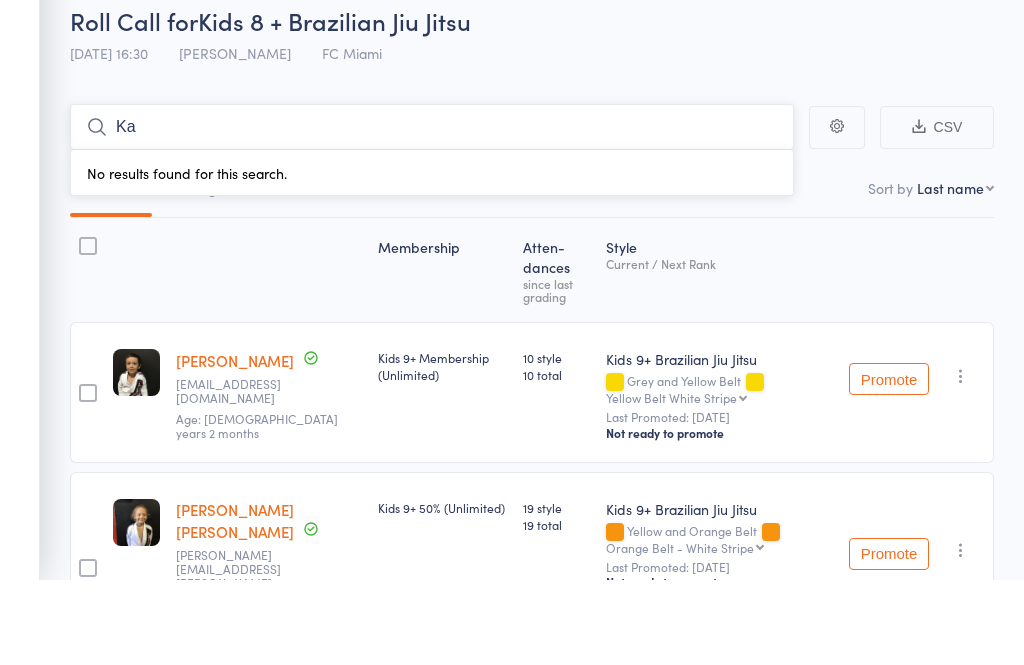 type on "K" 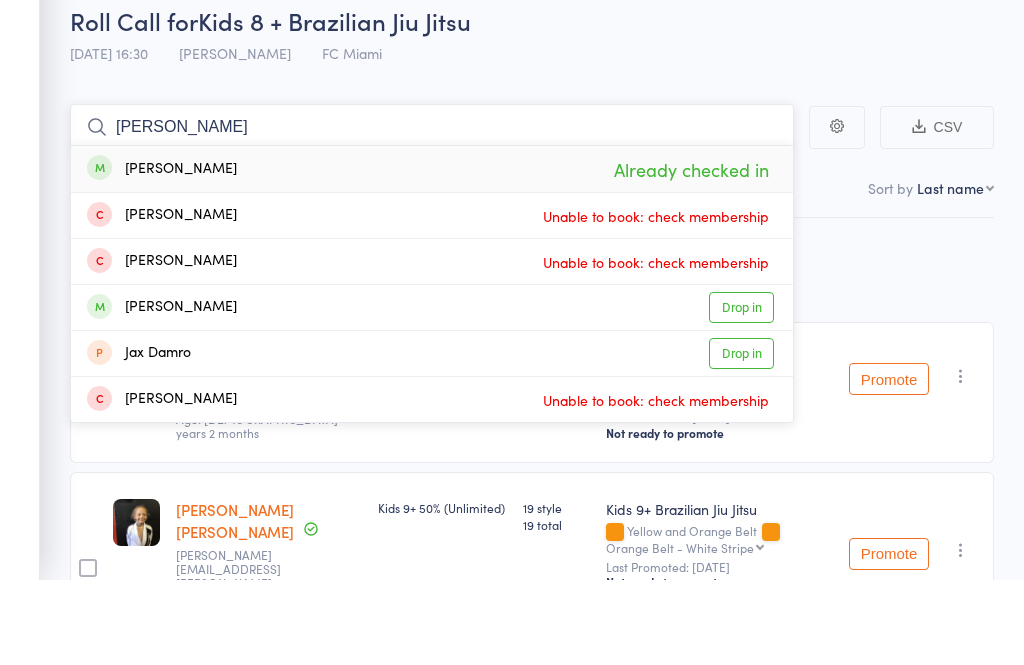 type on "J" 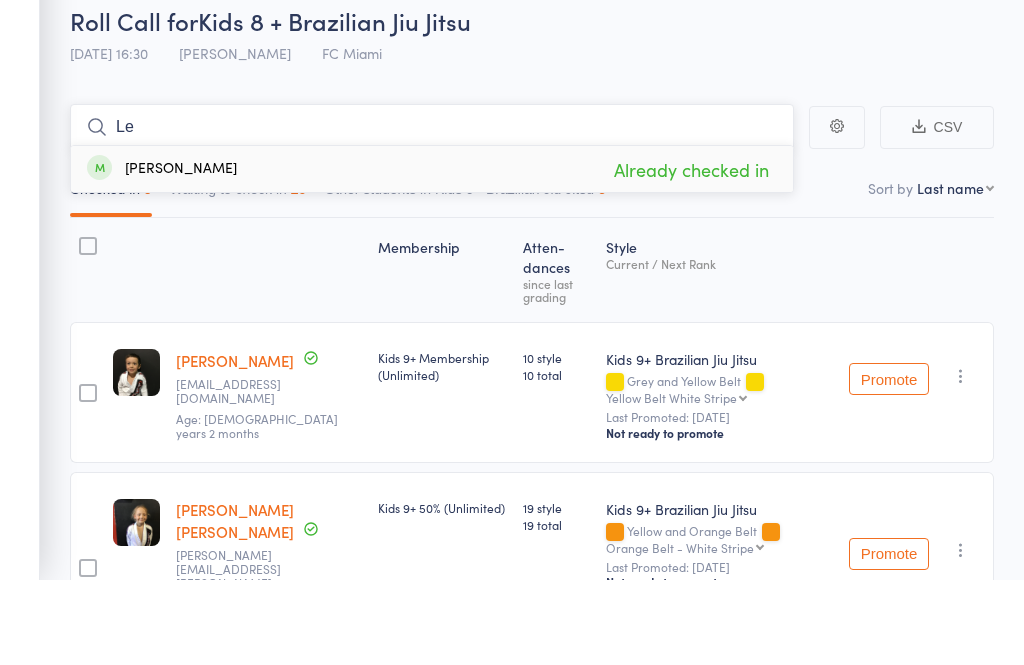 type on "L" 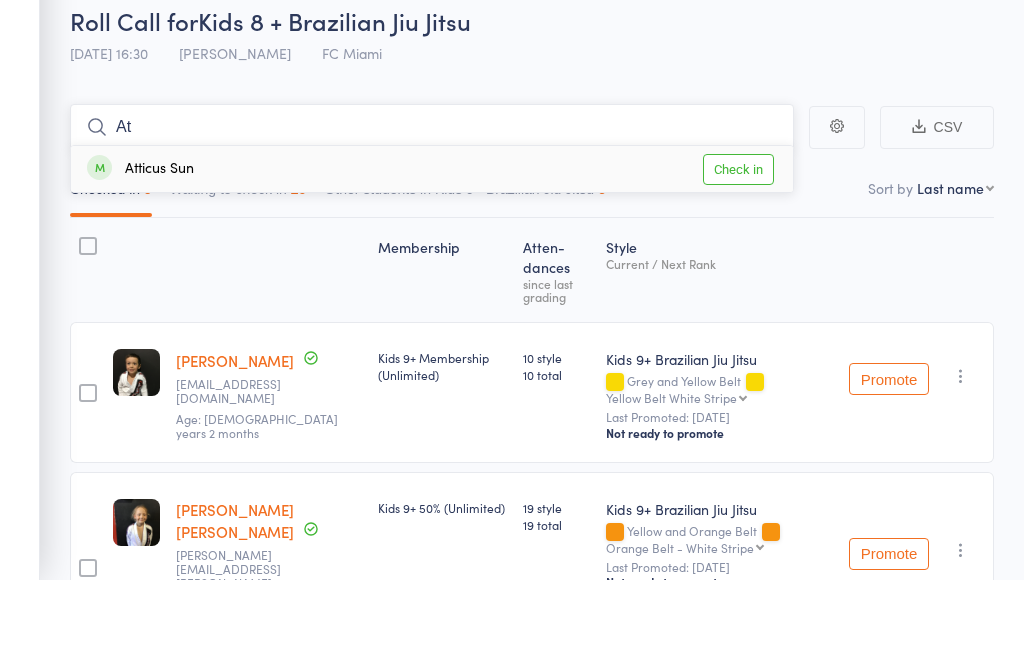 type on "At" 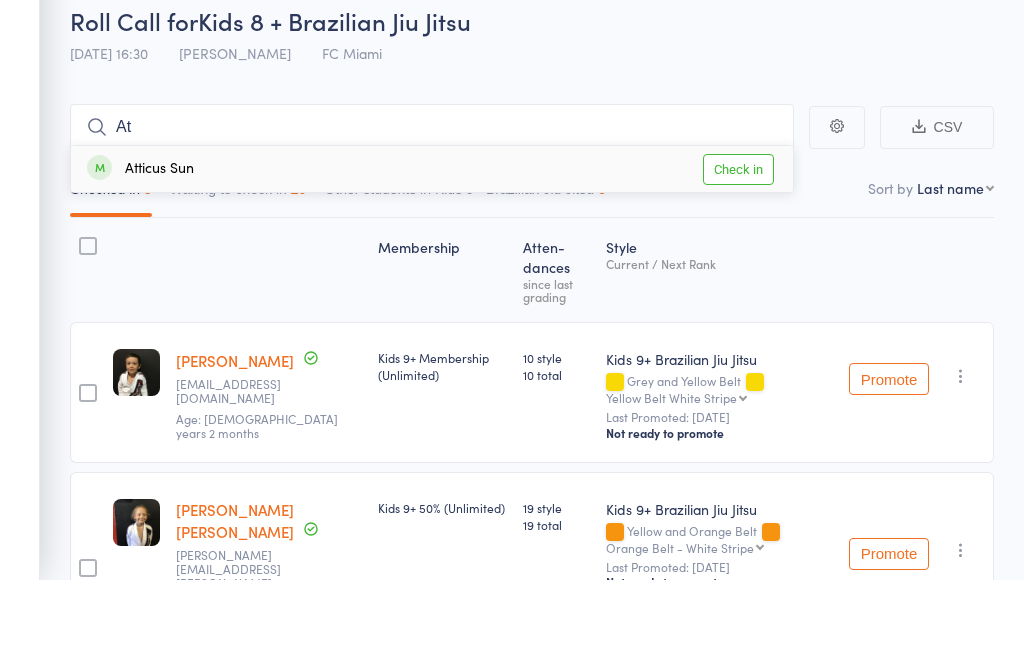 click on "Check in" at bounding box center [738, 255] 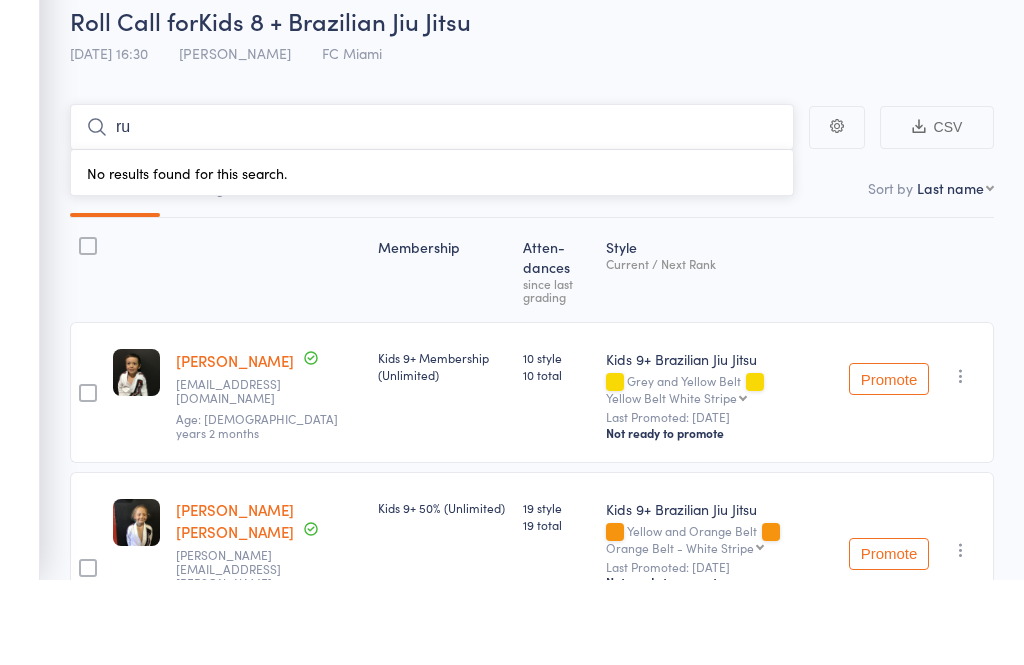 type on "r" 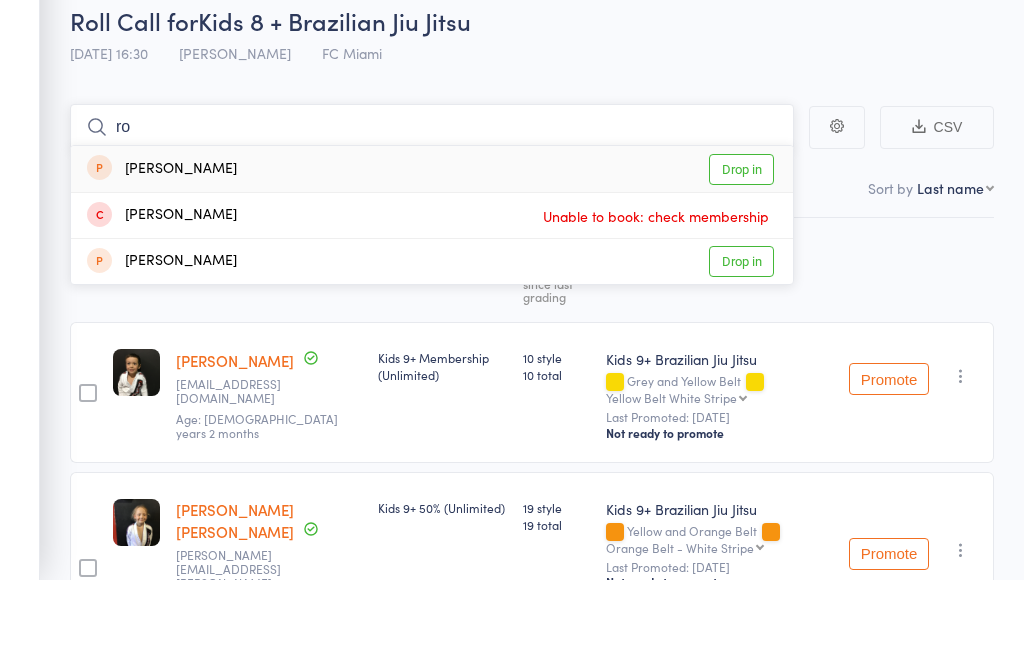 type on "r" 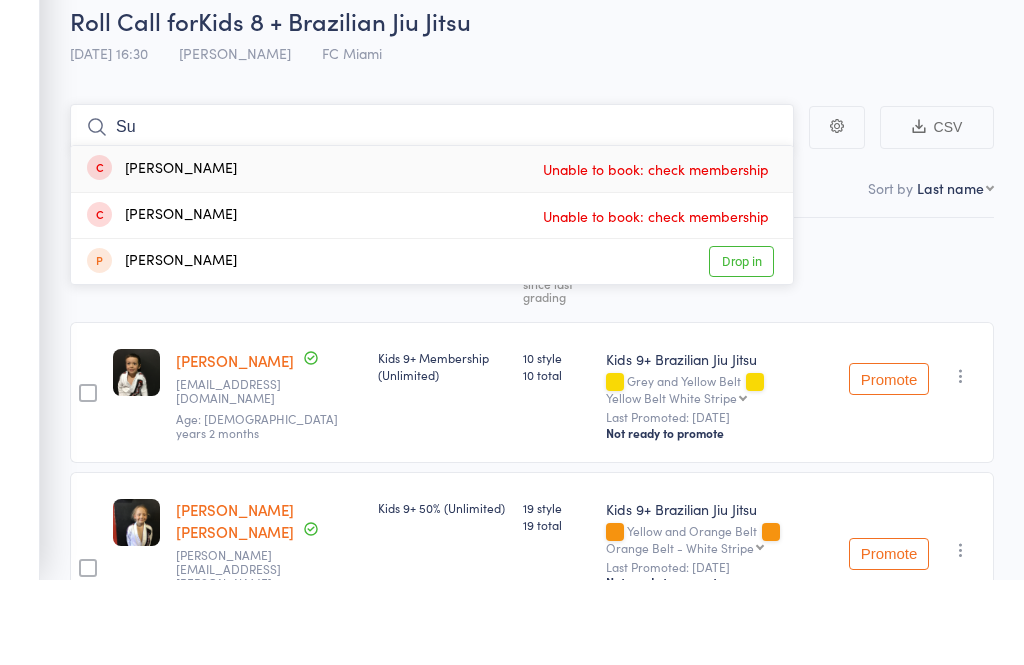 type on "S" 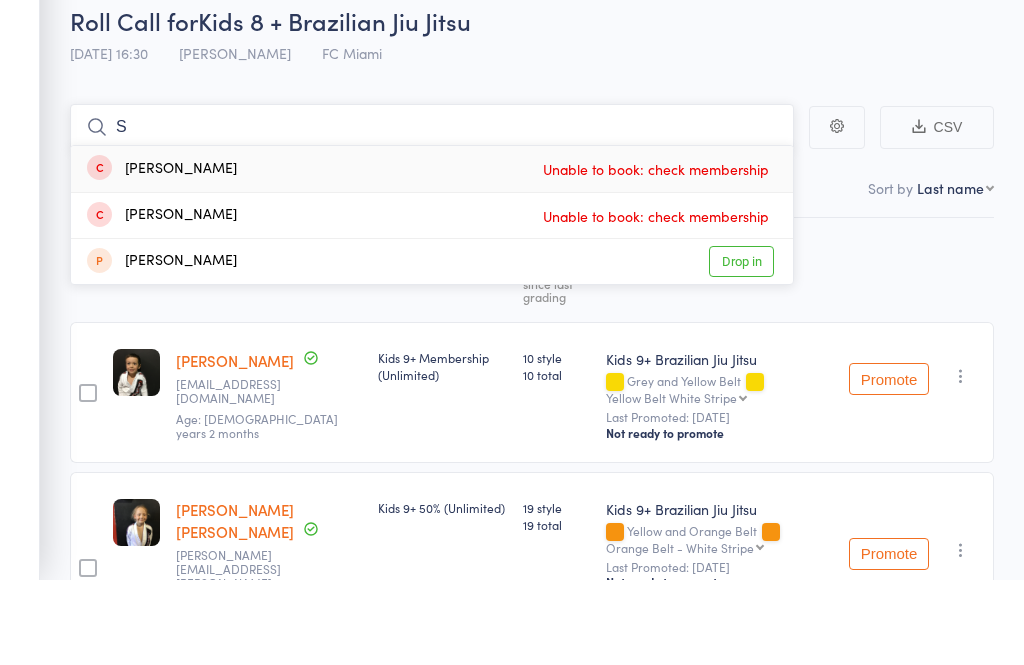 type 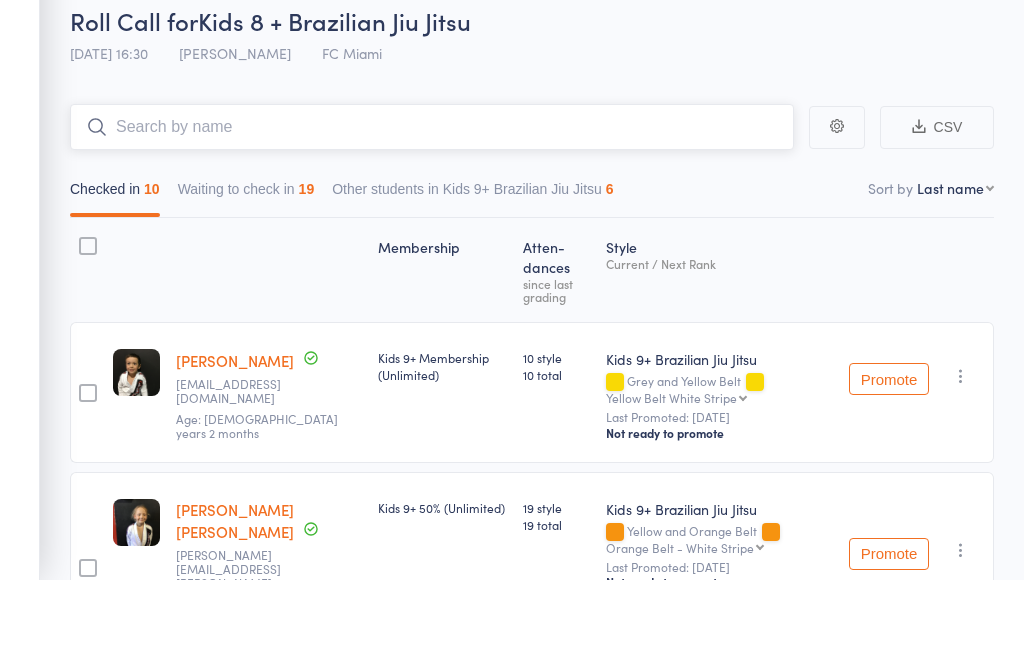scroll, scrollTop: 85, scrollLeft: 0, axis: vertical 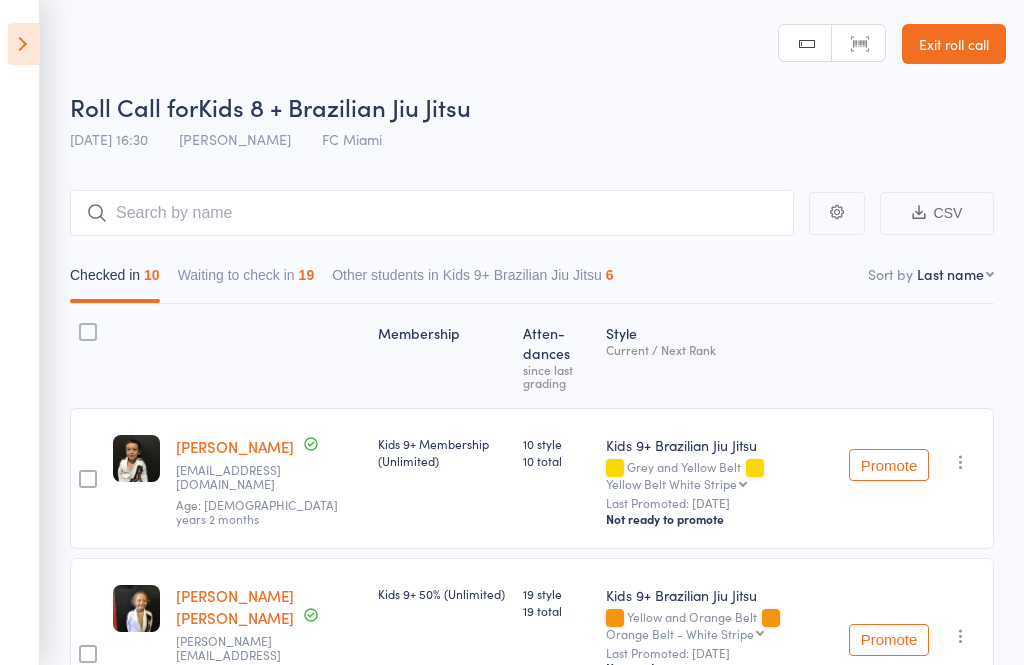 click on "Exit roll call" at bounding box center (954, 44) 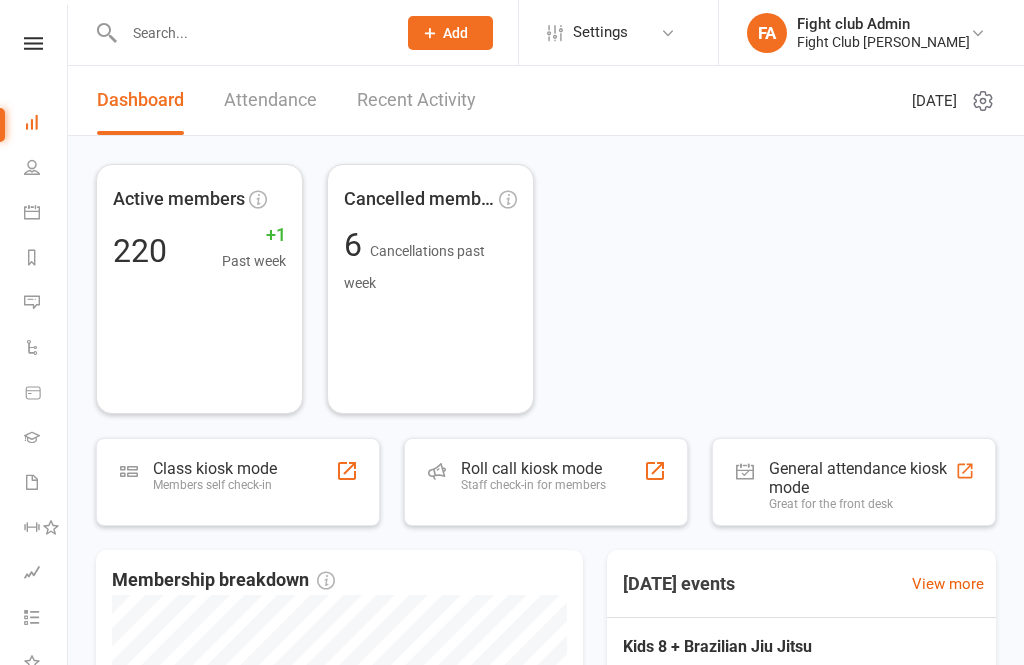 scroll, scrollTop: 0, scrollLeft: 0, axis: both 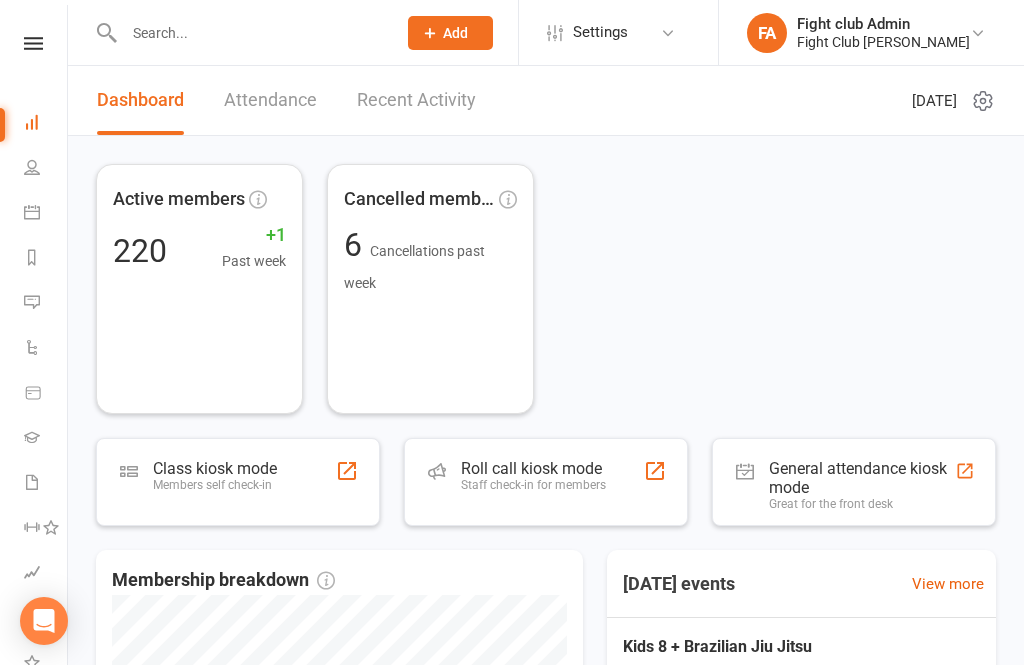 click at bounding box center (250, 33) 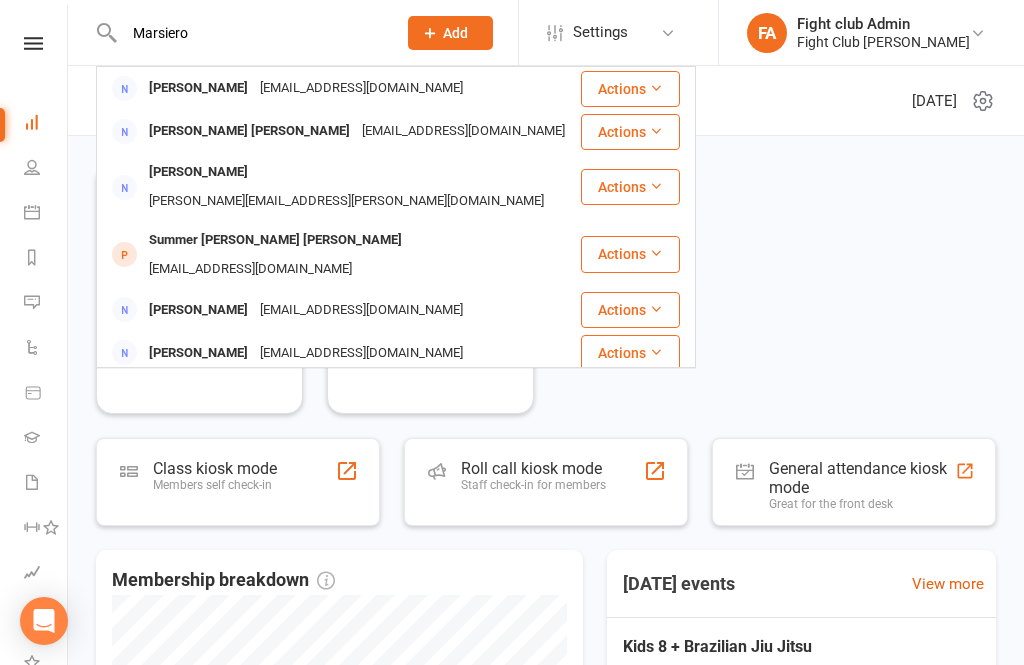 type on "Marsiero" 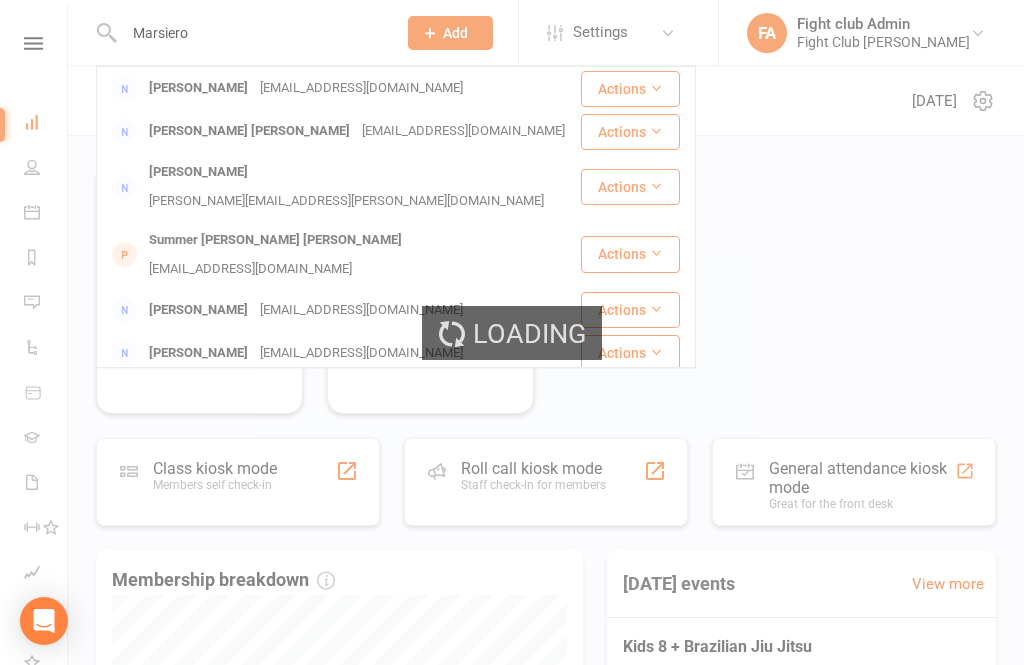 type 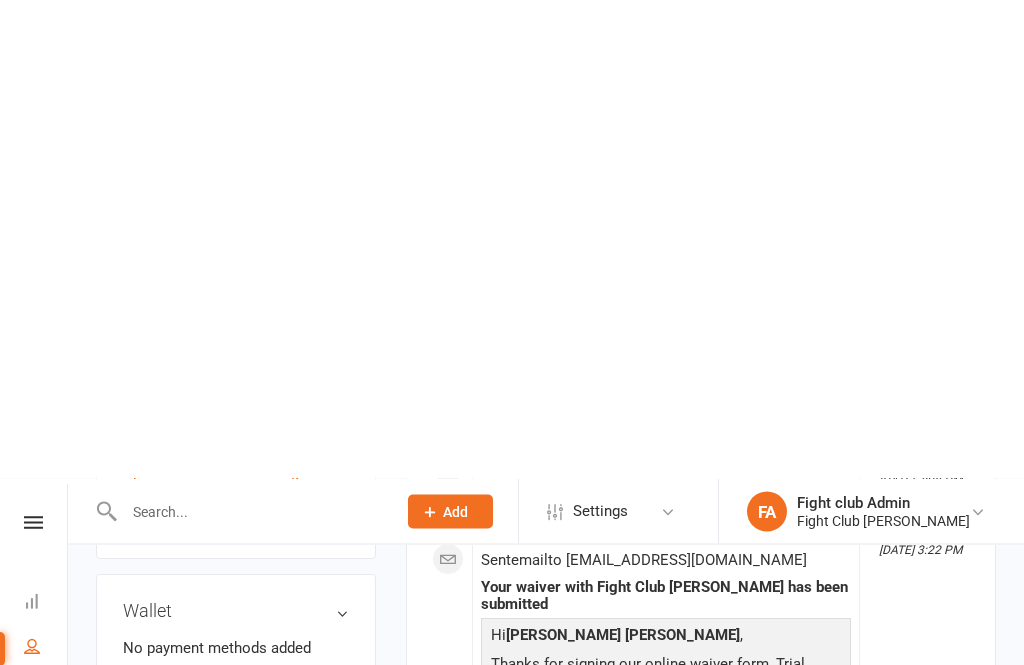 scroll, scrollTop: 0, scrollLeft: 0, axis: both 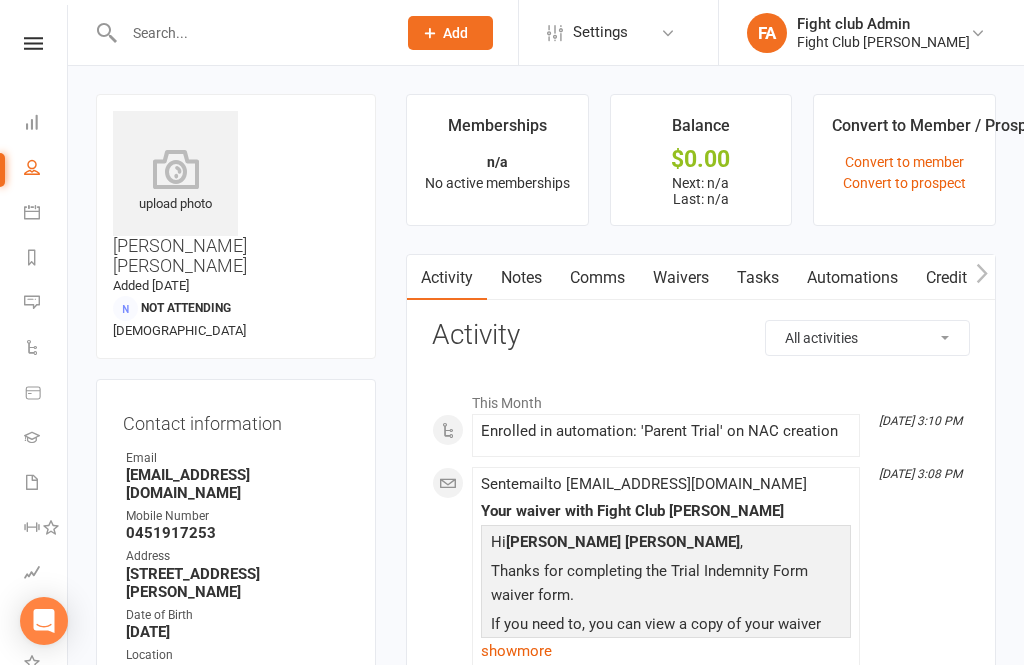 click on "Convert to member" at bounding box center [904, 162] 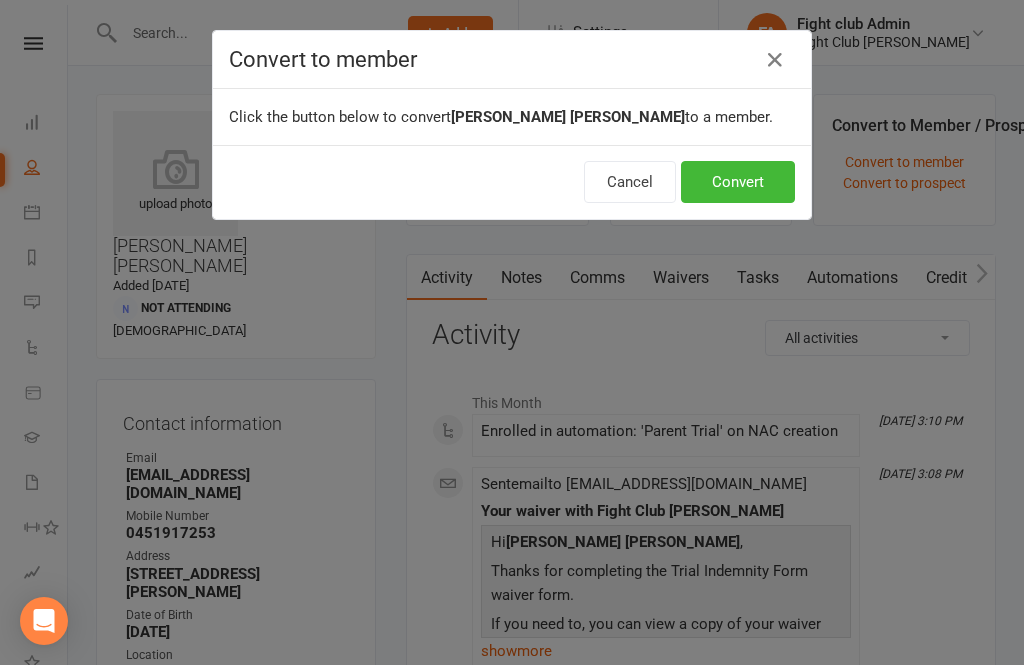 click on "Convert" at bounding box center [738, 182] 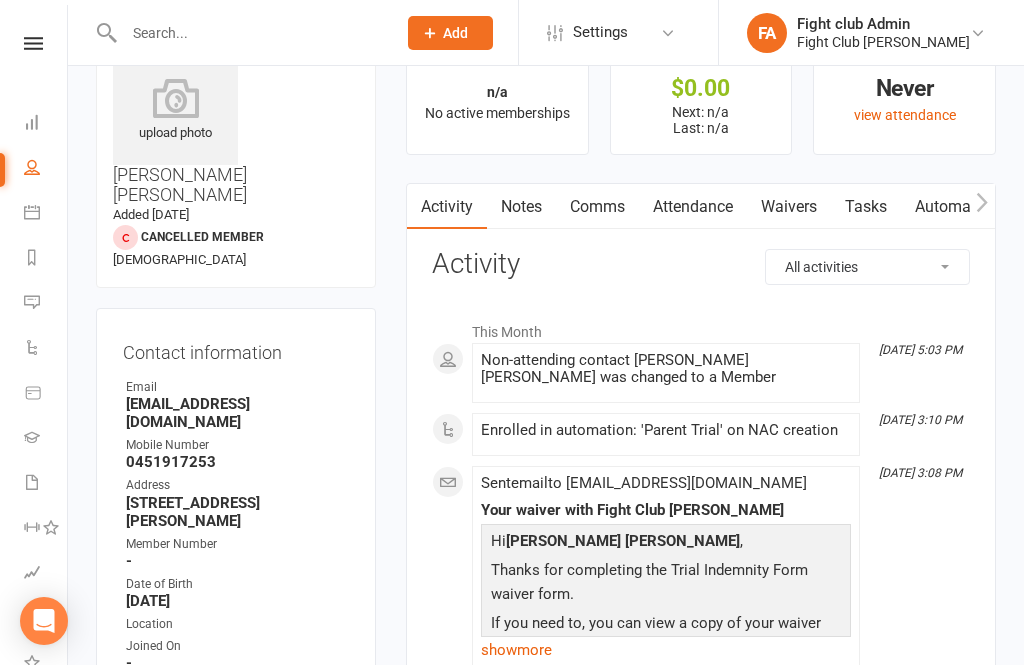scroll, scrollTop: 0, scrollLeft: 0, axis: both 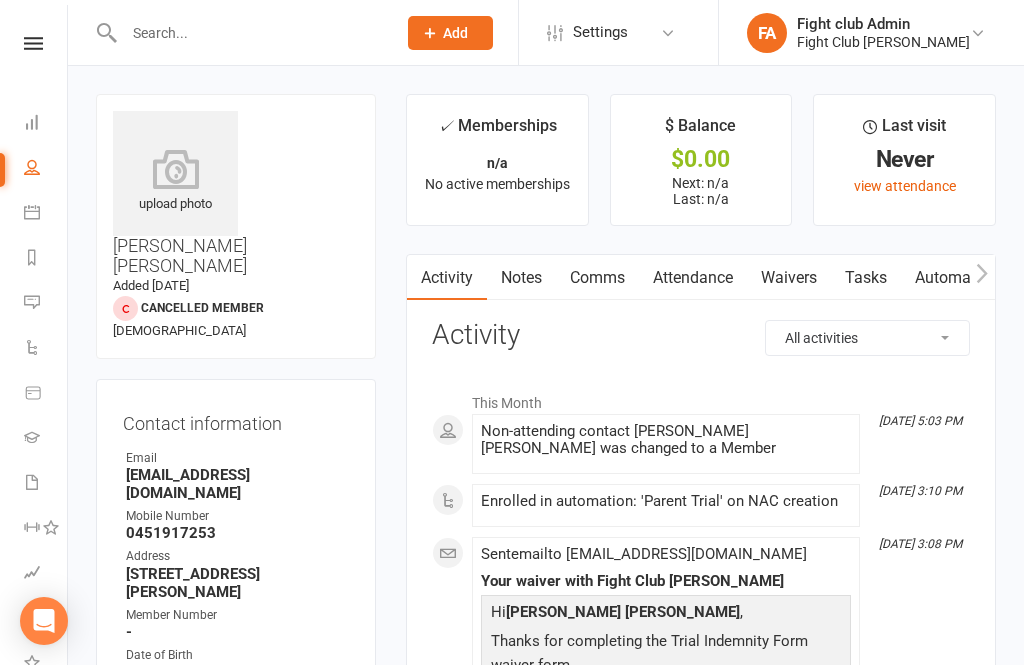 click on "✓ Memberships n/a No active memberships" at bounding box center [497, 160] 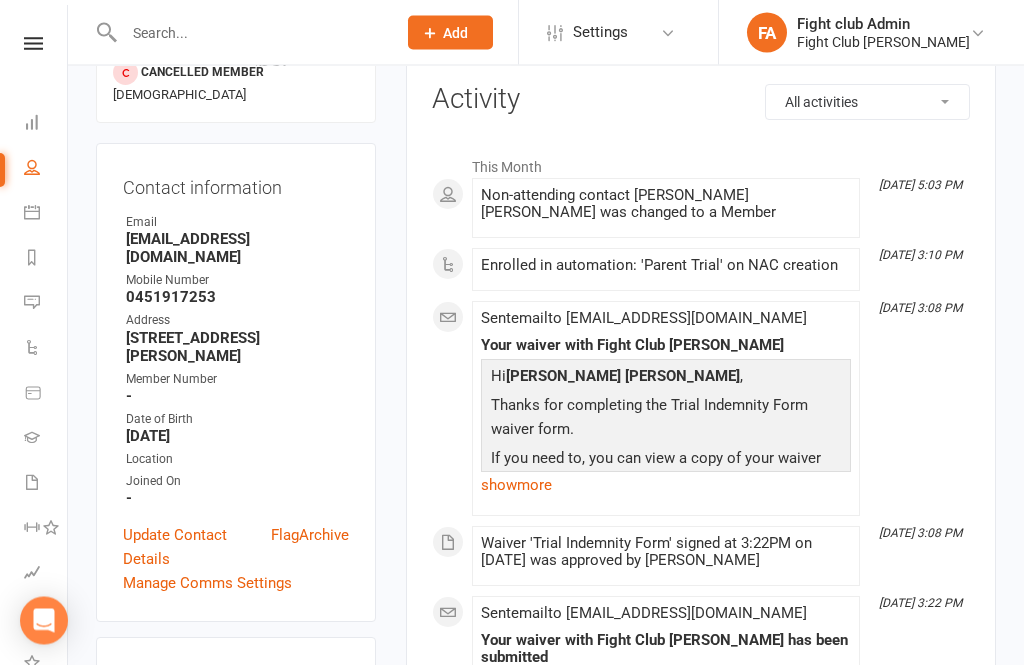 scroll, scrollTop: 236, scrollLeft: 0, axis: vertical 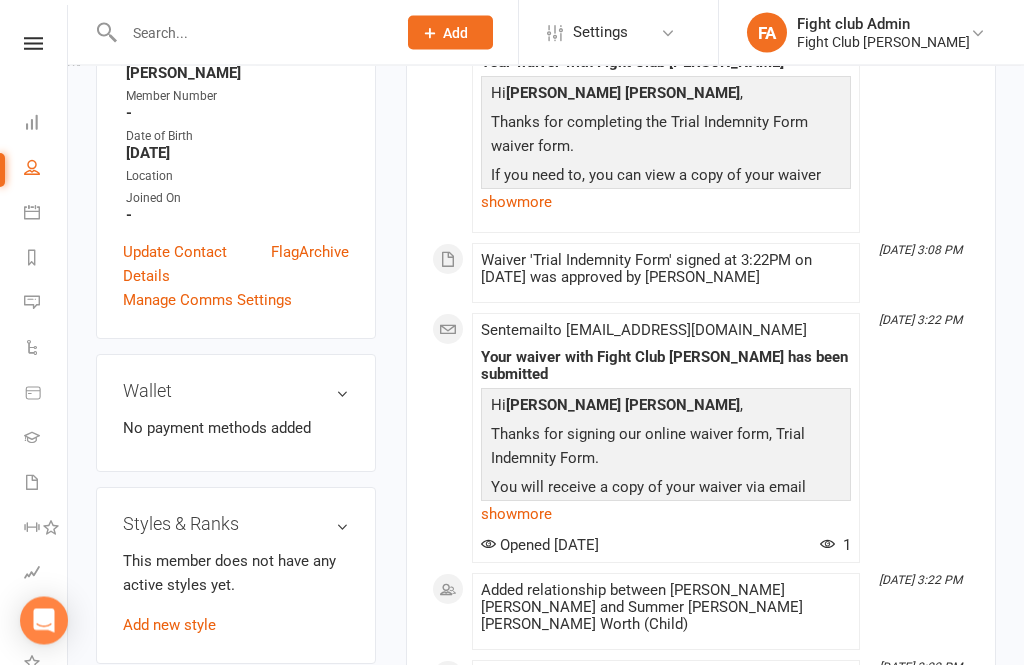 click on "Wallet" at bounding box center (236, 392) 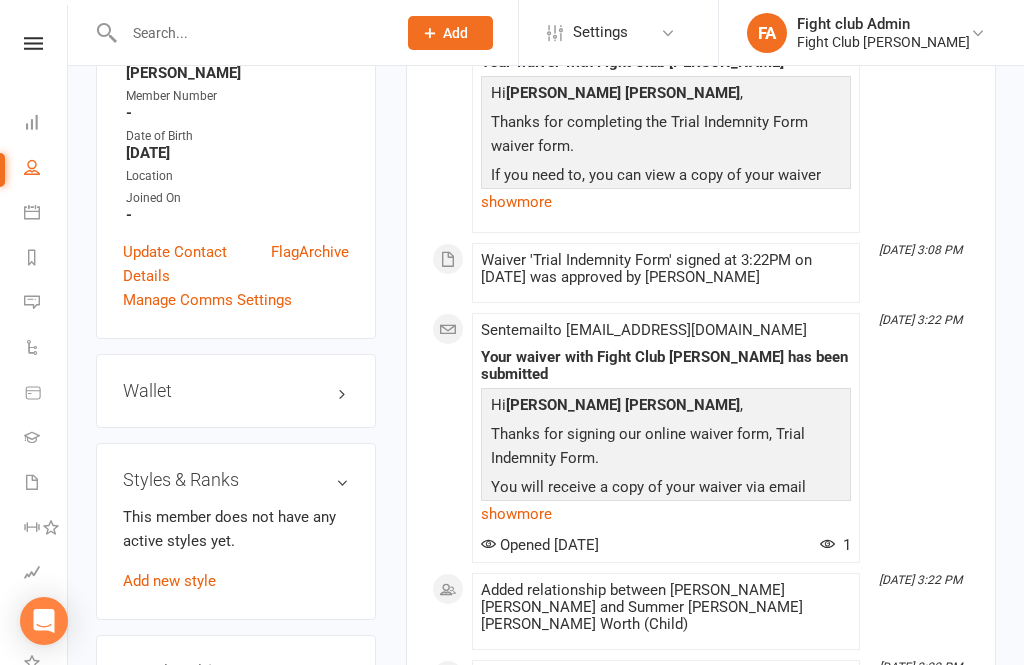 click on "Wallet" at bounding box center [236, 391] 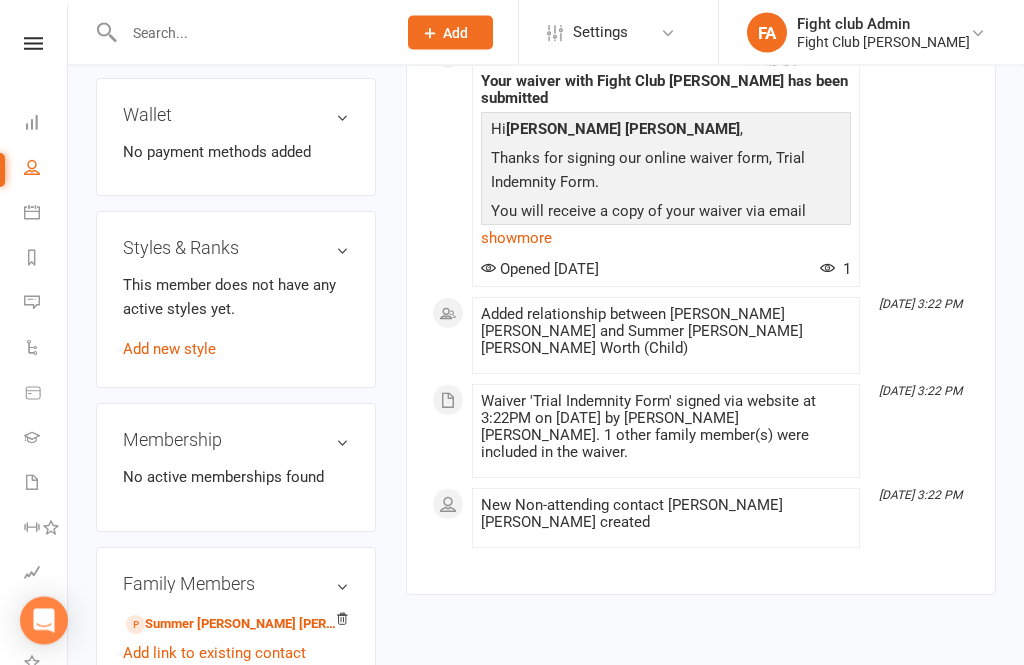scroll, scrollTop: 794, scrollLeft: 0, axis: vertical 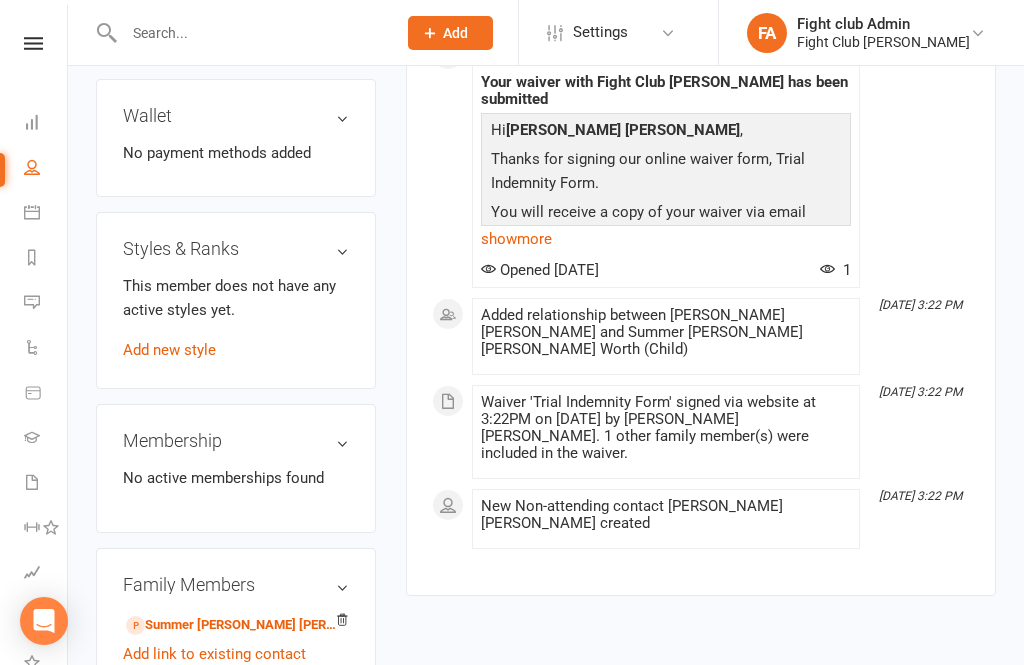 click on "Membership  No active memberships found" at bounding box center [236, 468] 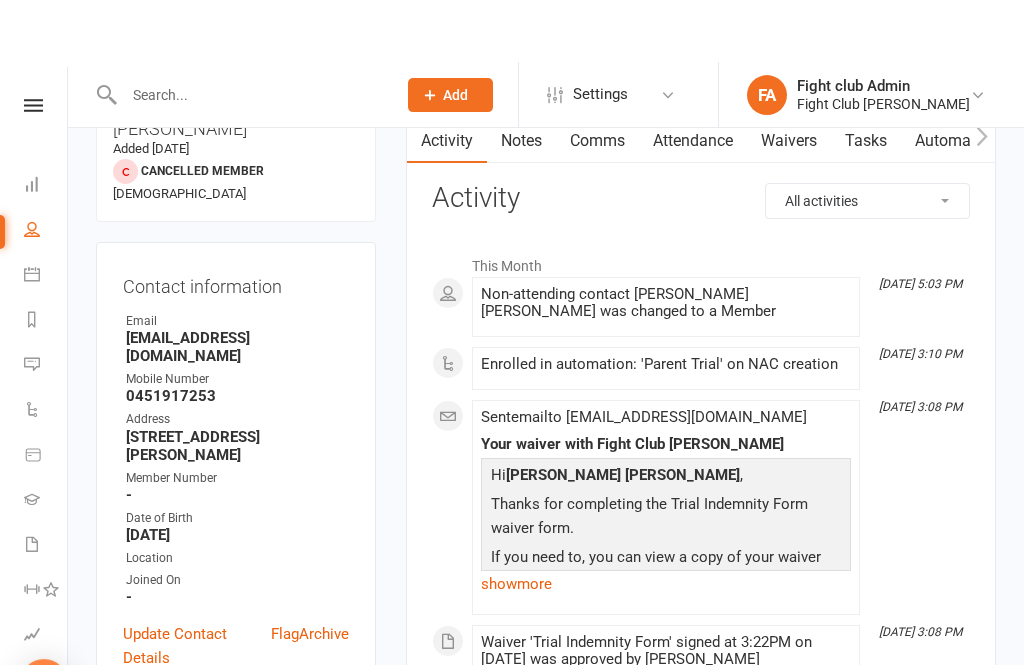 scroll, scrollTop: 0, scrollLeft: 0, axis: both 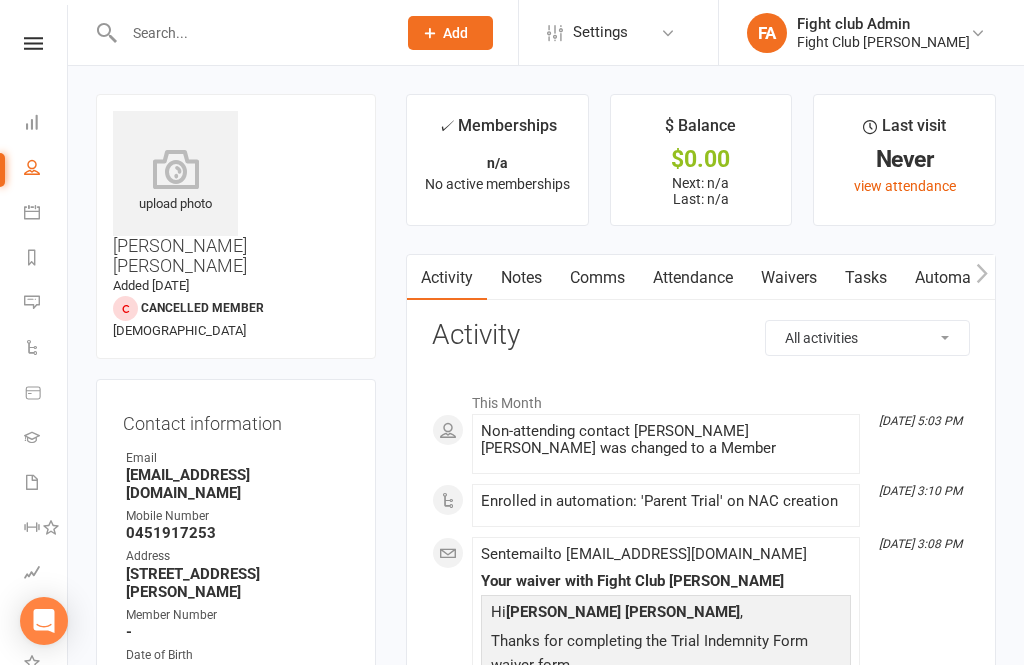 click on "Waivers" at bounding box center [789, 278] 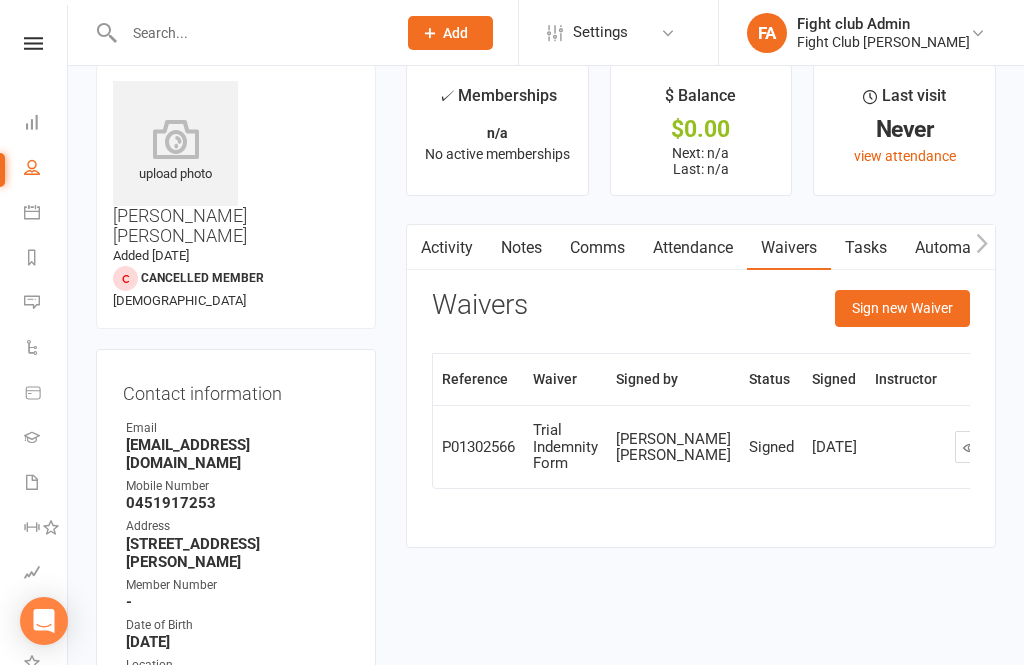 scroll, scrollTop: 33, scrollLeft: 0, axis: vertical 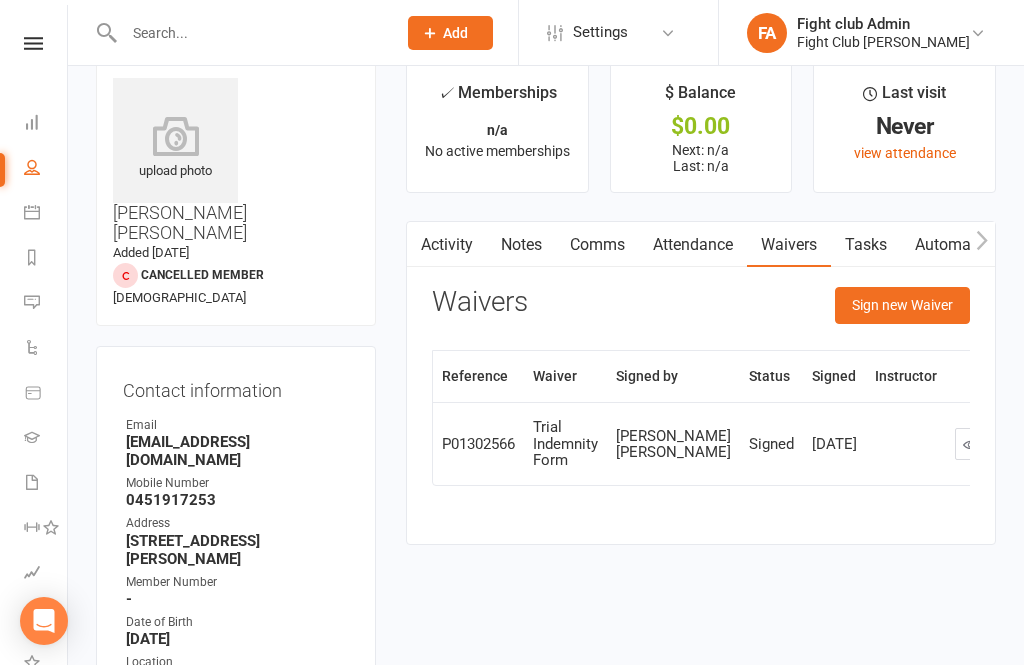 click on "Sign new Waiver" at bounding box center (902, 305) 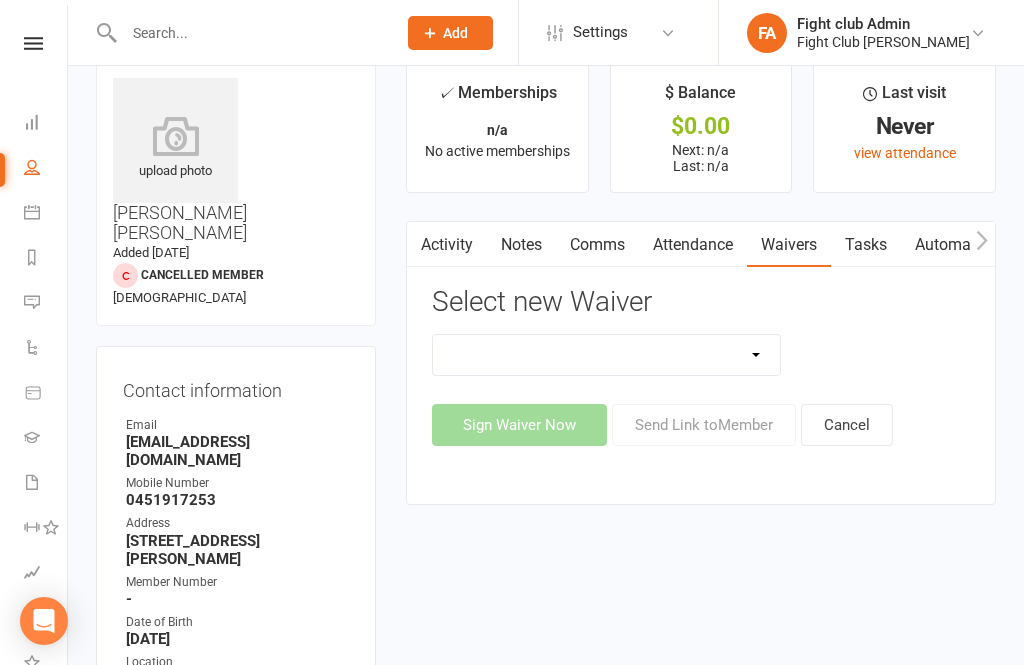 click on "Cash Membership Form Membership Enrolment Form Trial Indemnity Form Update of payment details" at bounding box center [606, 355] 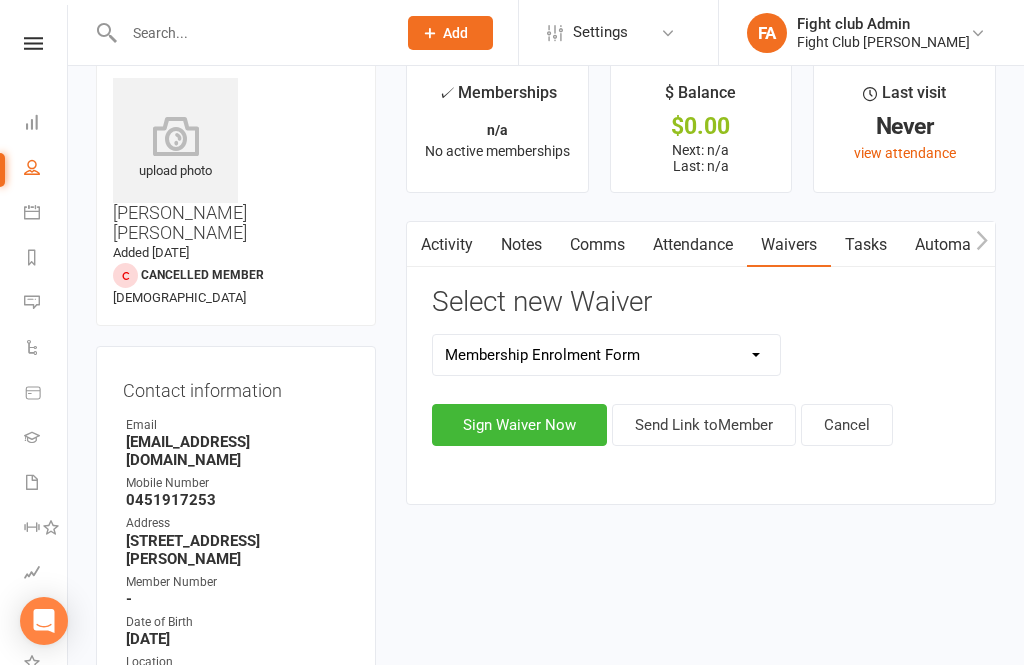 click on "Sign Waiver Now" at bounding box center (519, 425) 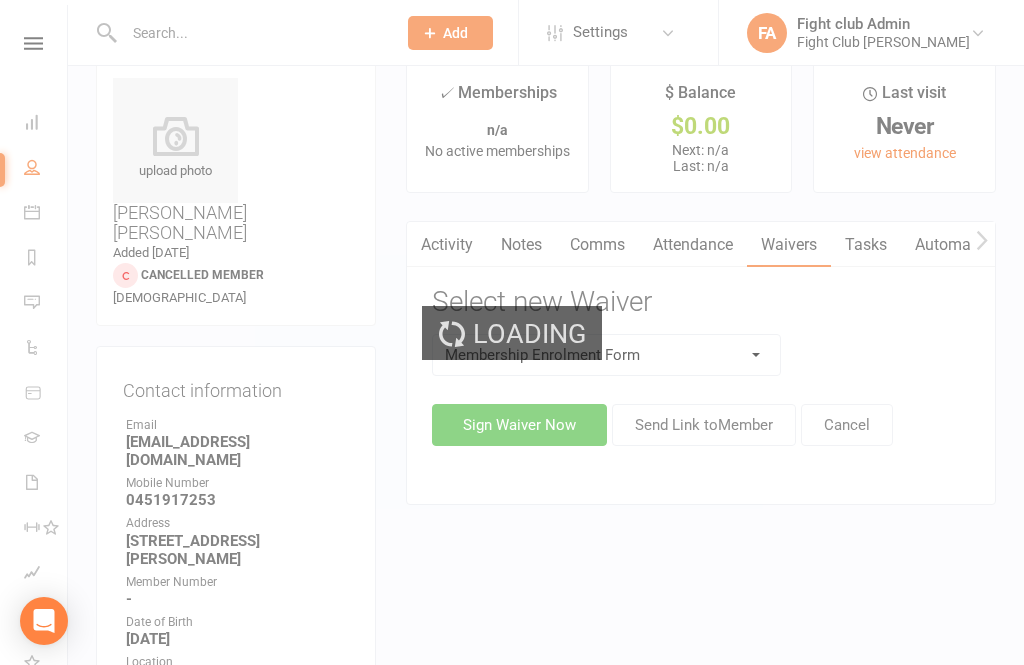 scroll, scrollTop: 0, scrollLeft: 0, axis: both 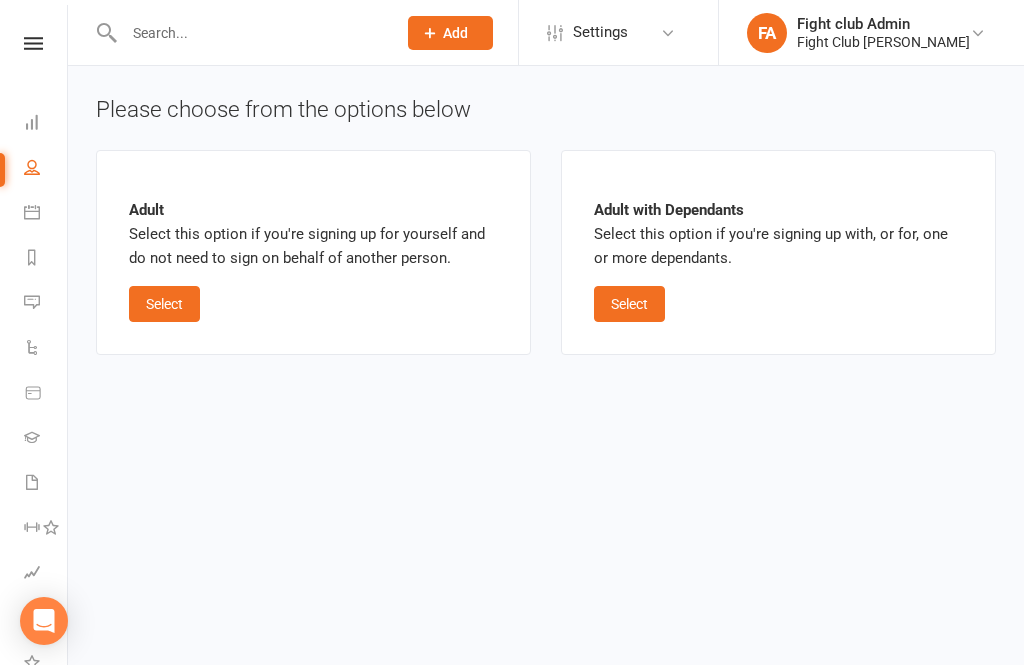 click on "Select" at bounding box center (629, 304) 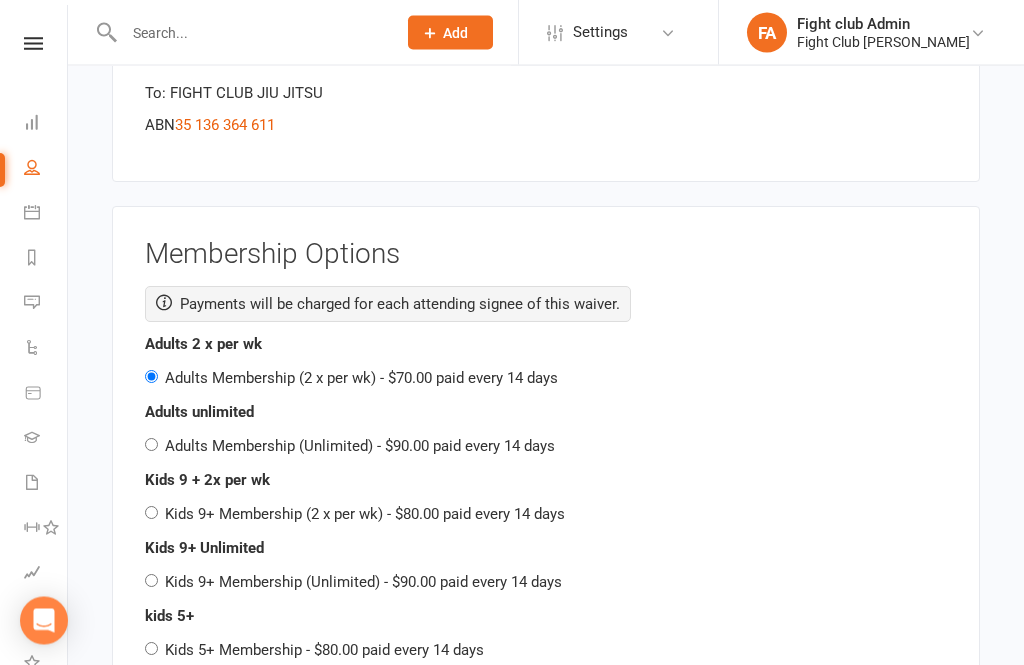 scroll, scrollTop: 3013, scrollLeft: 0, axis: vertical 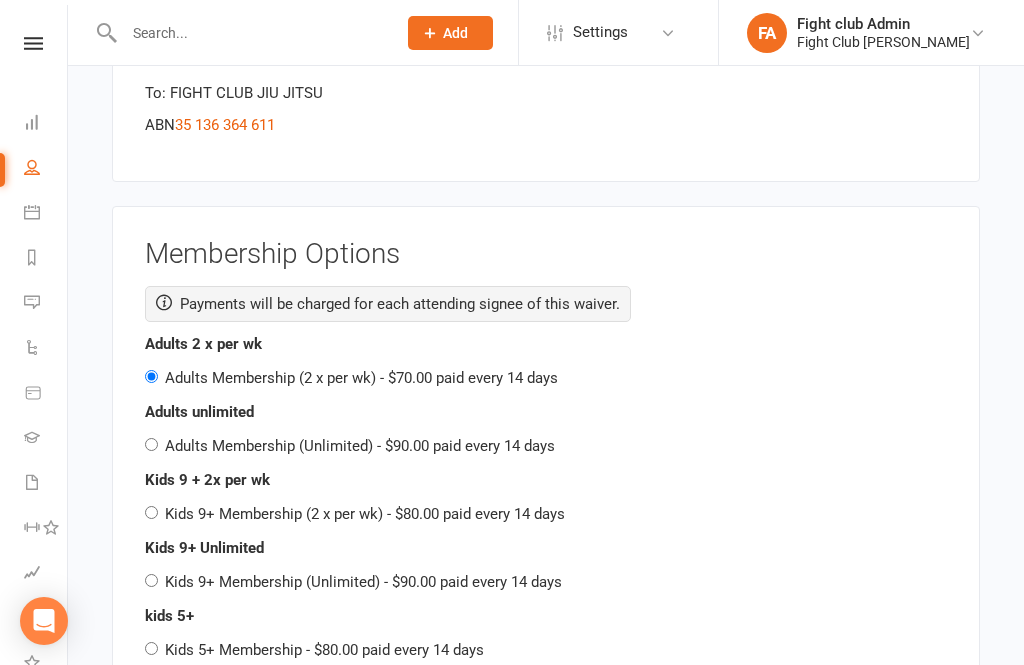 click on "Membership Options Payments will be charged for each attending signee of this waiver. Adults 2 x per wk Adults Membership (2 x per wk) - $70.00 paid every 14 days Adults unlimited Adults Membership (Unlimited) - $90.00 paid every 14 days Kids 9 + 2x per wk Kids 9+ Membership (2 x per wk) - $80.00 paid every 14 days Kids 9+ Unlimited Kids 9+ Membership (Unlimited) - $90.00 paid every 14 days kids 5+ Kids 5+ Membership - $80.00 paid every 14 days" at bounding box center [546, 455] 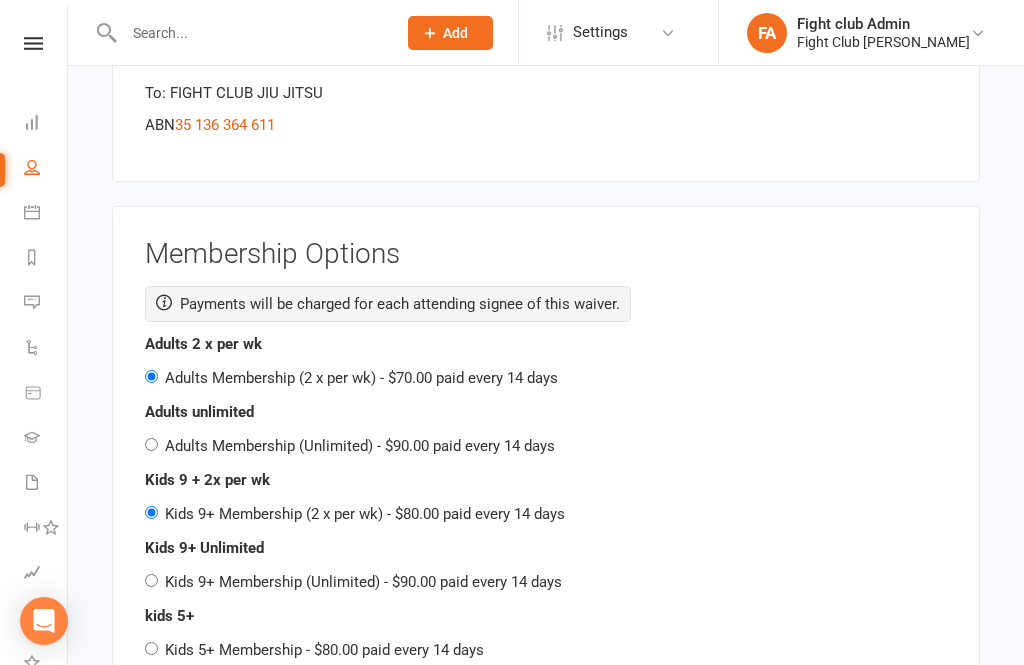 radio on "false" 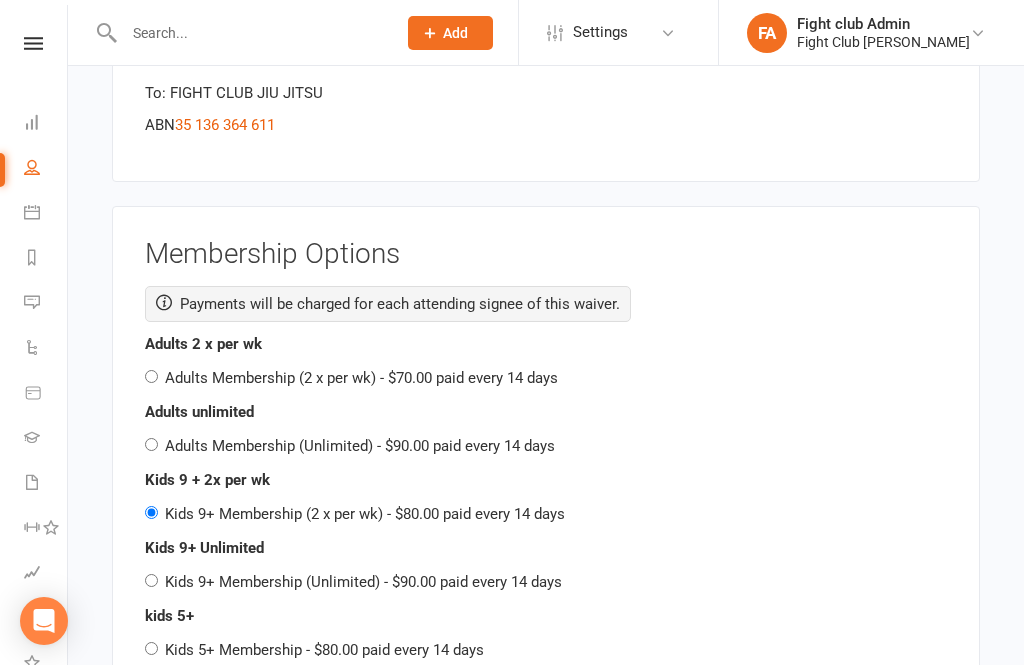 click on "Kids 5+ Membership - $80.00 paid every 14 days" at bounding box center [324, 650] 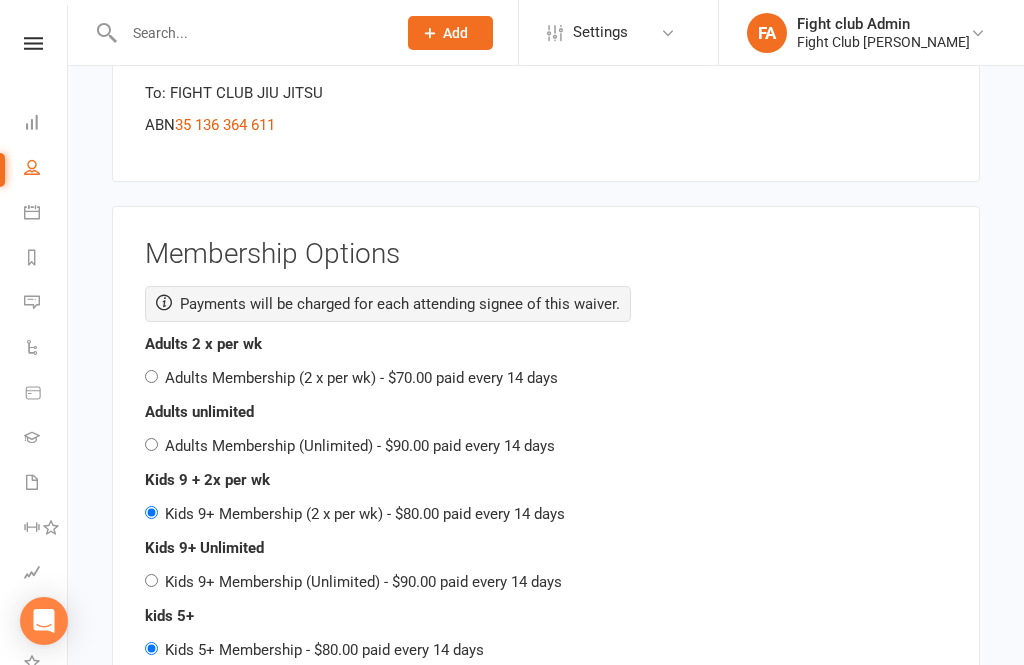 radio on "false" 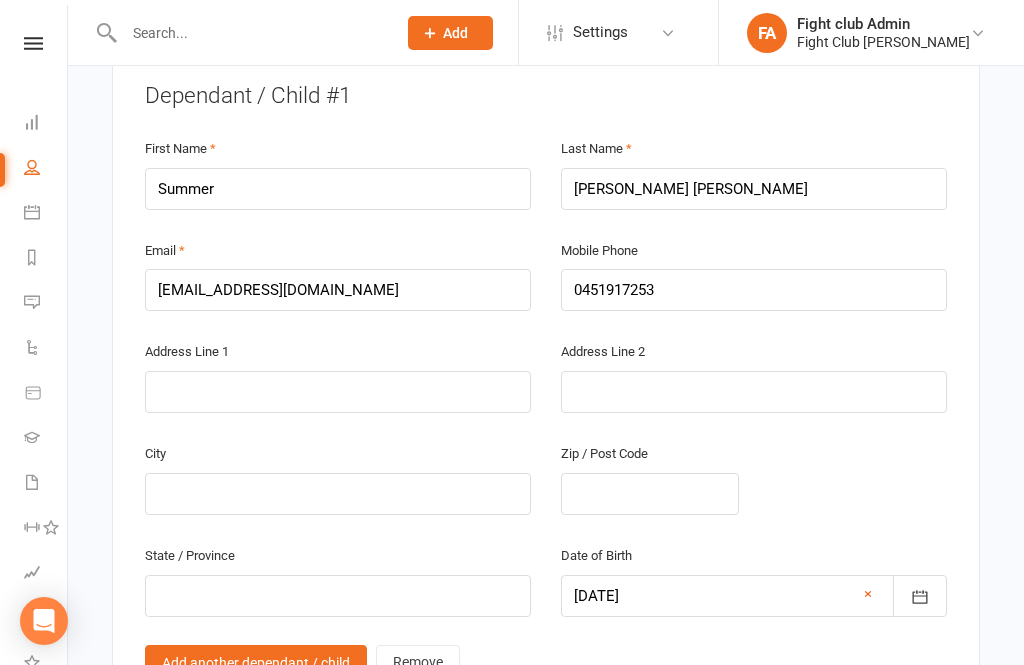 scroll, scrollTop: 1367, scrollLeft: 0, axis: vertical 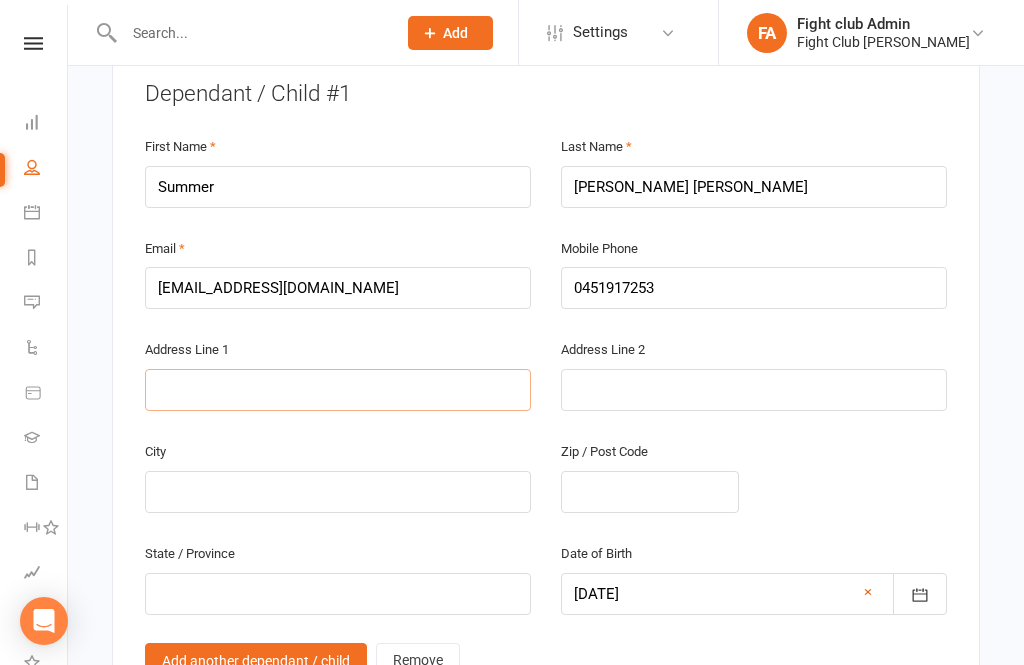 click at bounding box center (338, 390) 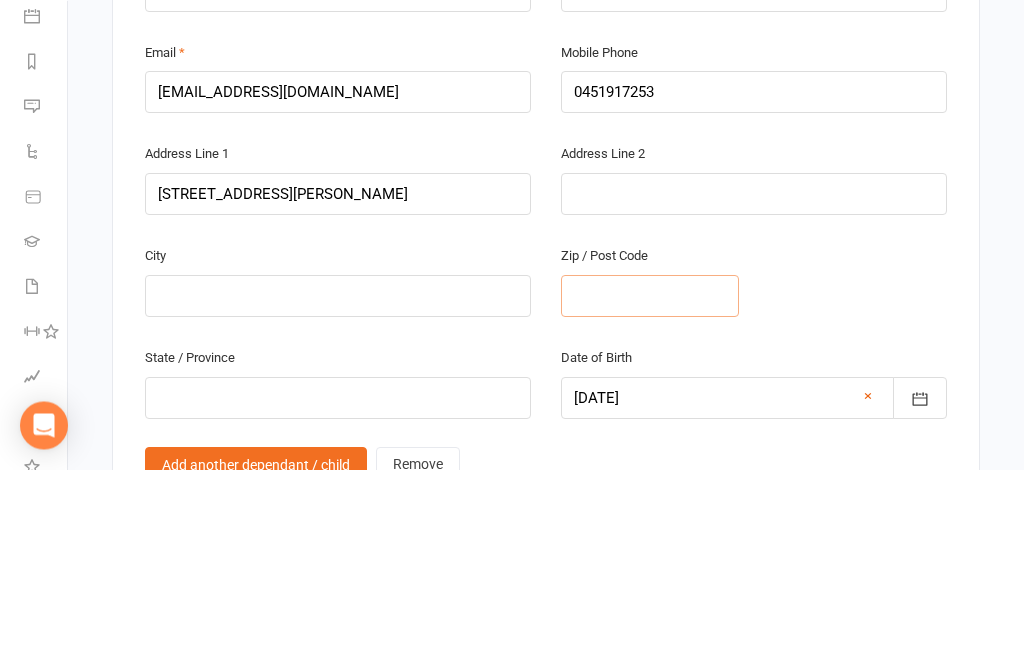 click at bounding box center (650, 492) 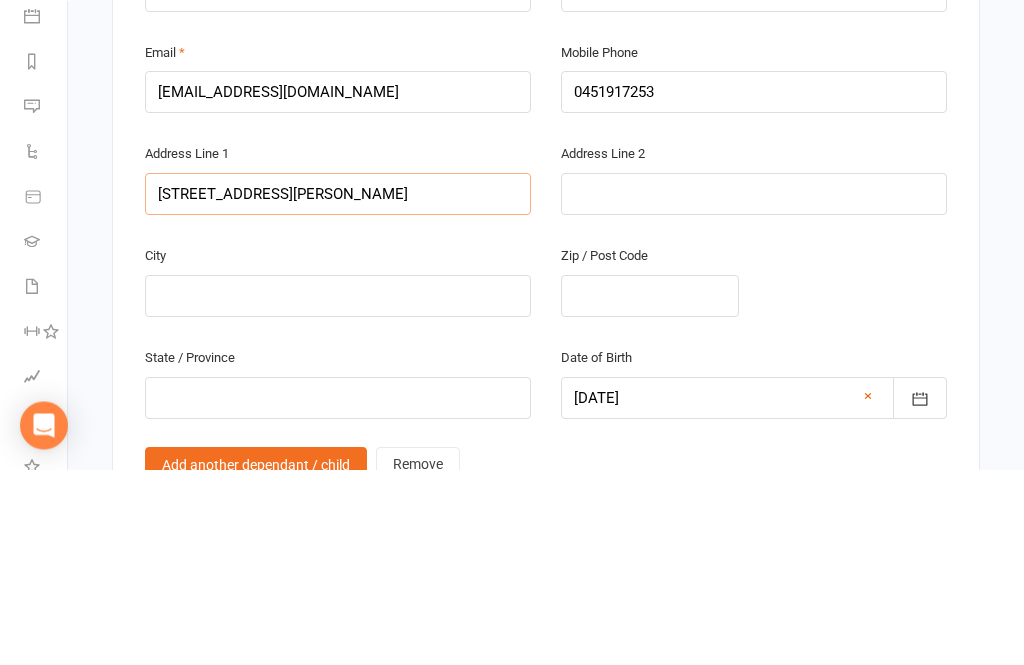 click on "8 Guthrie street" at bounding box center (338, 390) 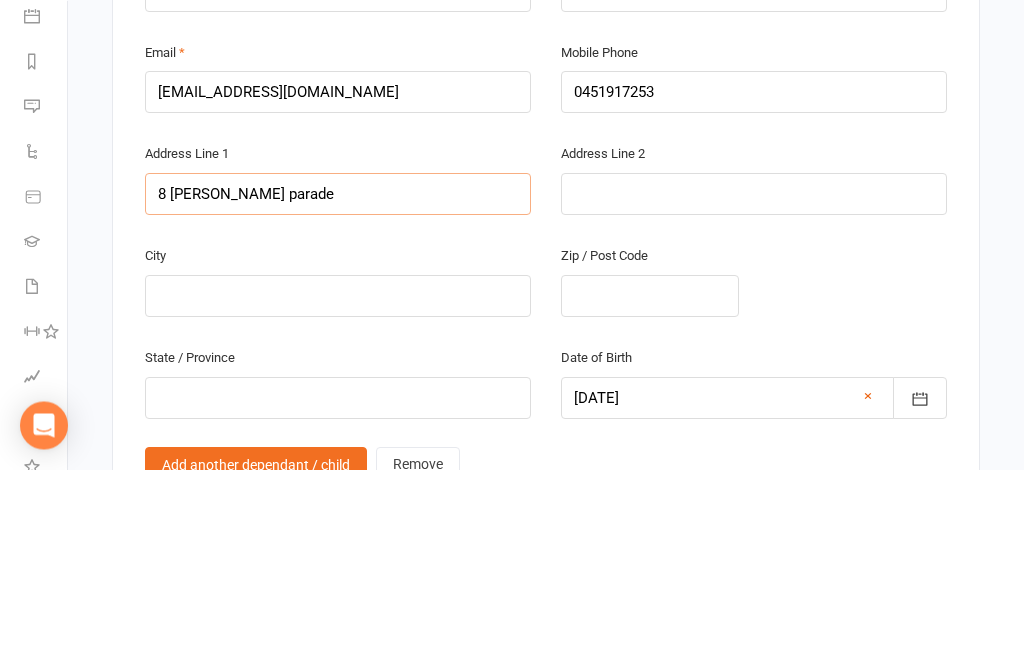 type on "8 Guthrie parade" 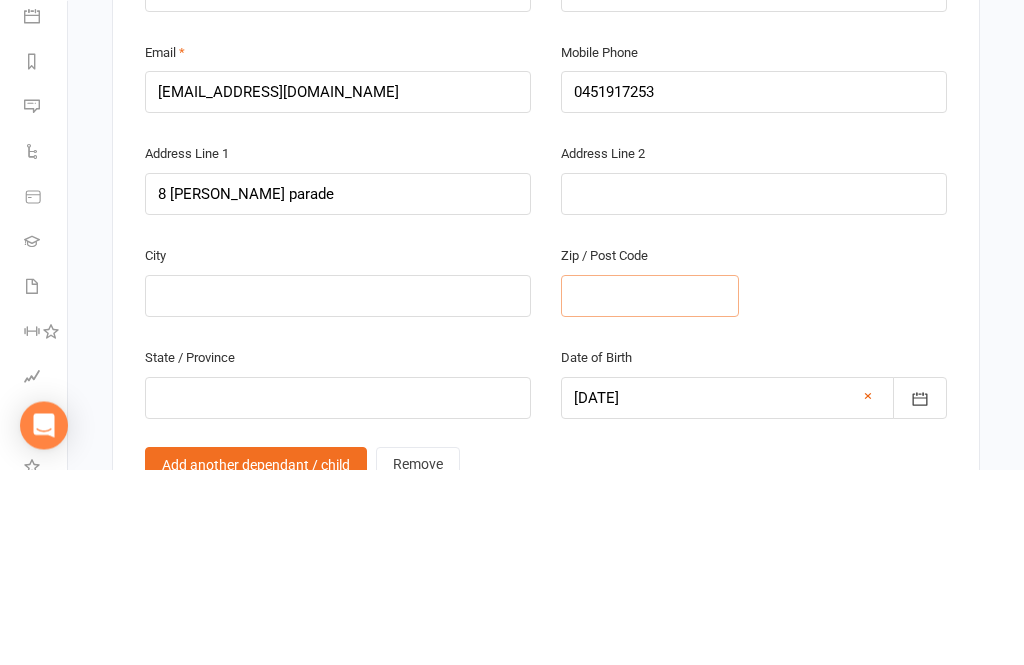 click at bounding box center [650, 492] 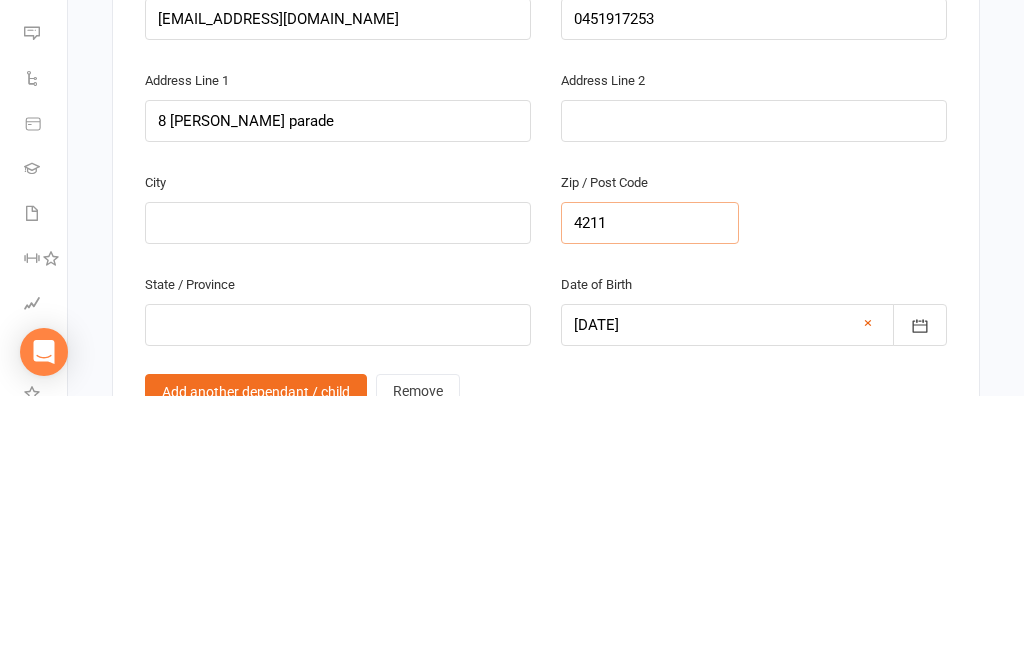 type on "4211" 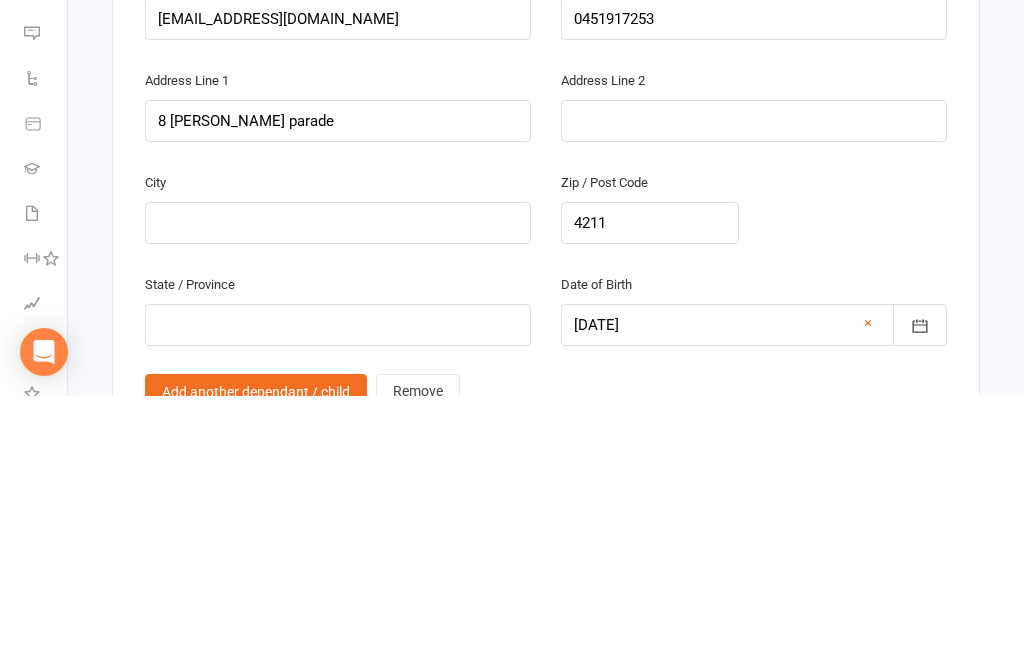 click at bounding box center [338, 492] 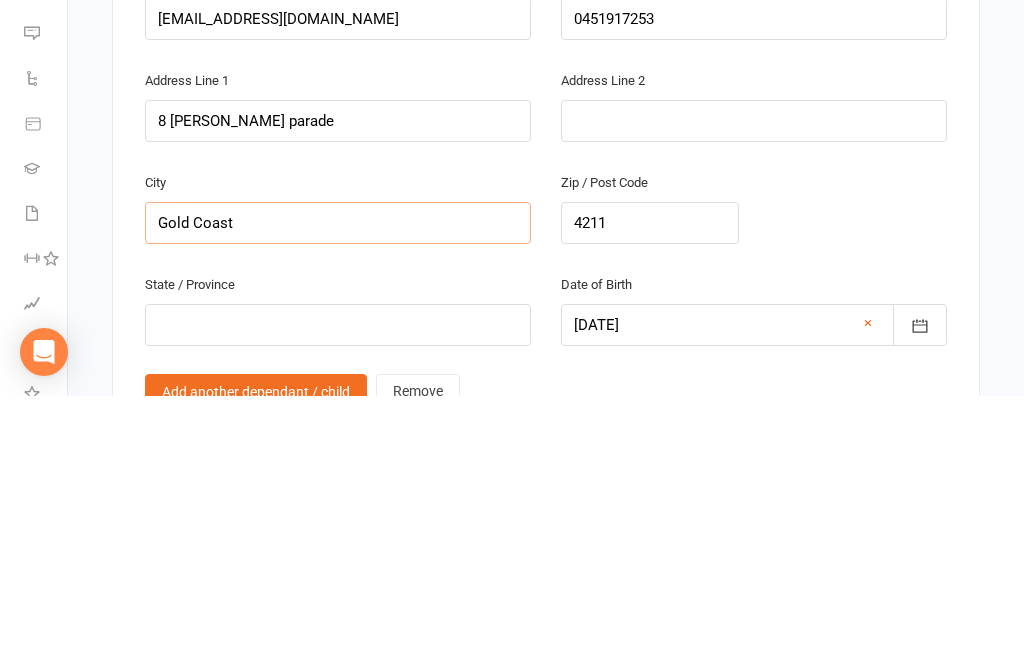 type on "Gold Coast" 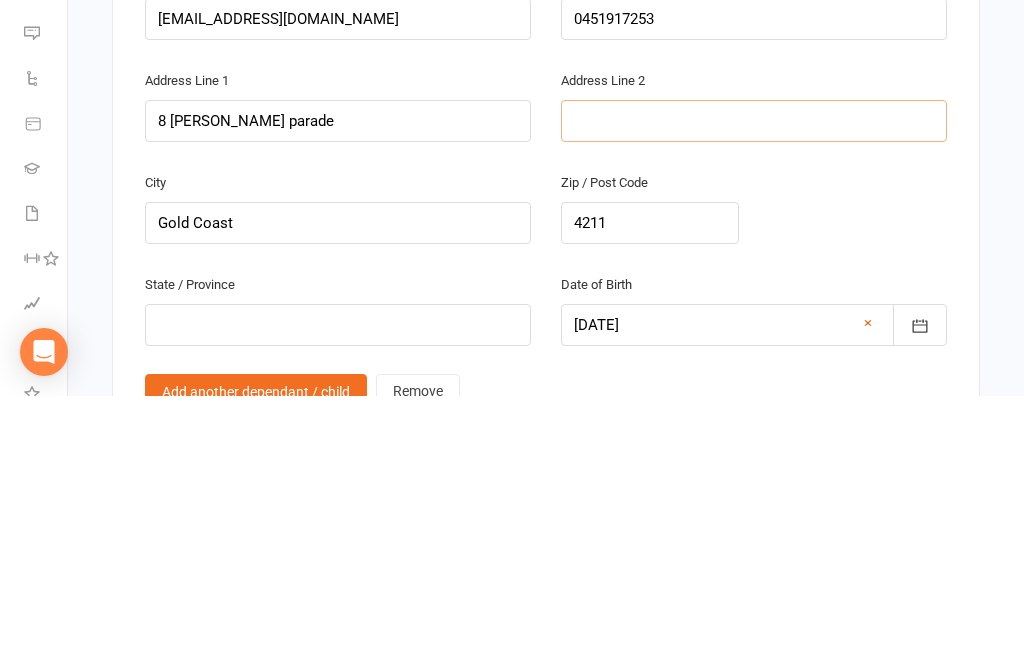 click at bounding box center [754, 390] 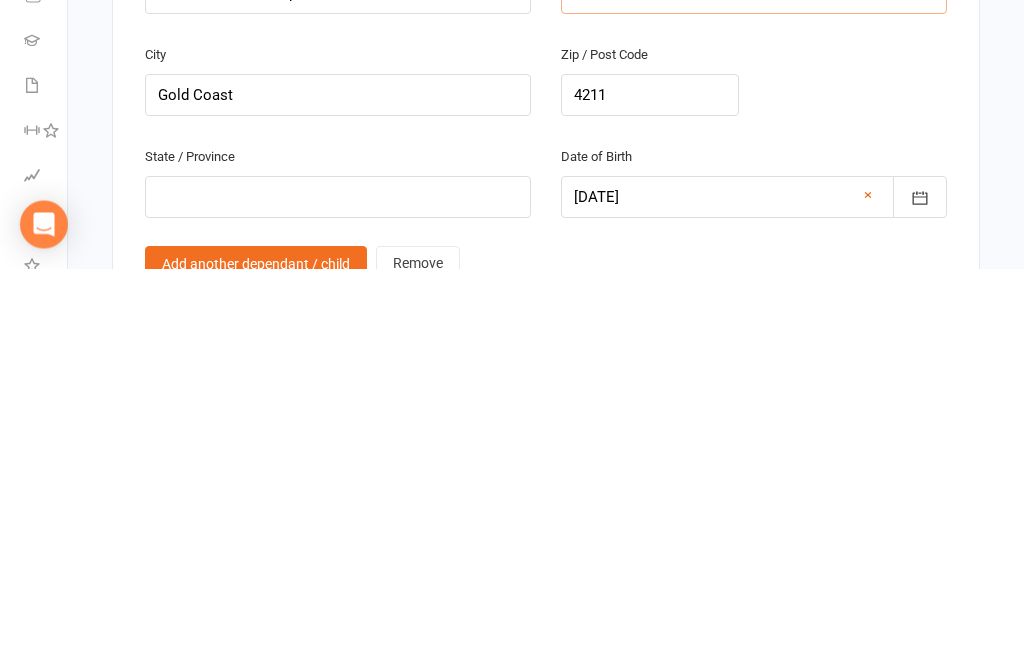 type on "Carrara" 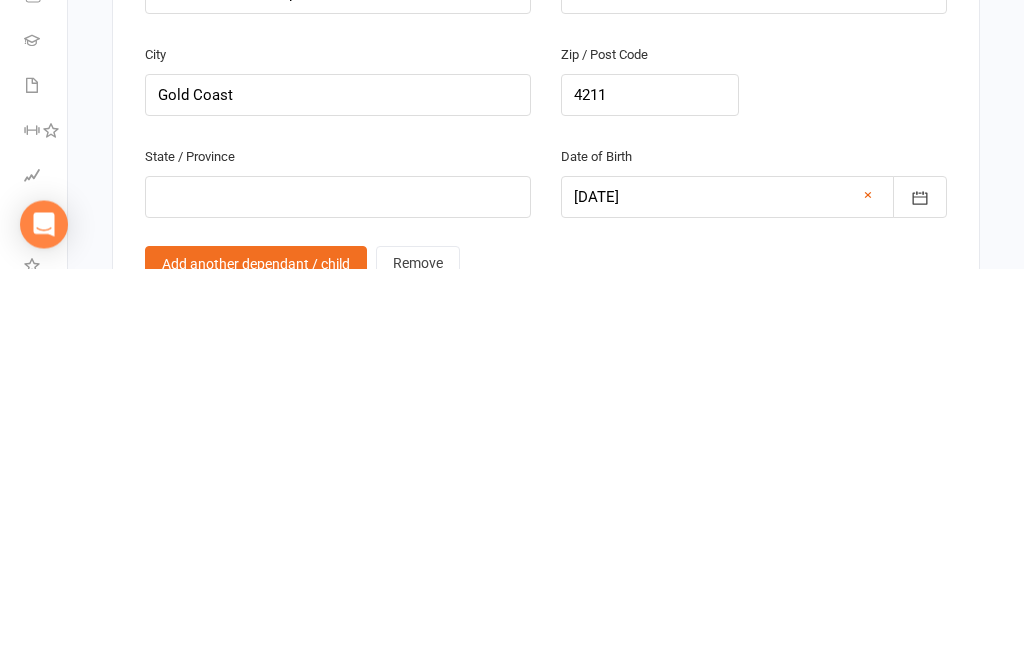 click at bounding box center [338, 594] 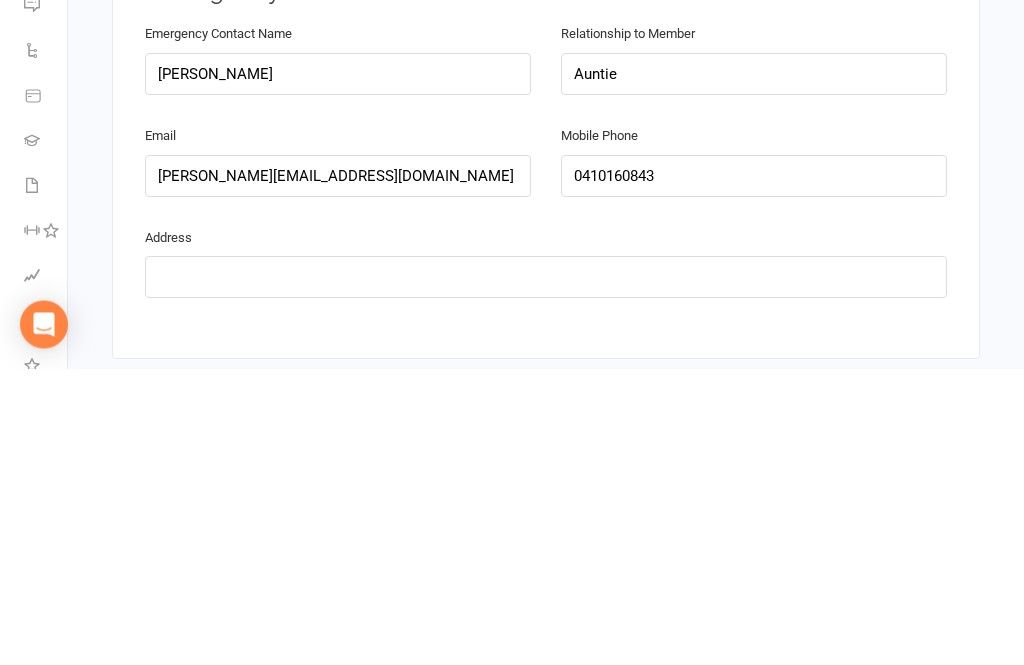 scroll, scrollTop: 1865, scrollLeft: 0, axis: vertical 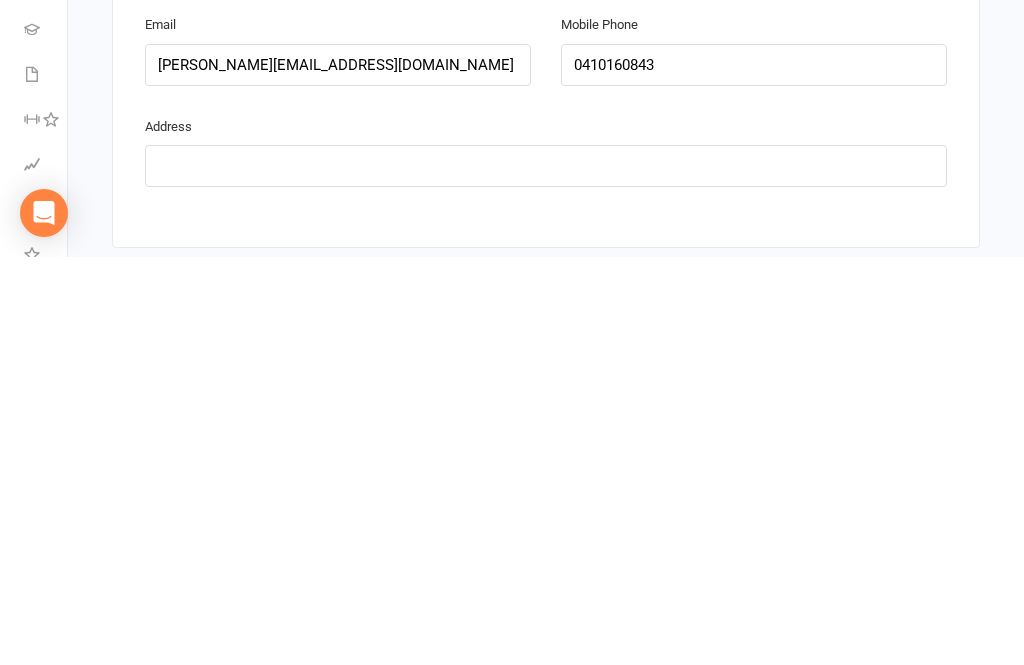 type on "QLD" 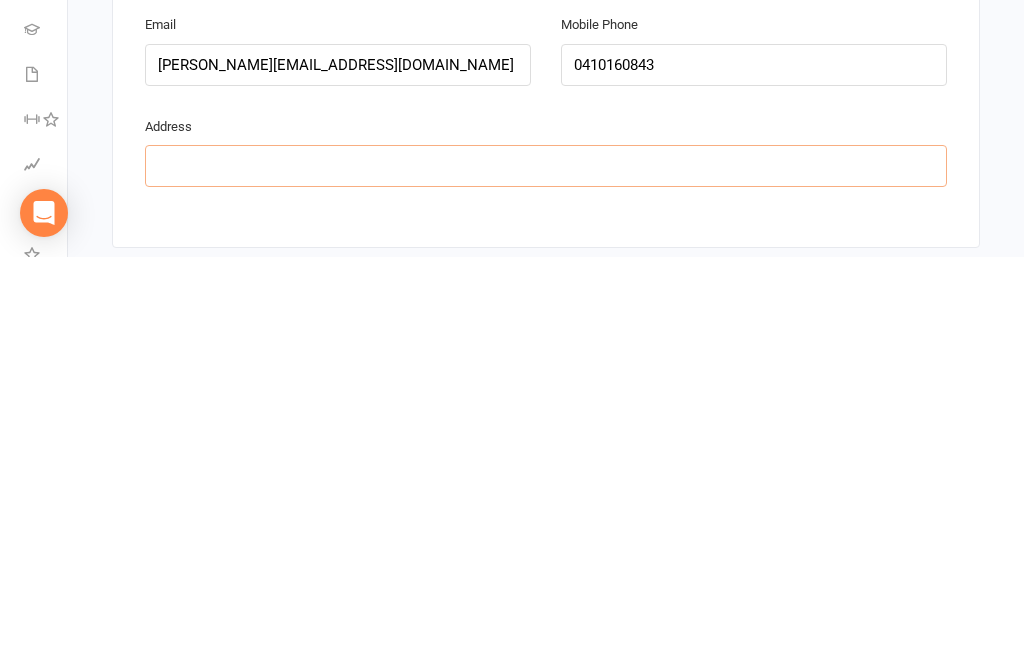 click at bounding box center [546, 574] 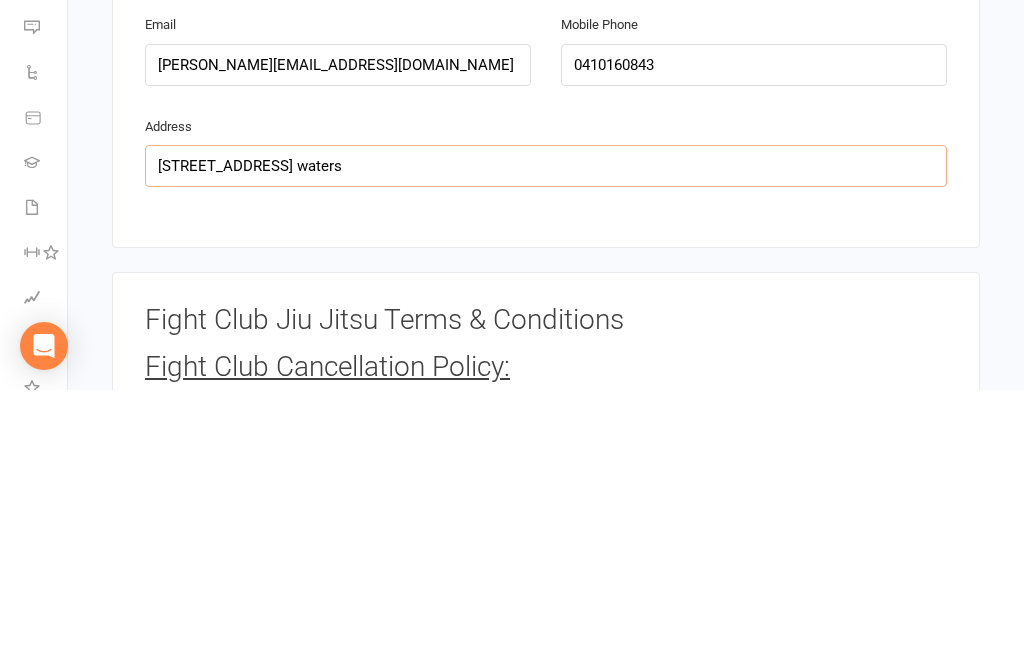 scroll, scrollTop: 2007, scrollLeft: 0, axis: vertical 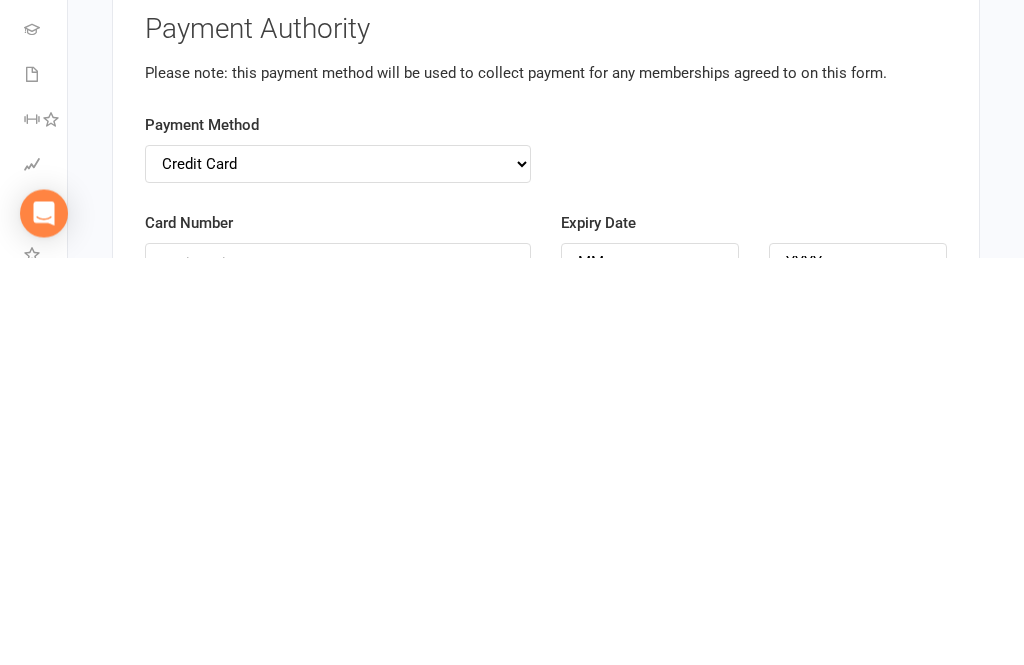 type on "45bordeaux Blvd, mermaid waters" 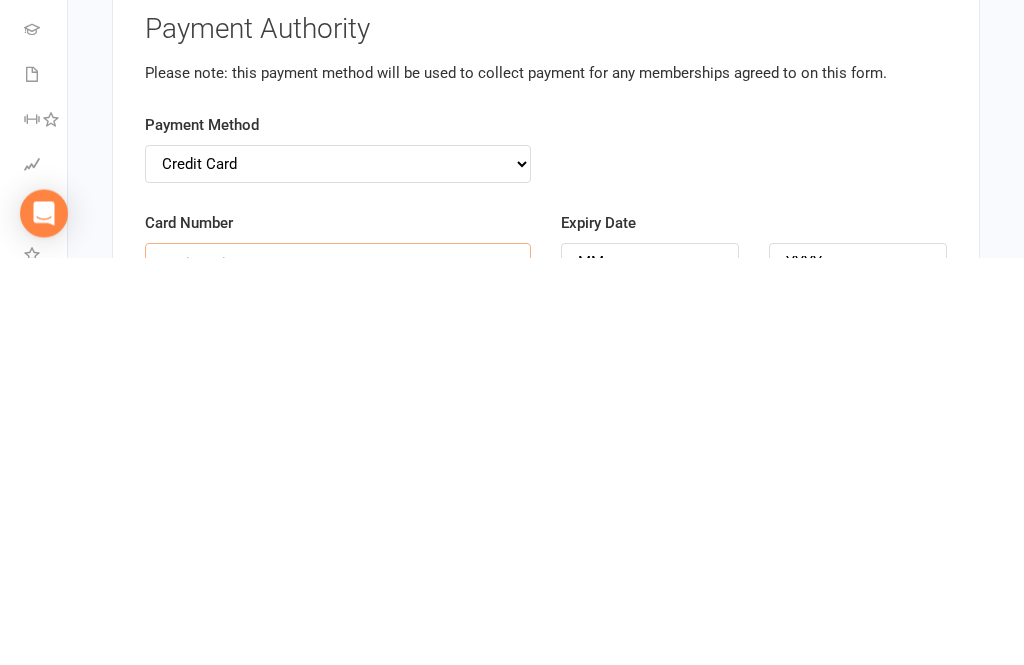 click on "Card Number" at bounding box center (338, 672) 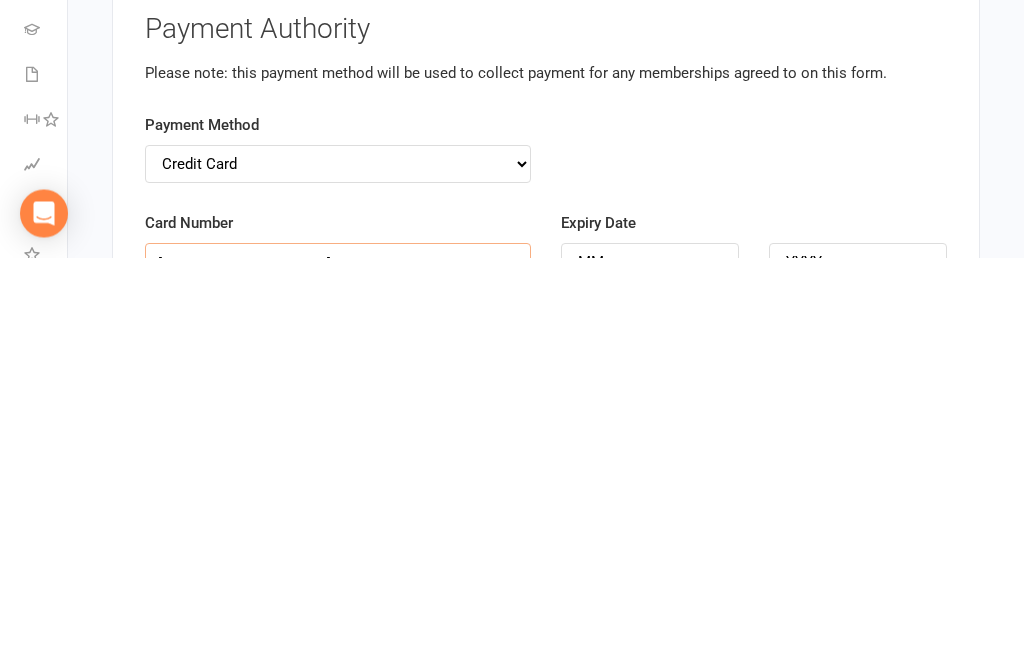 type on "5217293010597325" 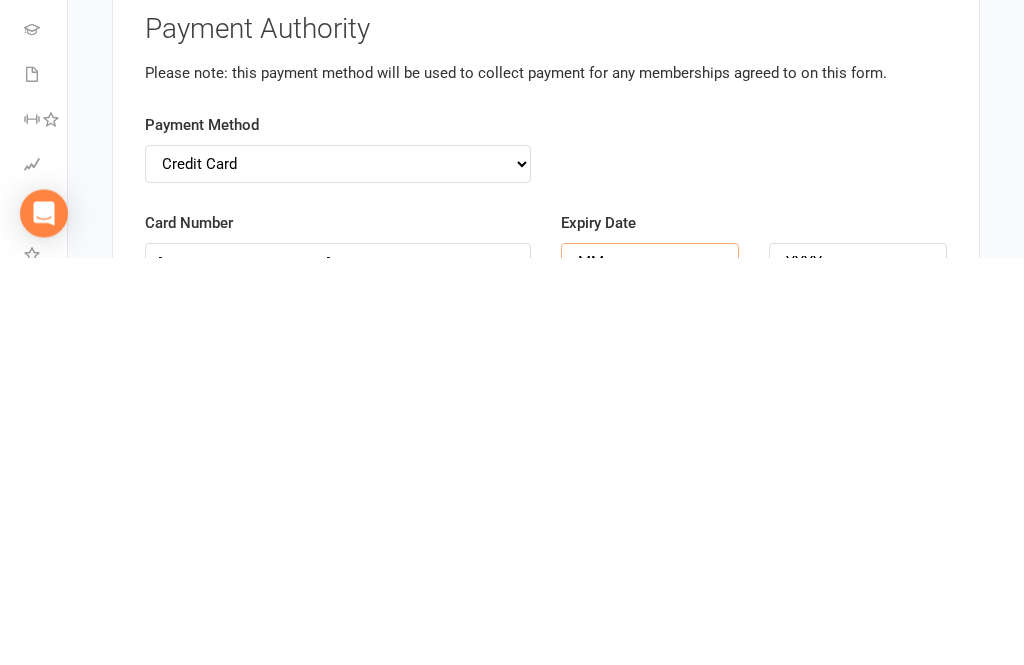 click on "MM 01 02 03 04 05 06 07 08 09 10 11 12" at bounding box center [650, 670] 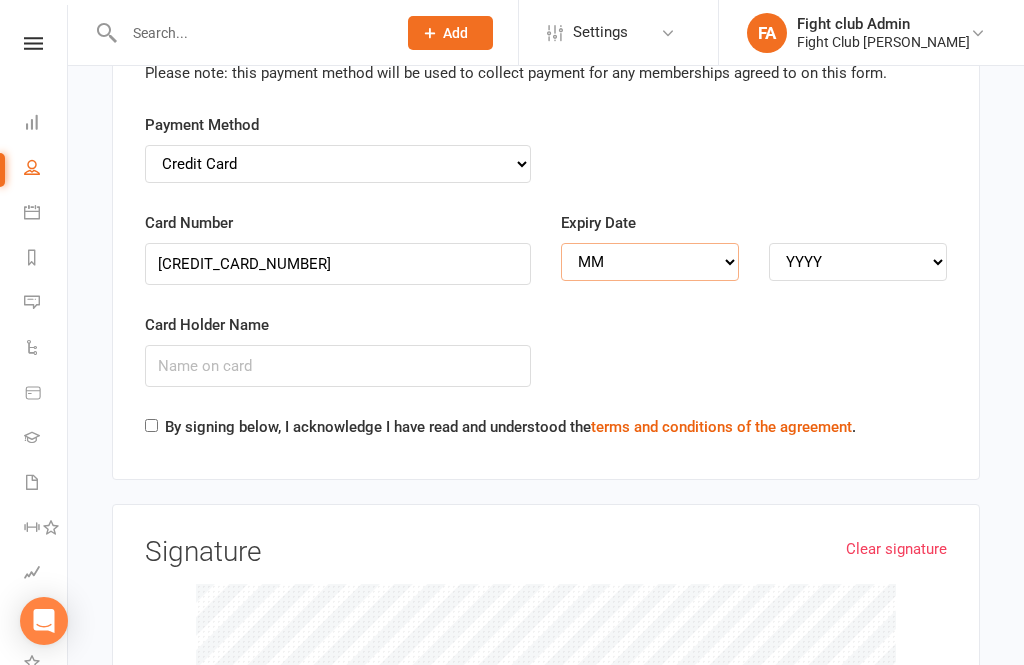 select on "04" 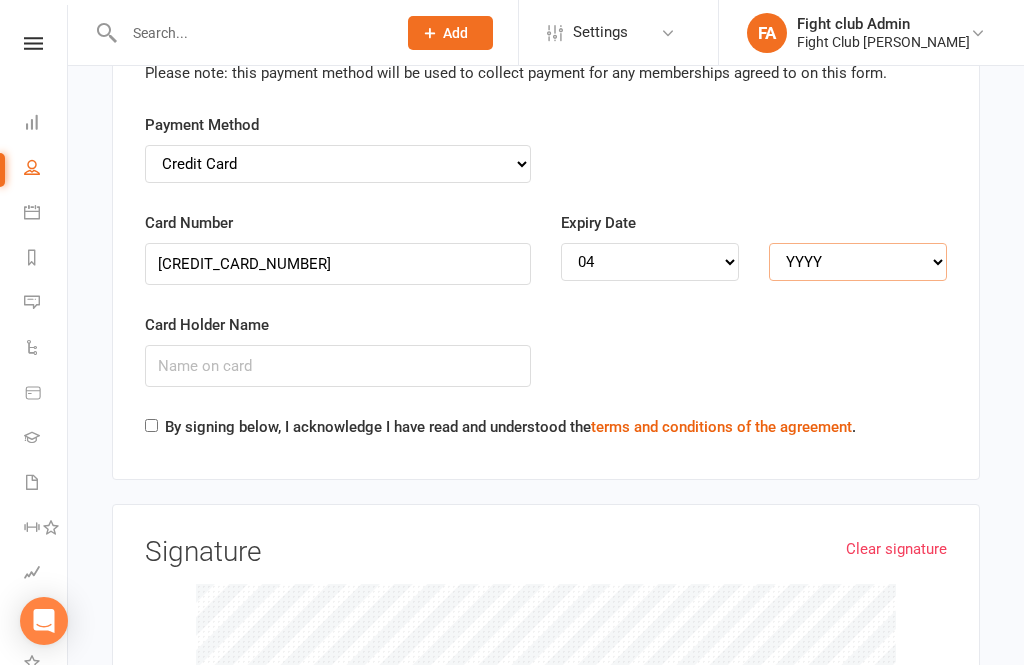 click on "YYYY 2025 2026 2027 2028 2029 2030 2031 2032 2033 2034" at bounding box center [858, 262] 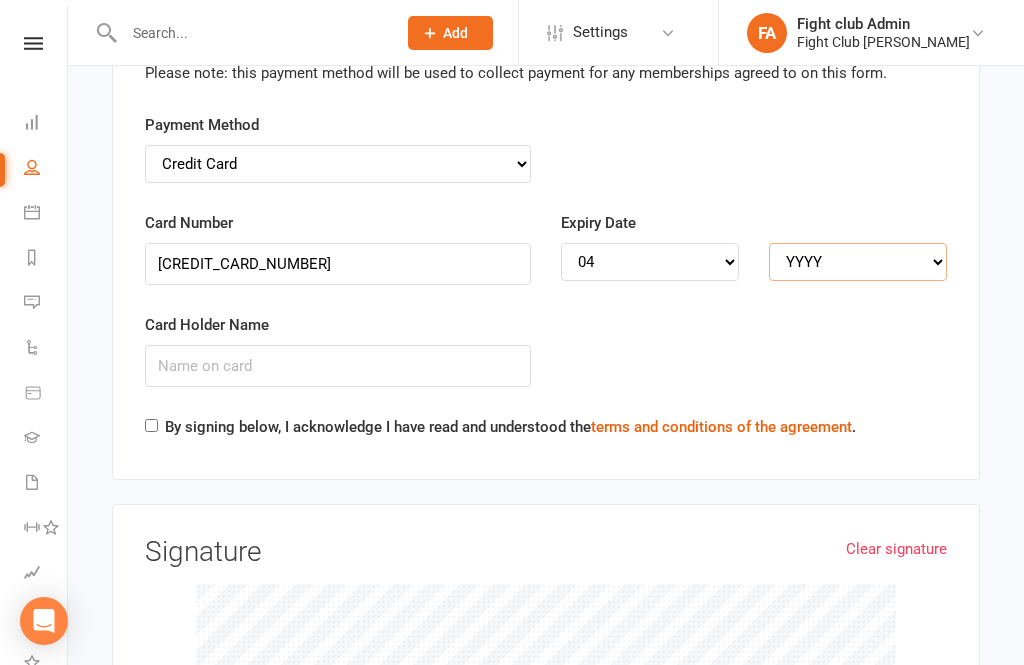 select on "2028" 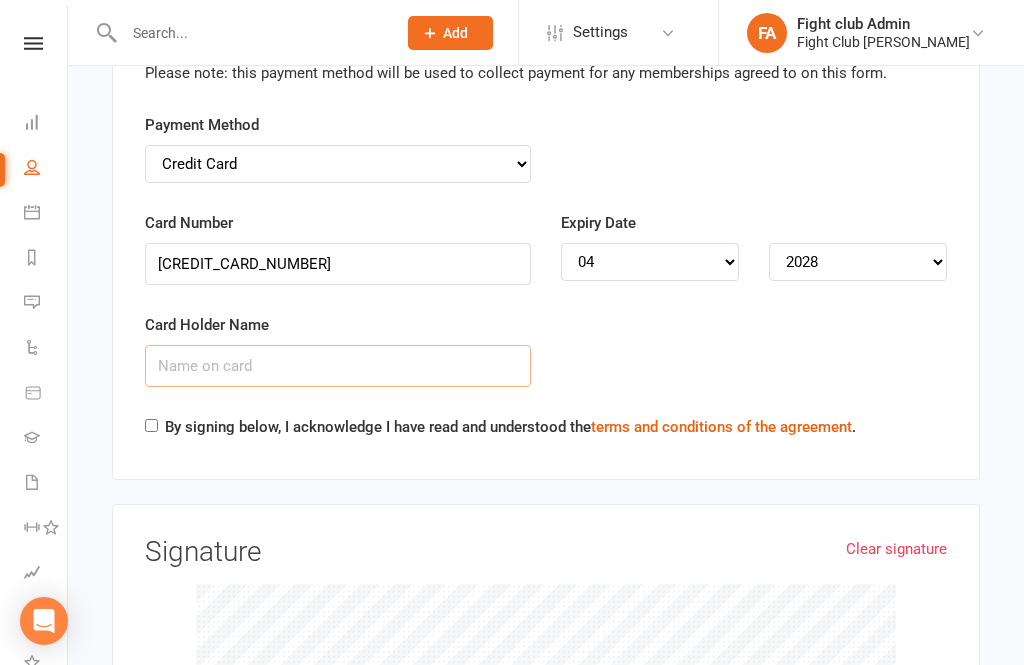 click on "Card Holder Name" at bounding box center [338, 366] 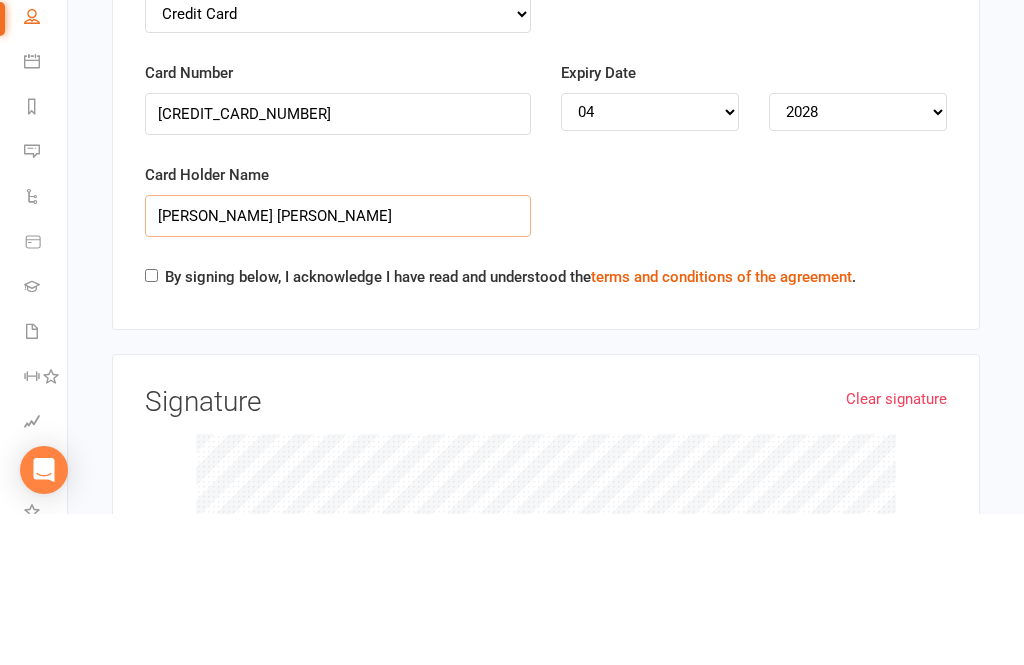 type on "Ana Medeiros Masiero" 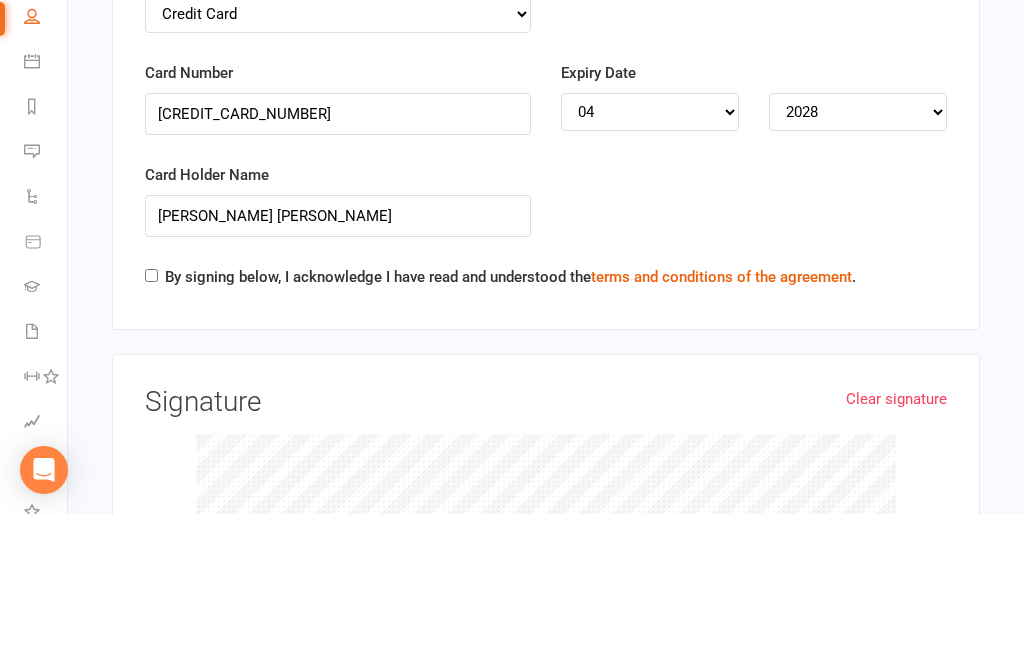 click on "By signing below, I acknowledge I have read and understood the  terms and conditions of the agreement ." at bounding box center (151, 426) 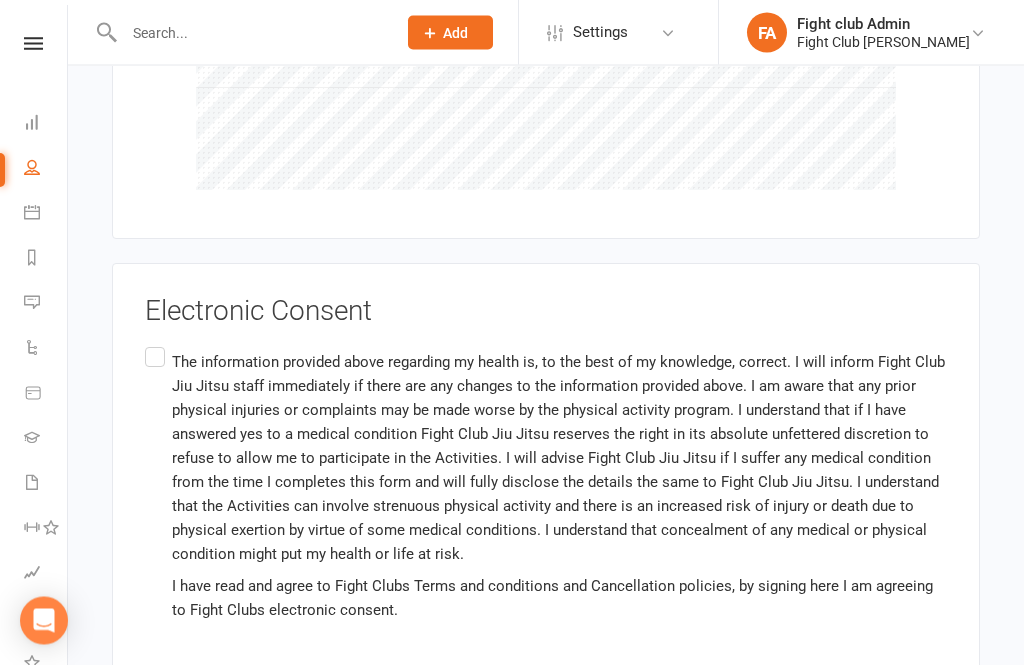 scroll, scrollTop: 4945, scrollLeft: 0, axis: vertical 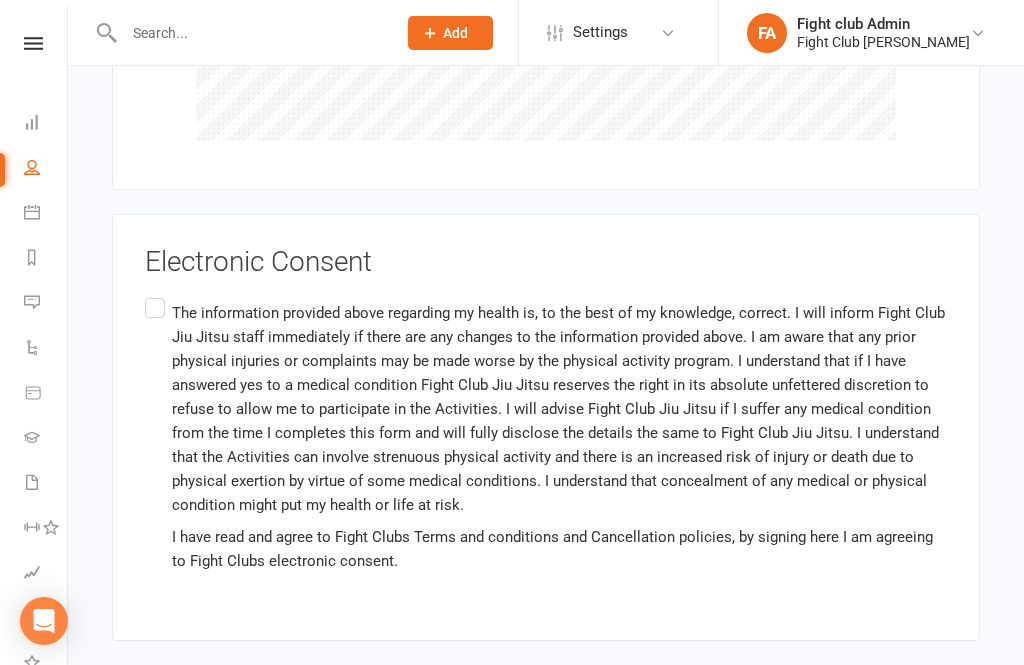 click on "The information provided above regarding my health is, to the best of my knowledge, correct. I will inform Fight Club Jiu Jitsu staff immediately if there are any changes to the information provided above. I am aware that any prior physical injuries or complaints may be made worse by the physical activity program. I understand that if I have answered yes to a medical condition Fight Club Jiu Jitsu reserves the right in its absolute unfettered discretion to refuse to allow me to participate in the Activities. I will advise Fight Club Jiu Jitsu if I suffer any medical condition from the time I completes this form and will fully disclose the details the same to Fight Club Jiu Jitsu. I understand that the Activities can involve strenuous physical activity and there is an increased risk of injury or death due to physical exertion by virtue of some medical conditions. I understand that concealment of any medical or physical condition might put my health or life at risk." at bounding box center [546, 437] 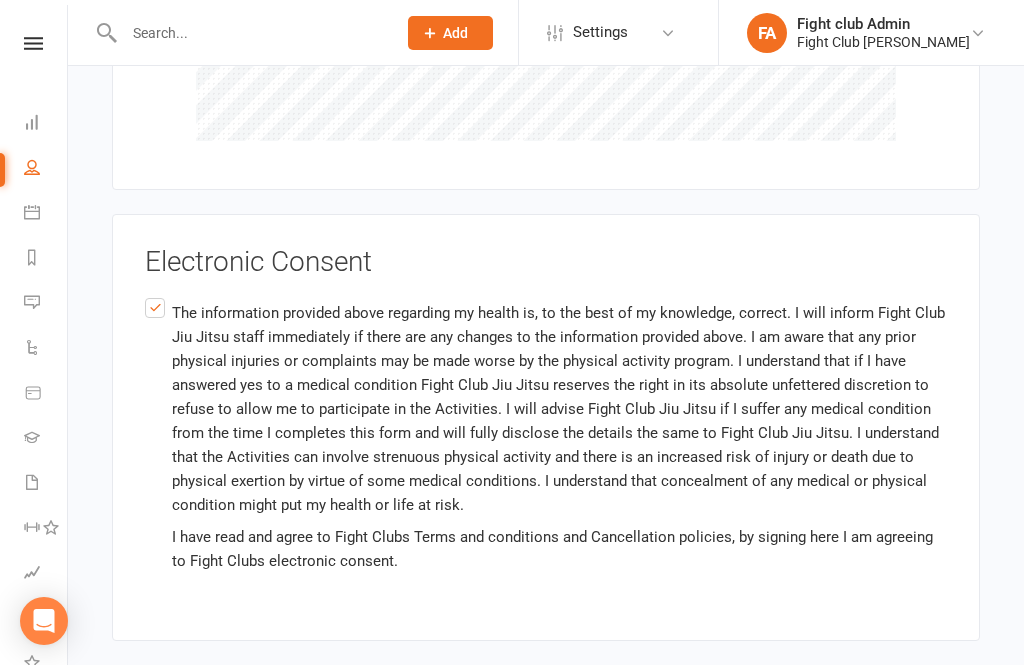 click on "Agree & Submit" at bounding box center (194, 686) 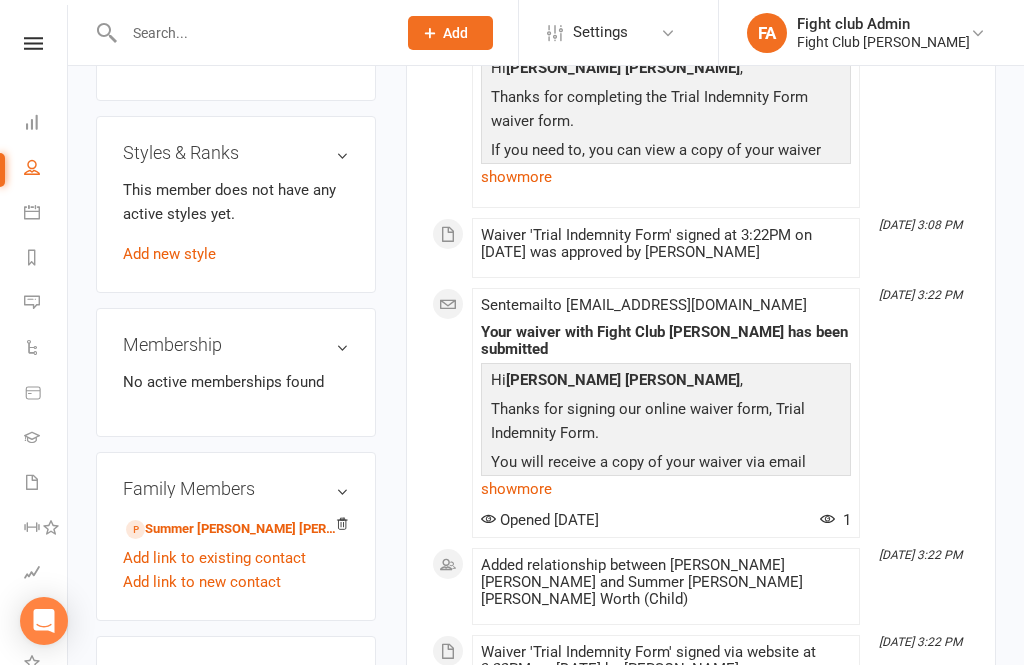 scroll, scrollTop: 898, scrollLeft: 0, axis: vertical 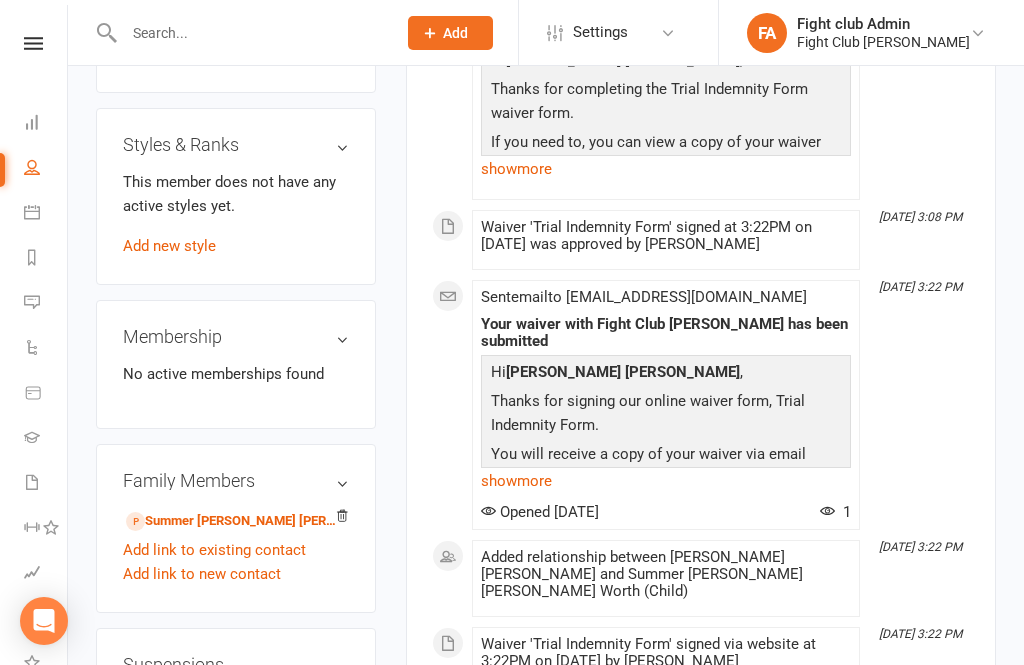 click on "Membership" at bounding box center [236, 337] 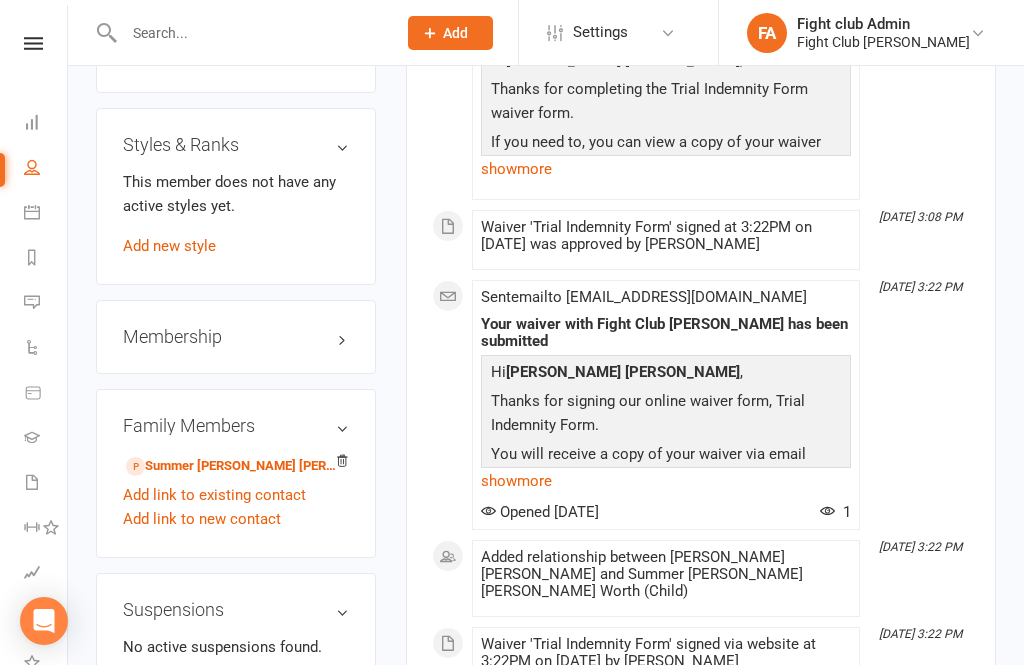 click on "Membership" at bounding box center [236, 337] 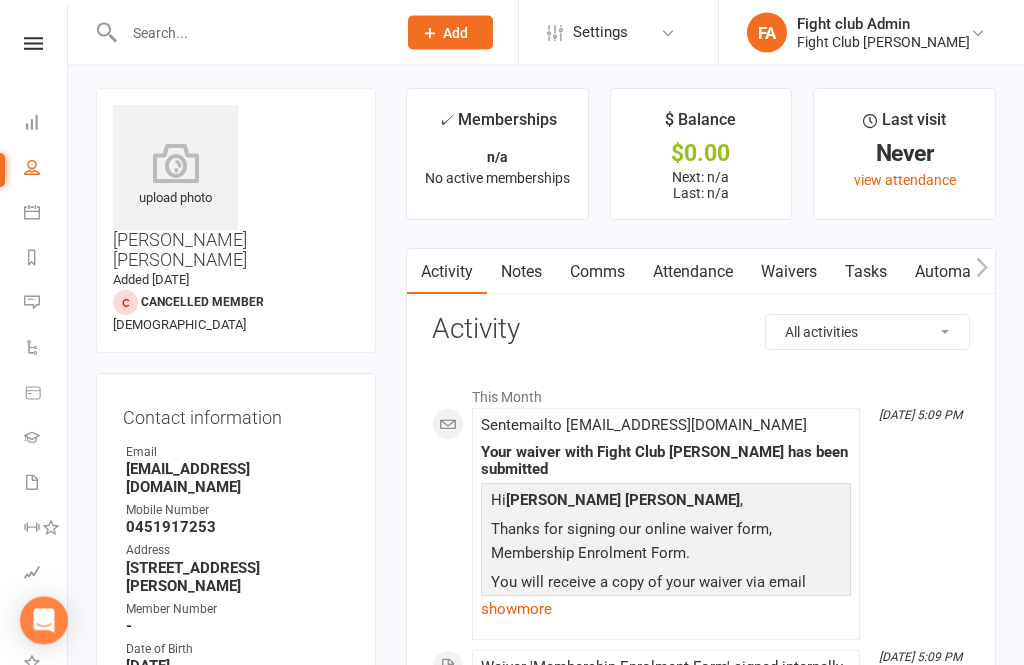 scroll, scrollTop: 0, scrollLeft: 0, axis: both 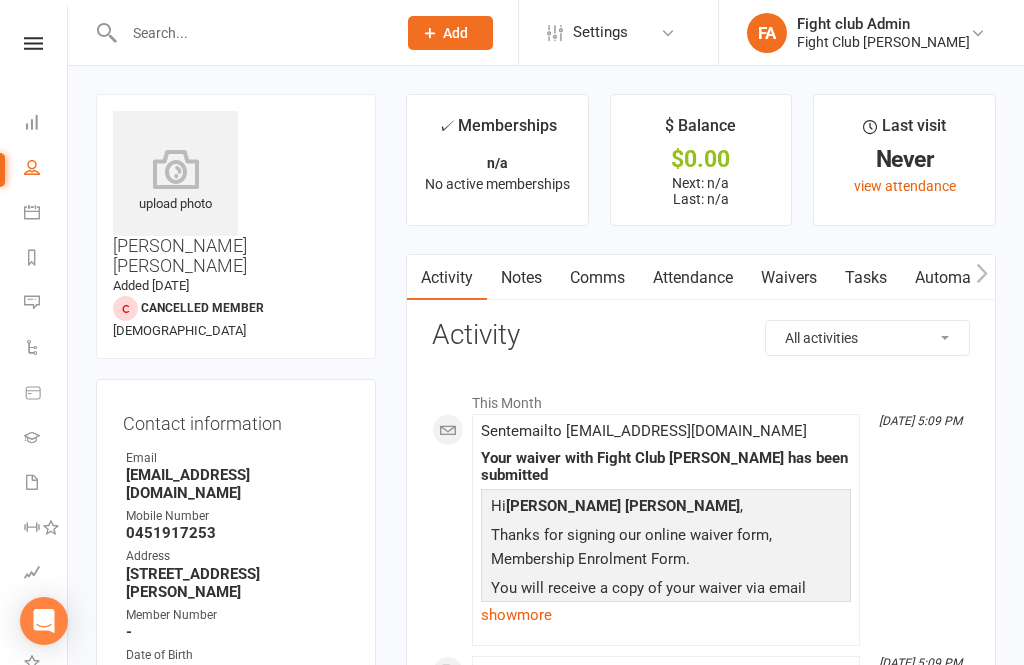 click on "upload photo Ana Paula Medeiros masiero Added 7 July, 2025   Cancelled member 35 years old" at bounding box center [236, 226] 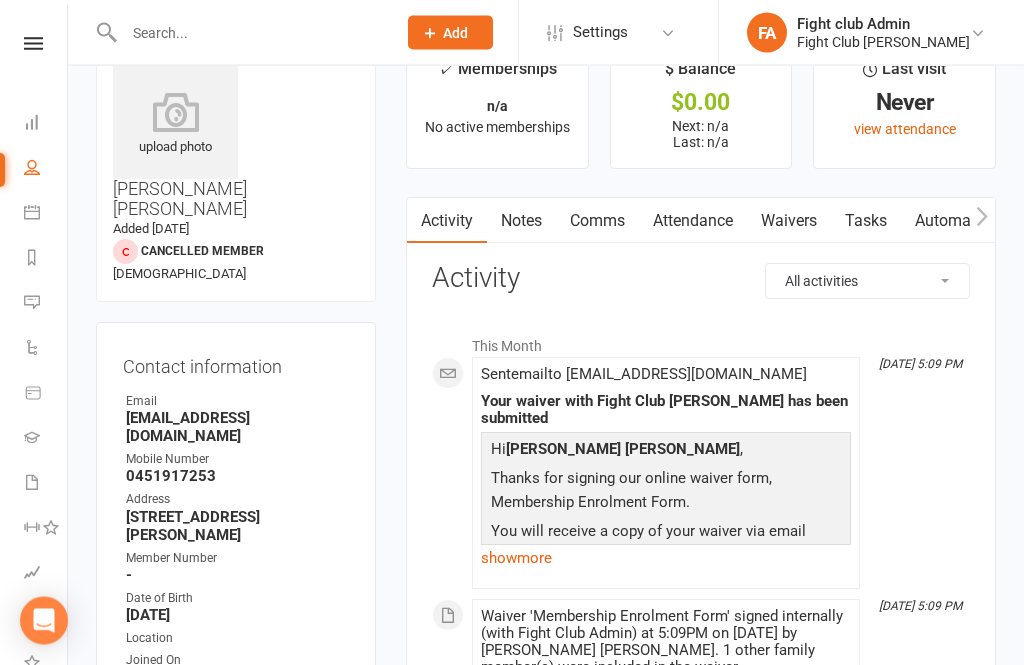 scroll, scrollTop: 0, scrollLeft: 0, axis: both 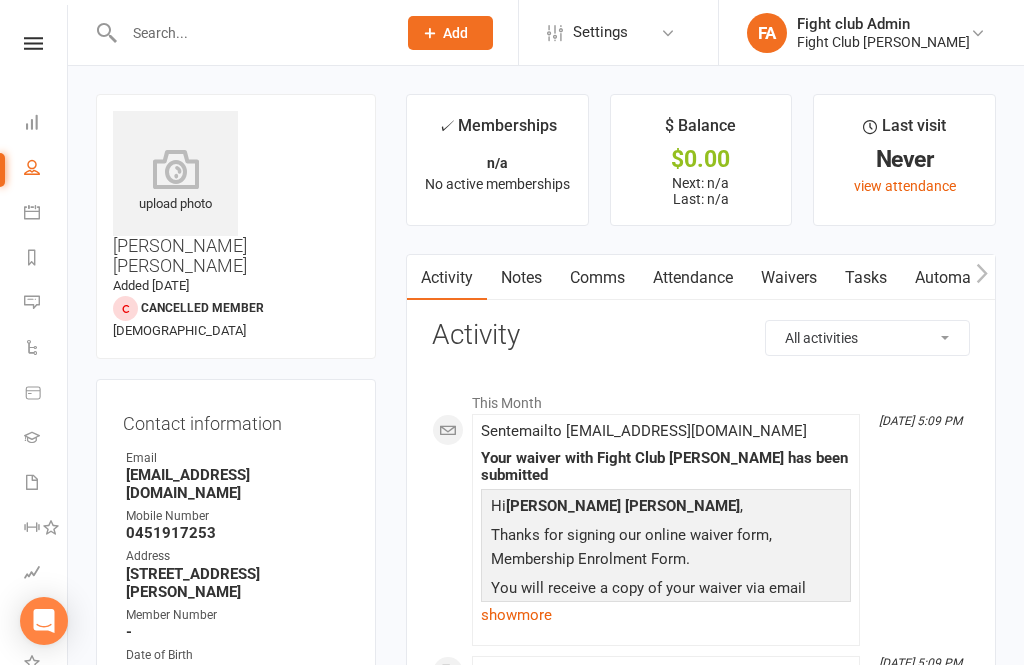 click at bounding box center [250, 33] 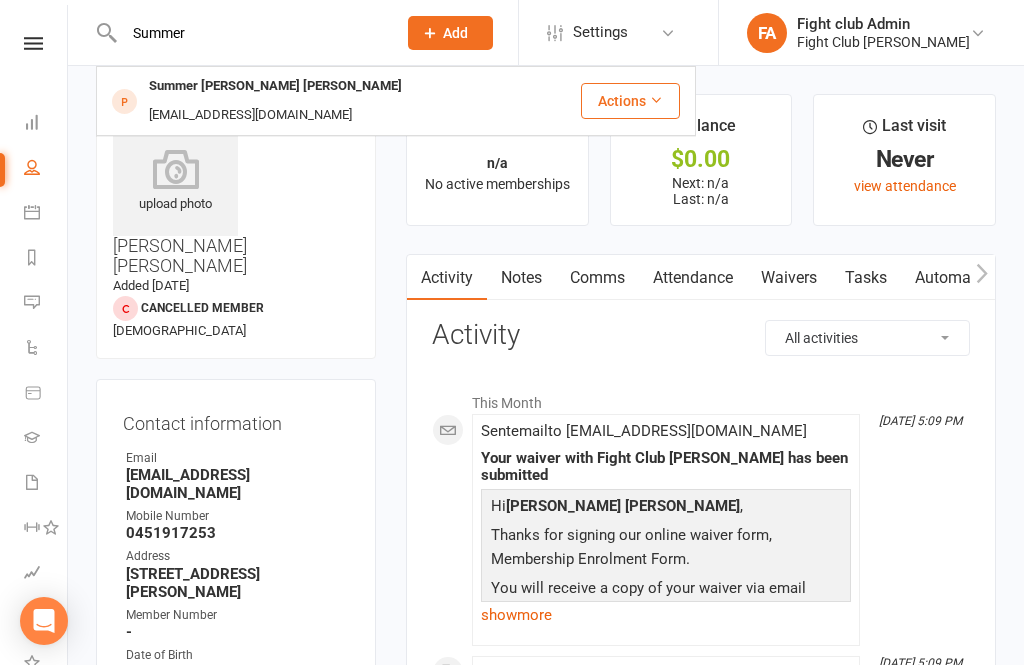 type on "Summer" 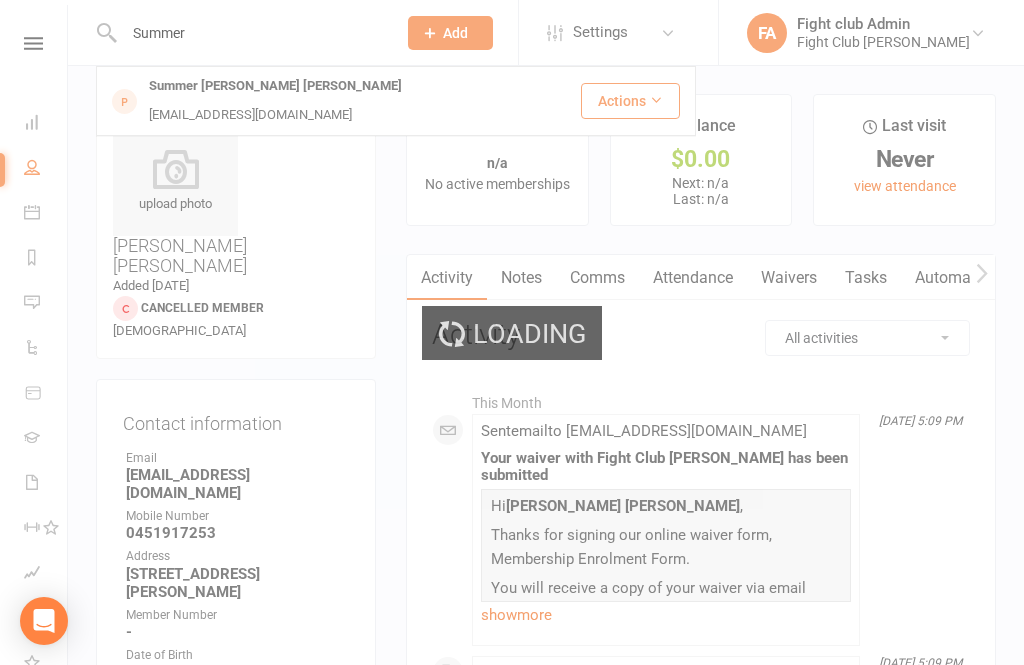 type 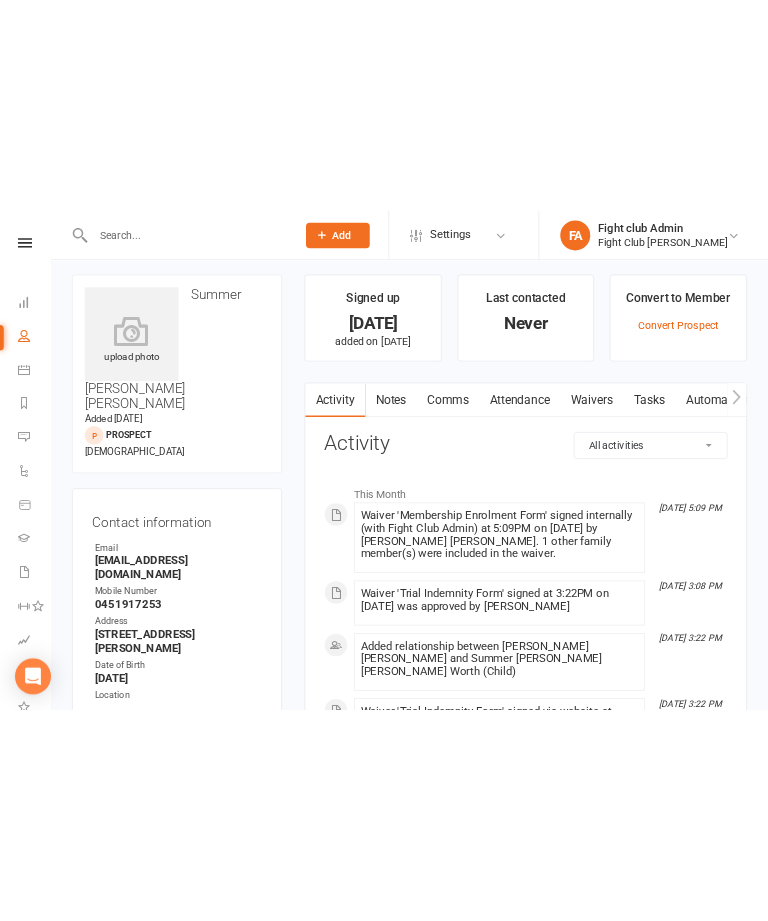 scroll, scrollTop: 0, scrollLeft: 0, axis: both 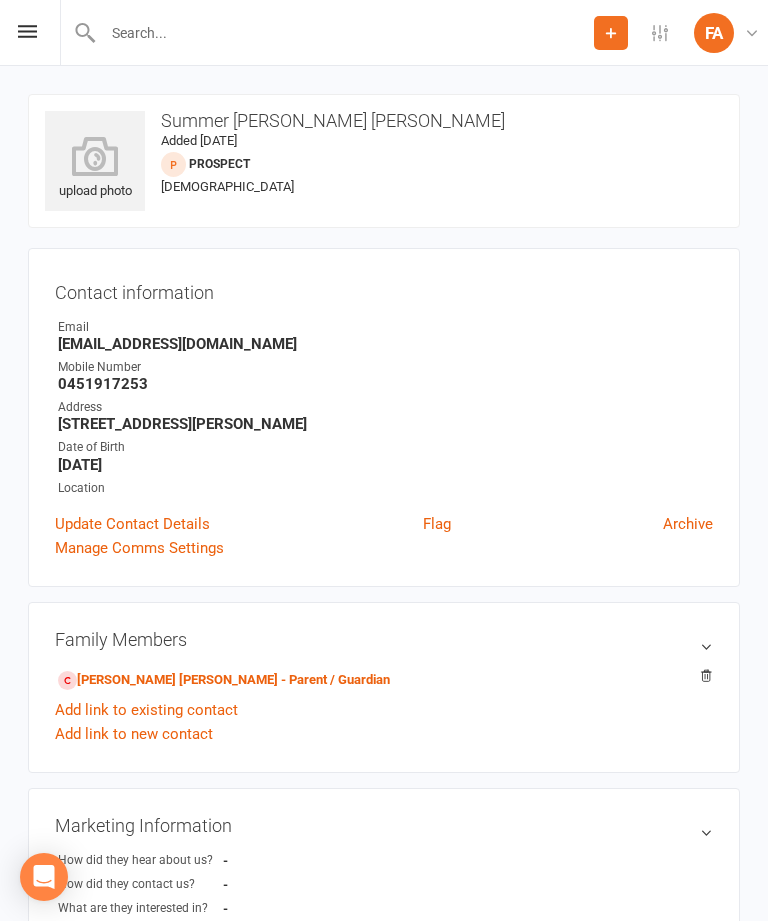 click at bounding box center [27, 31] 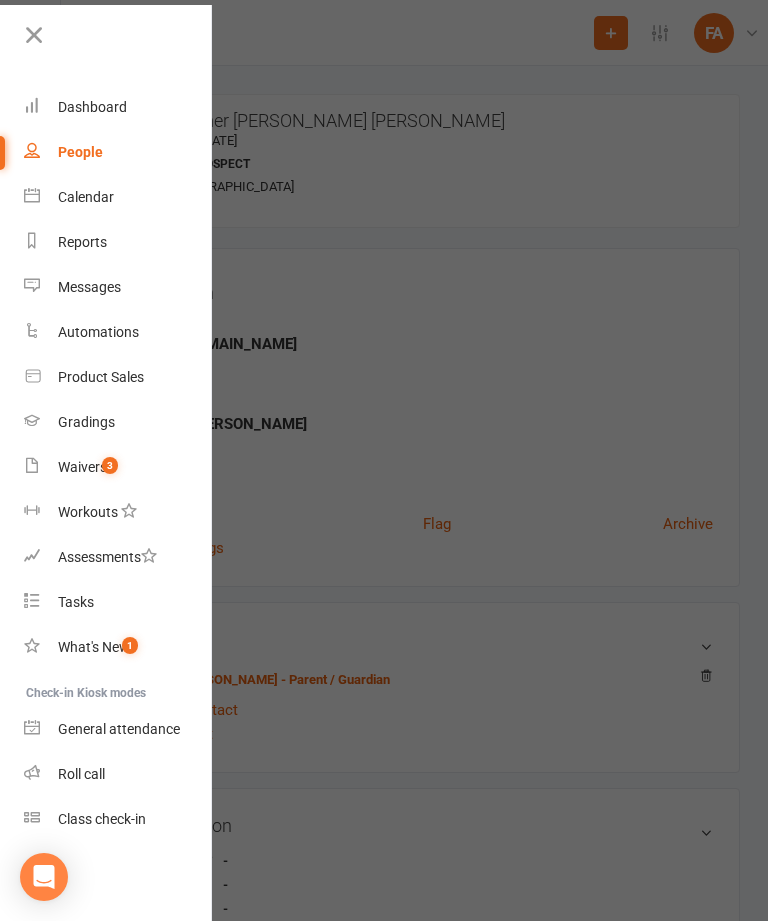 click on "Roll call" at bounding box center [118, 774] 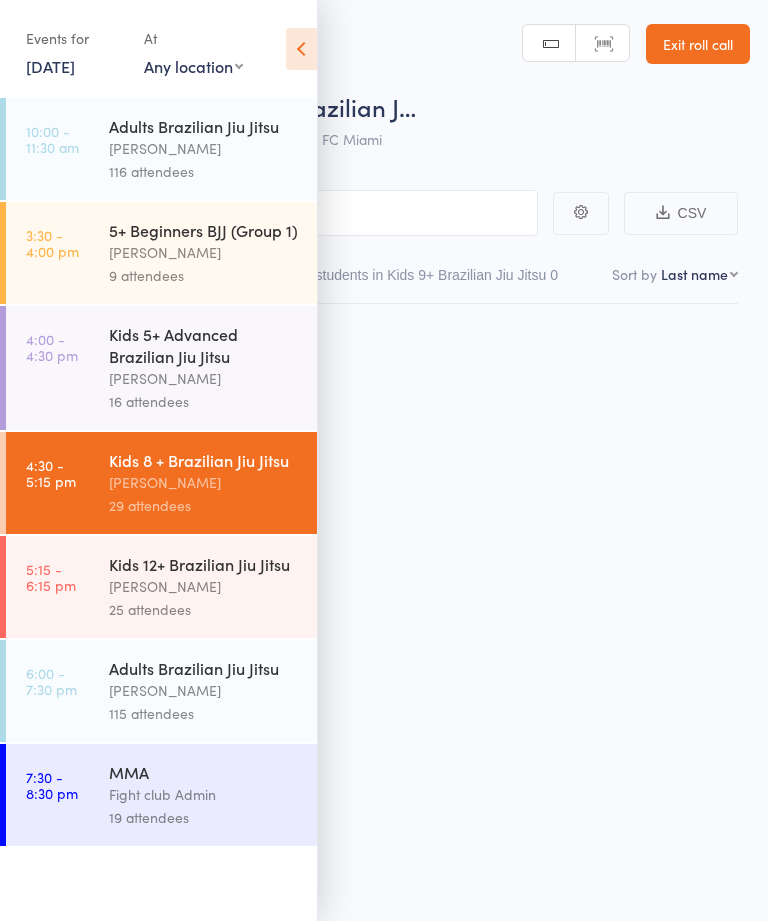 scroll, scrollTop: 0, scrollLeft: 0, axis: both 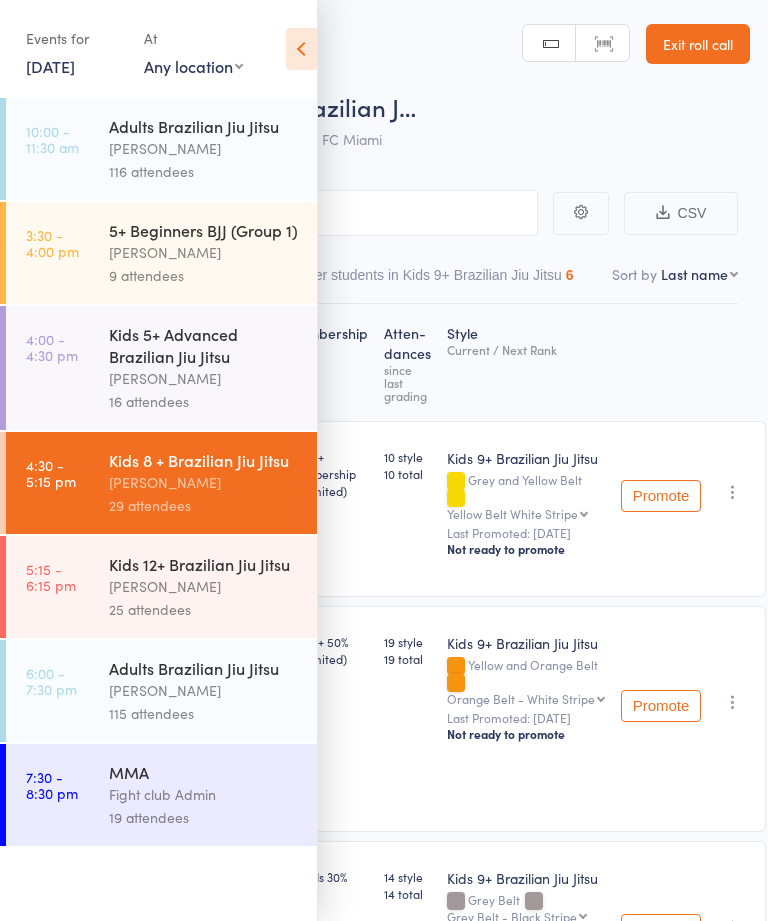click at bounding box center [301, 49] 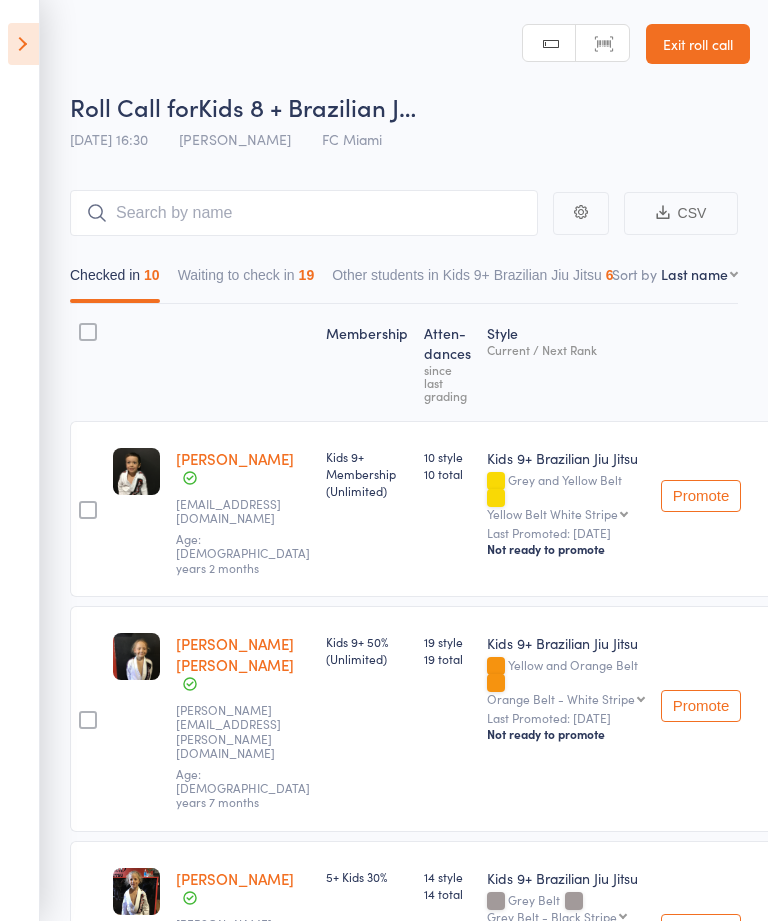 click at bounding box center (23, 44) 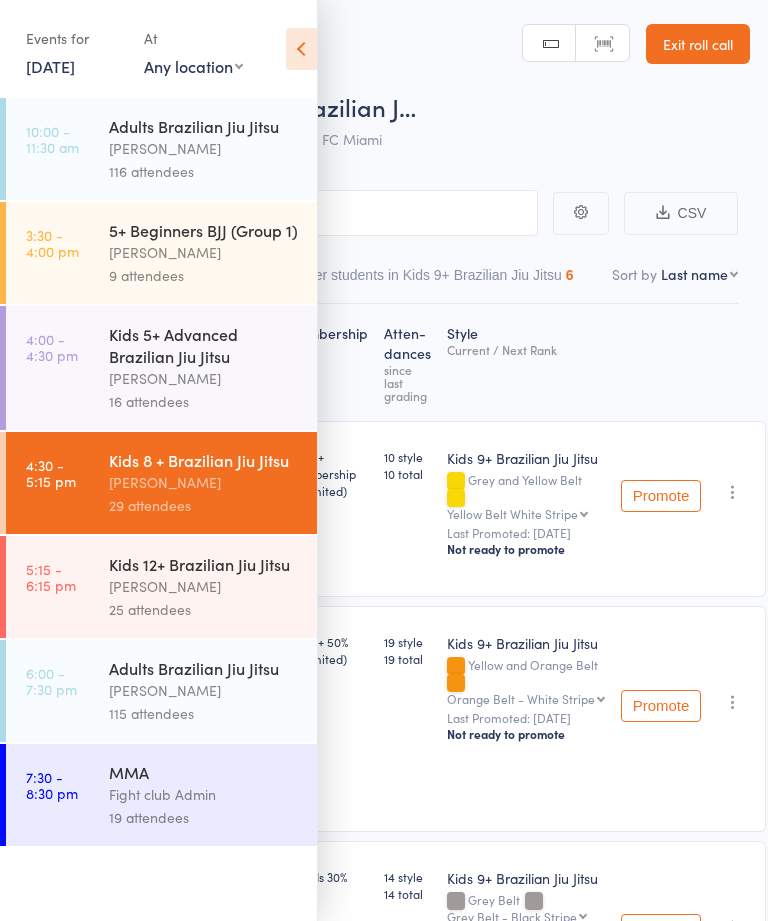click on "[PERSON_NAME]" at bounding box center (204, 586) 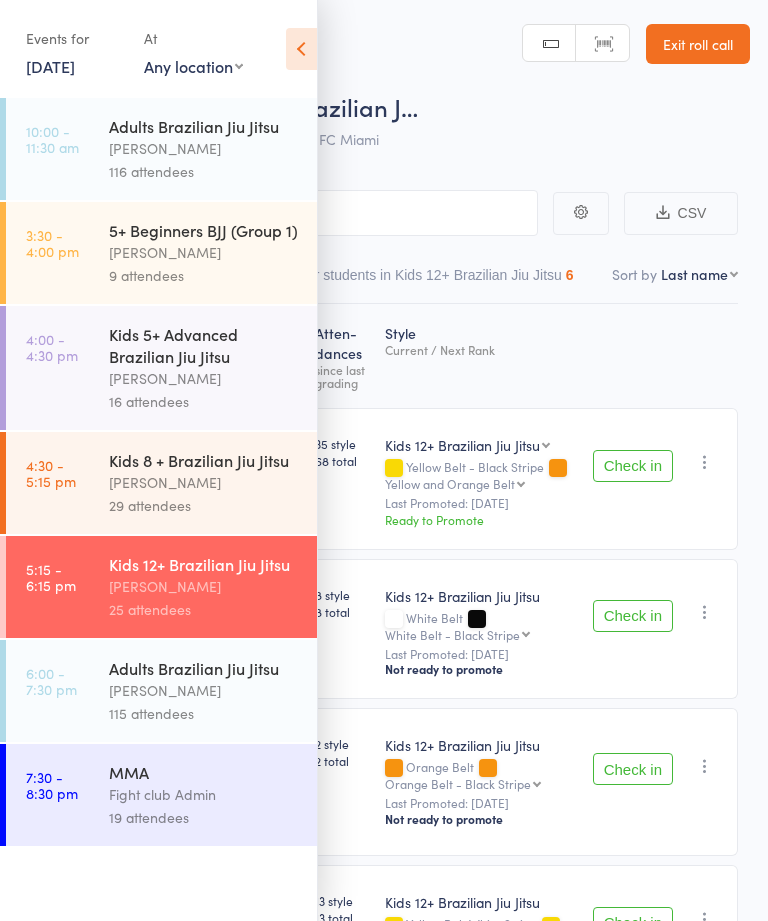 click at bounding box center (301, 49) 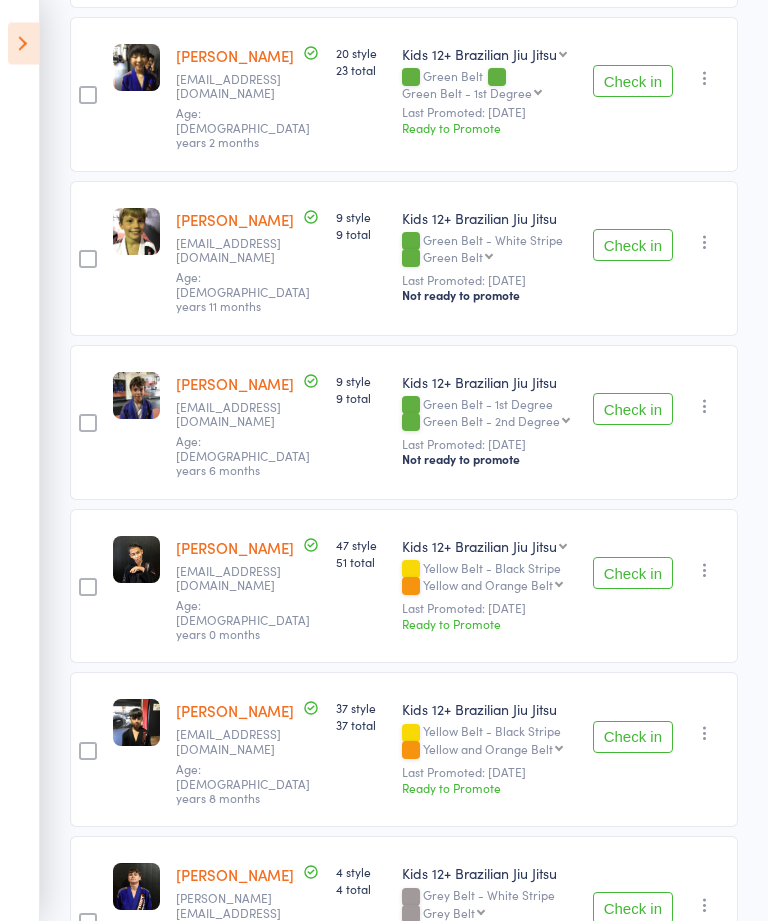 click on "Check in" at bounding box center [633, 574] 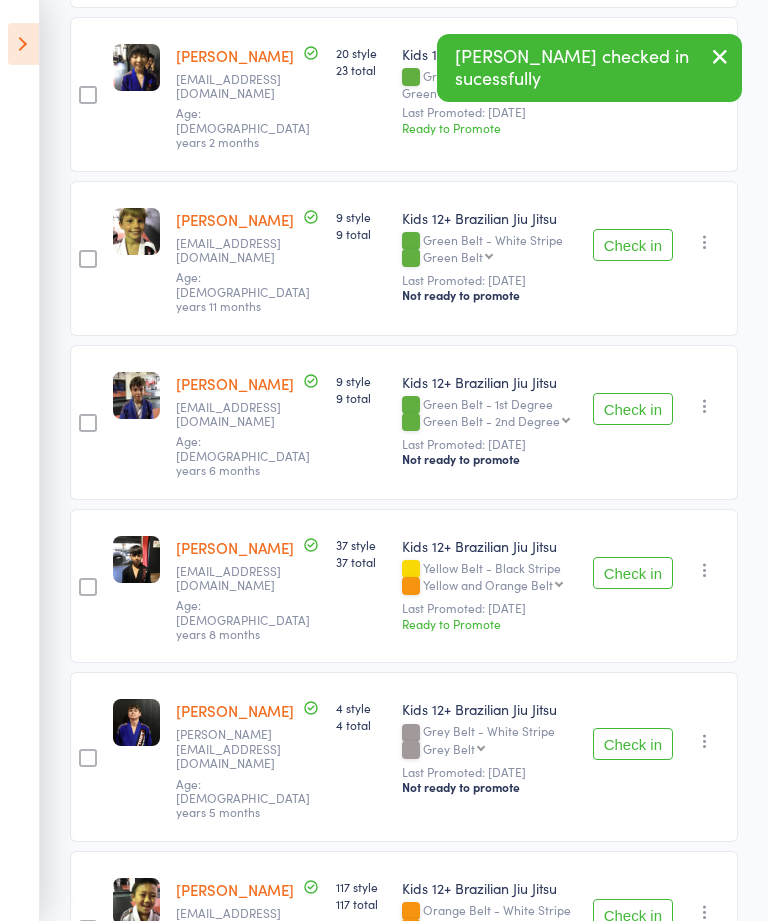 click on "Check in" at bounding box center (633, 573) 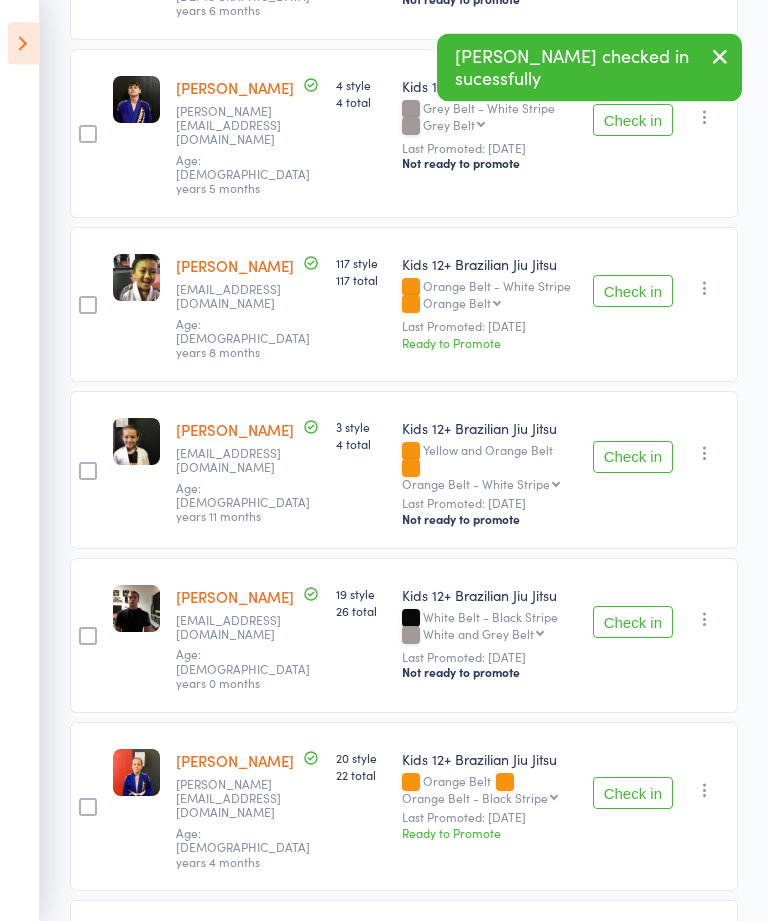 scroll, scrollTop: 1670, scrollLeft: 0, axis: vertical 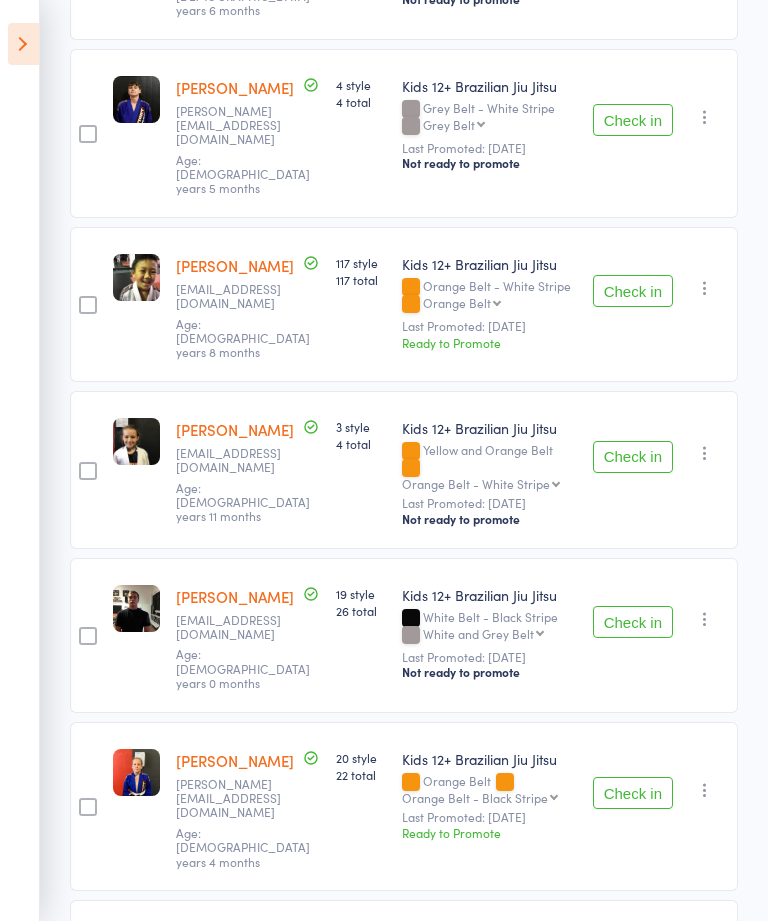 click on "Check in" at bounding box center (633, 622) 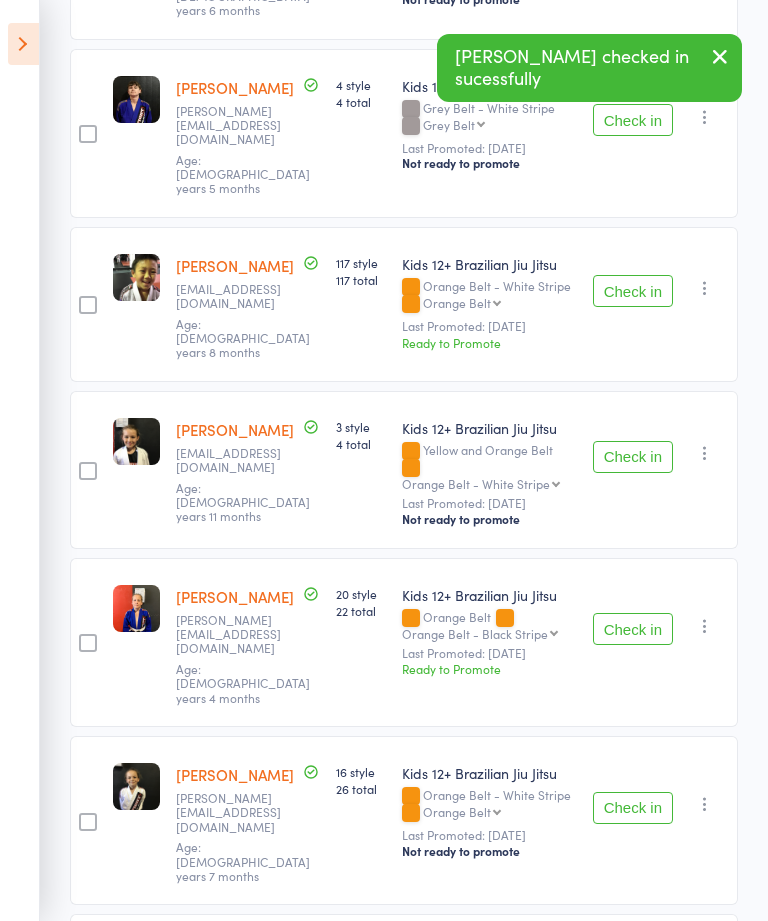 click on "Check in" at bounding box center [633, 629] 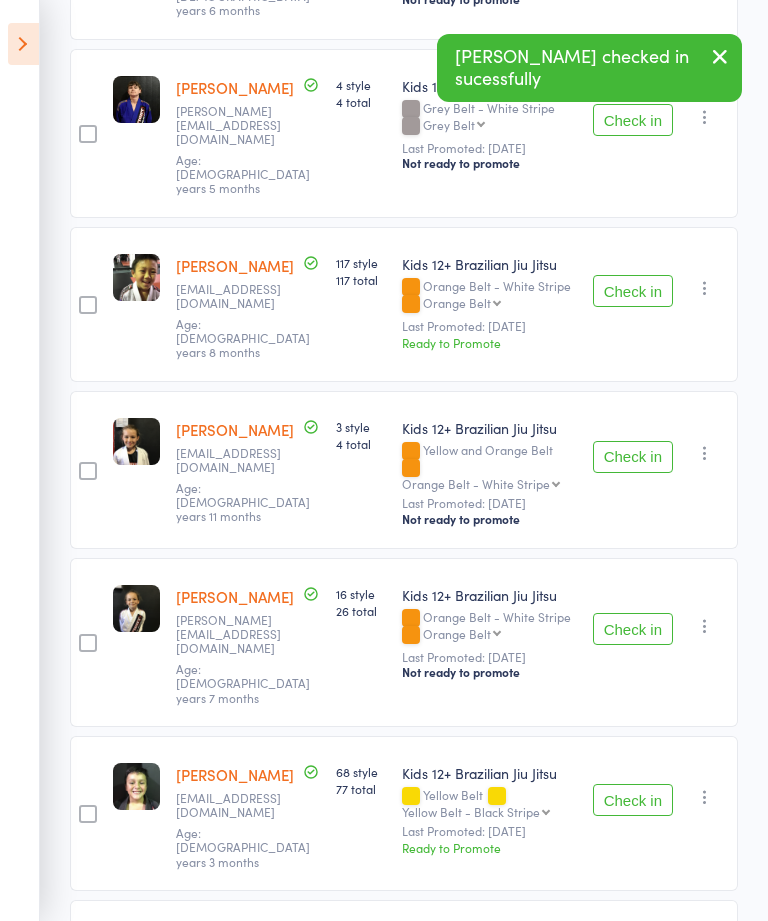 click on "Check in" at bounding box center [633, 629] 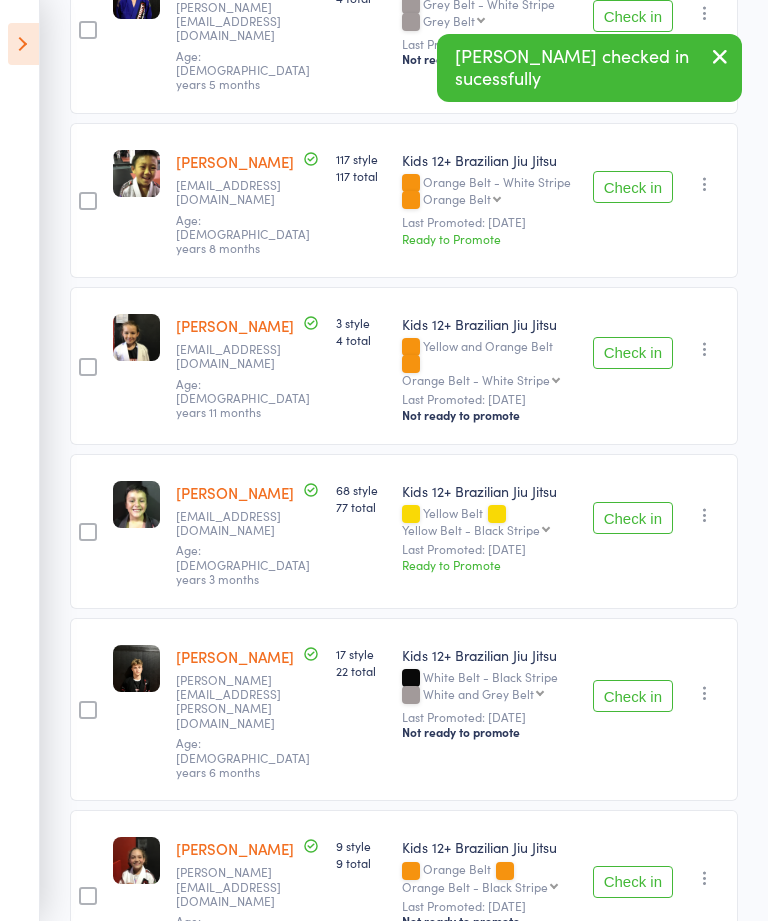 scroll, scrollTop: 1791, scrollLeft: 0, axis: vertical 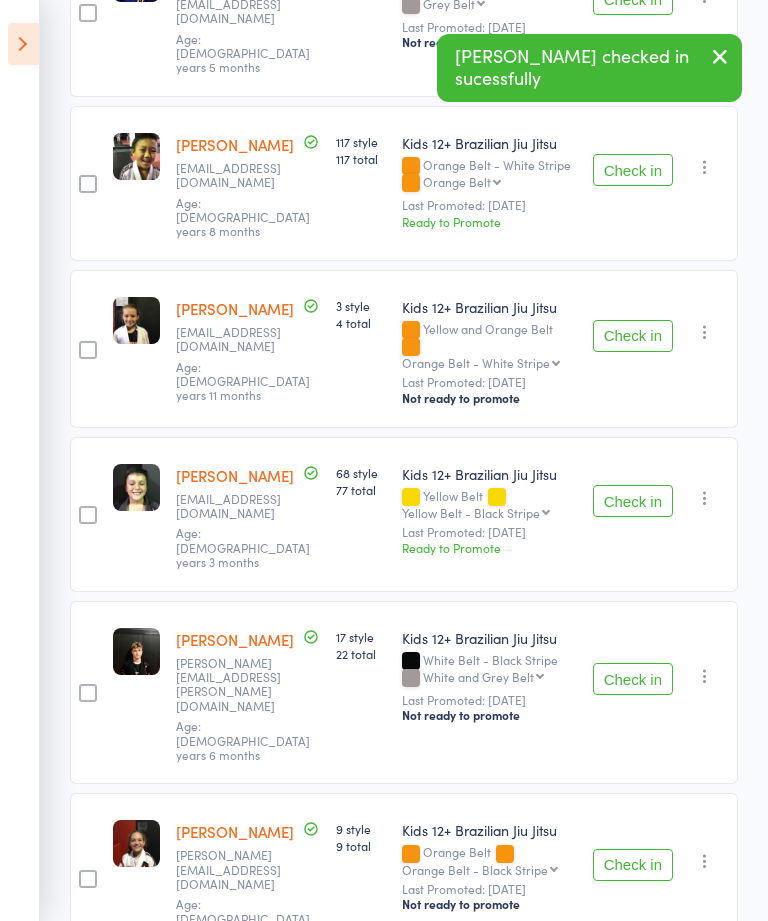 click on "Check in" at bounding box center [633, 679] 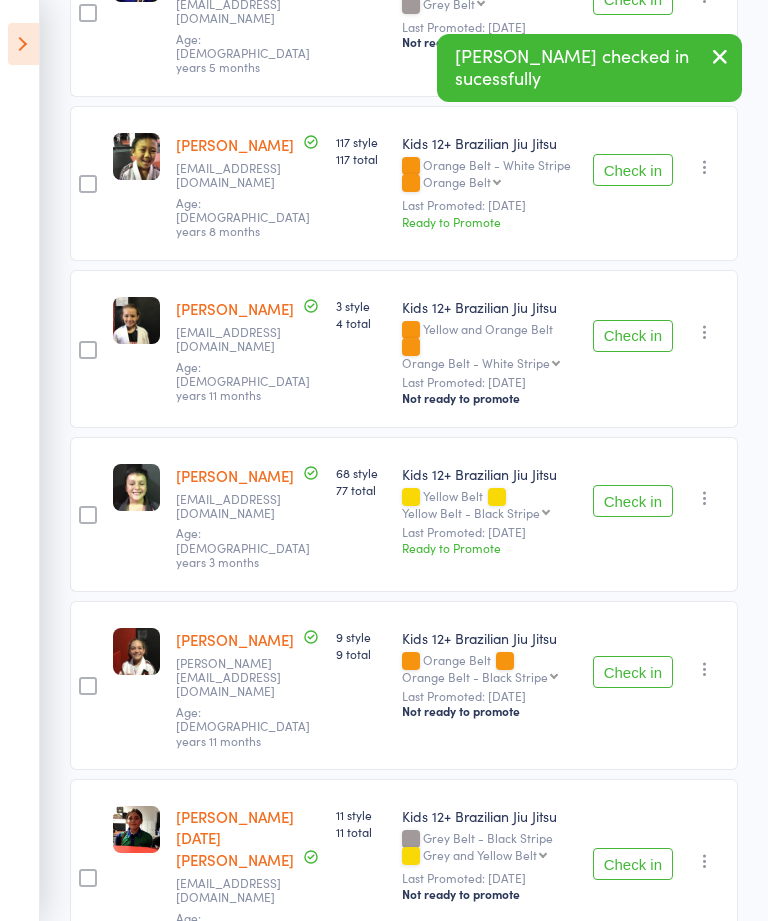 click on "Check in" at bounding box center (633, 672) 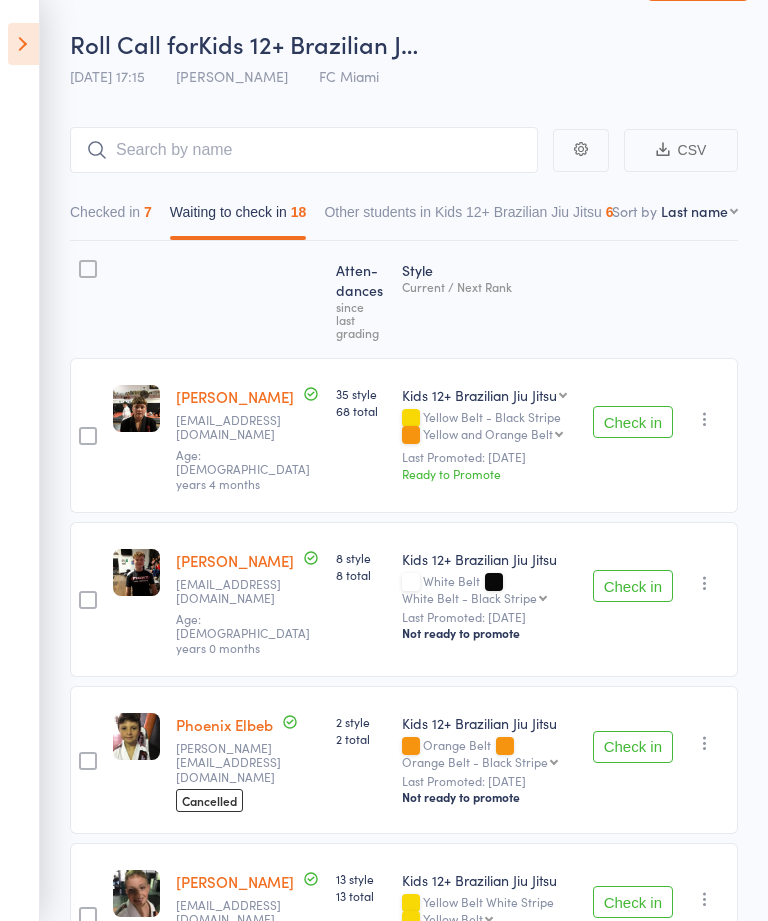 scroll, scrollTop: 52, scrollLeft: 0, axis: vertical 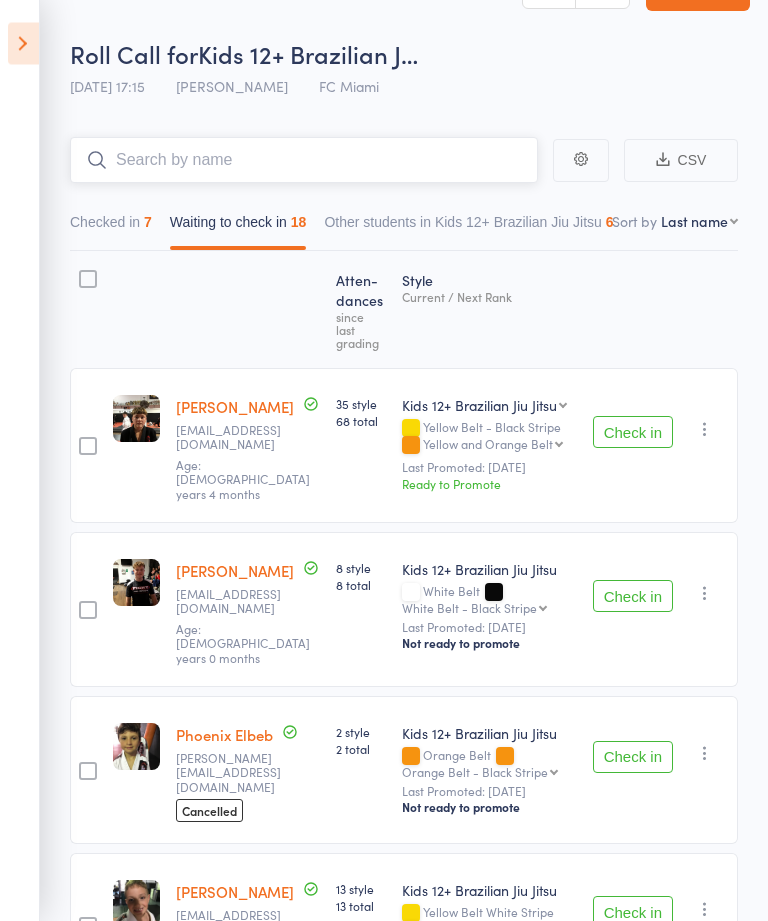 click at bounding box center (304, 161) 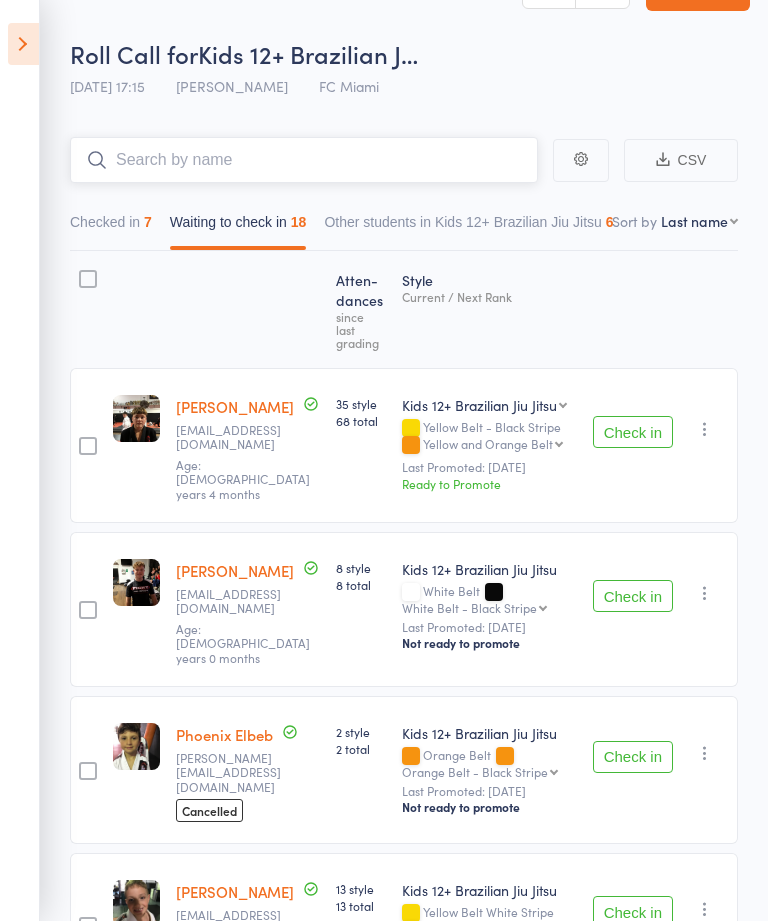 scroll, scrollTop: 52, scrollLeft: 0, axis: vertical 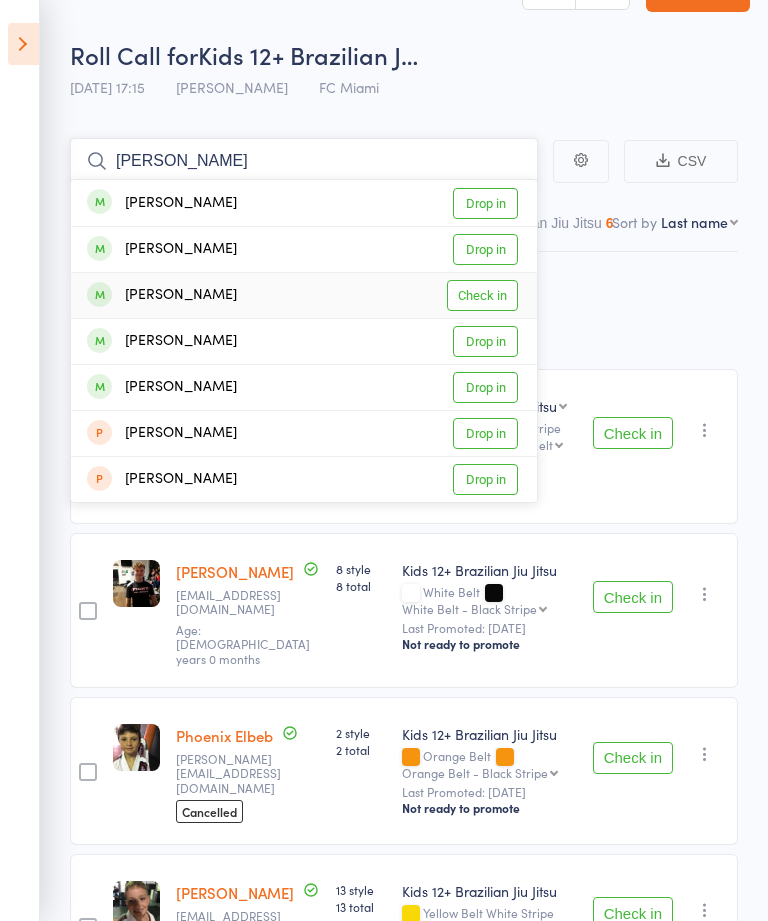 type on "[PERSON_NAME]" 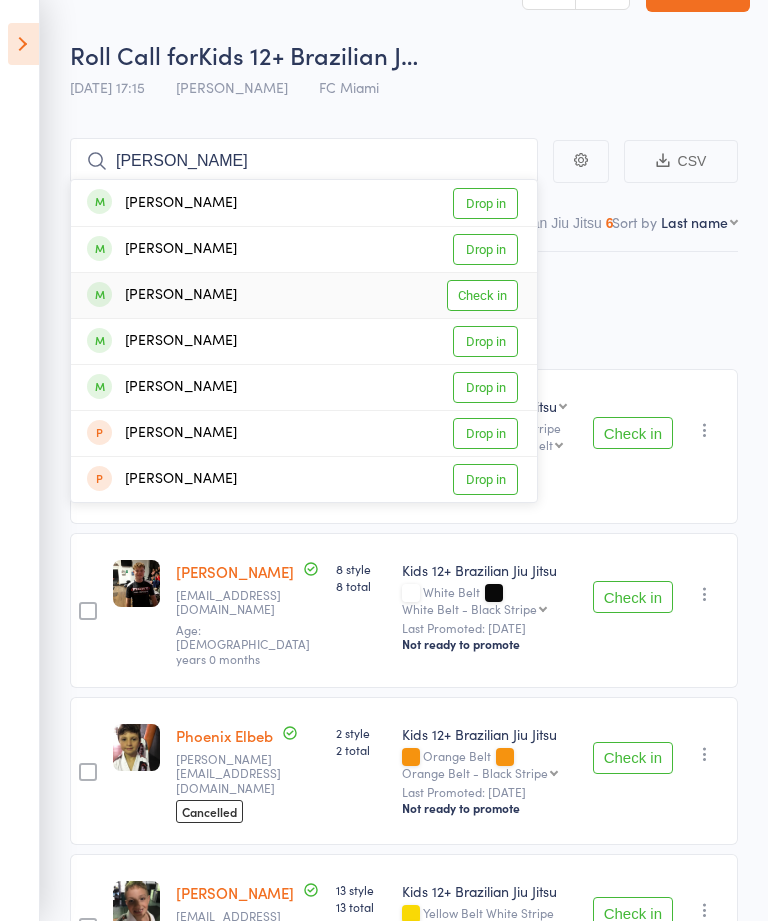 click on "Check in" at bounding box center (482, 295) 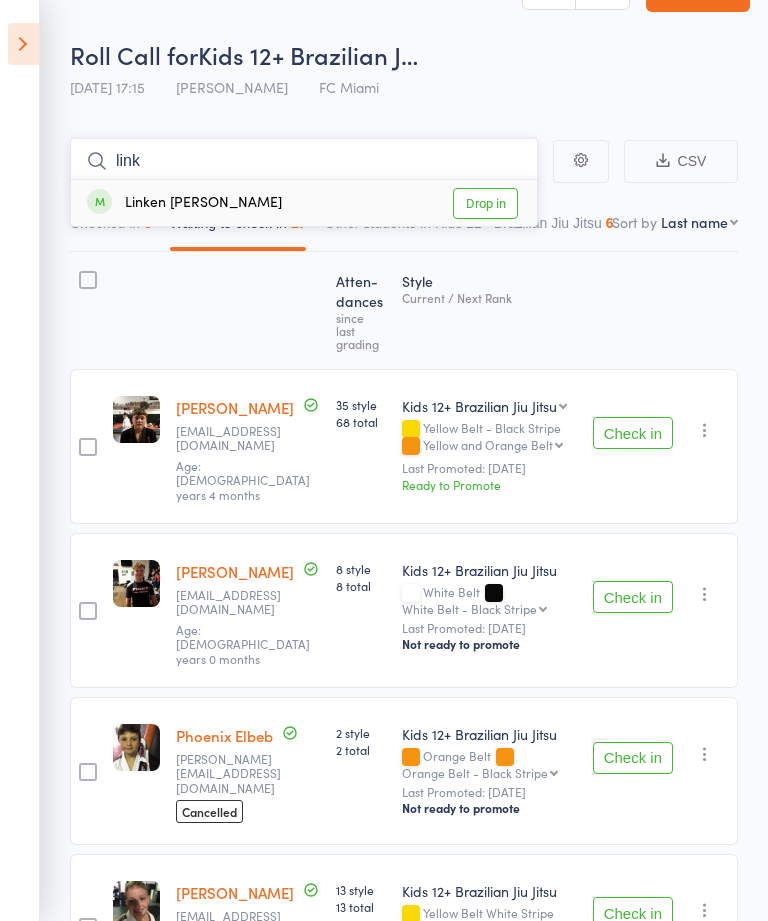 type on "link" 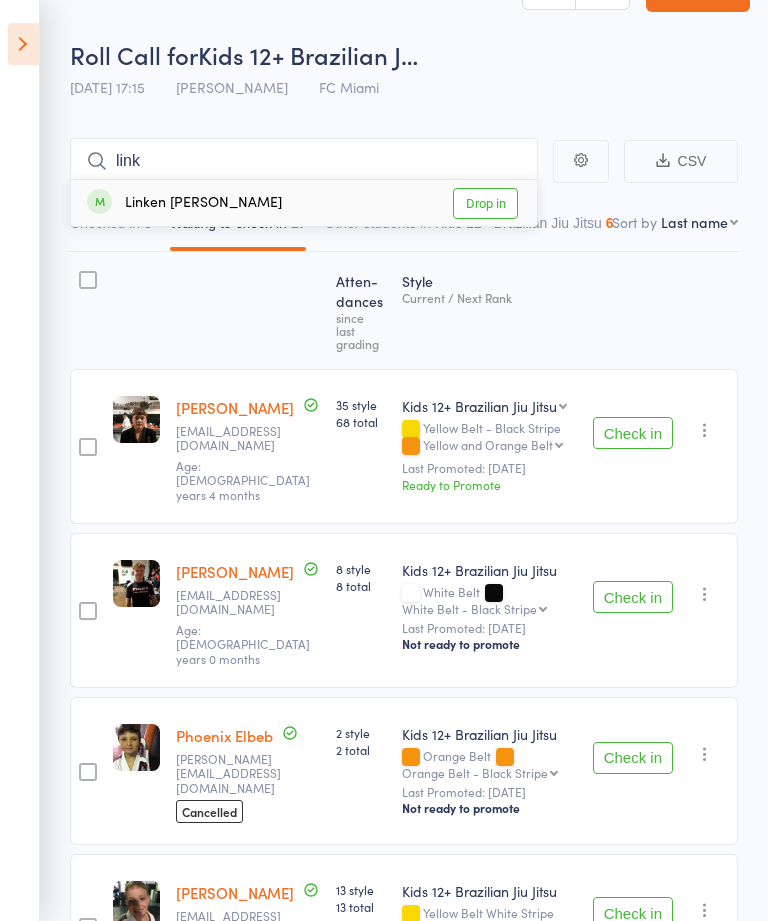 click on "Drop in" at bounding box center (485, 203) 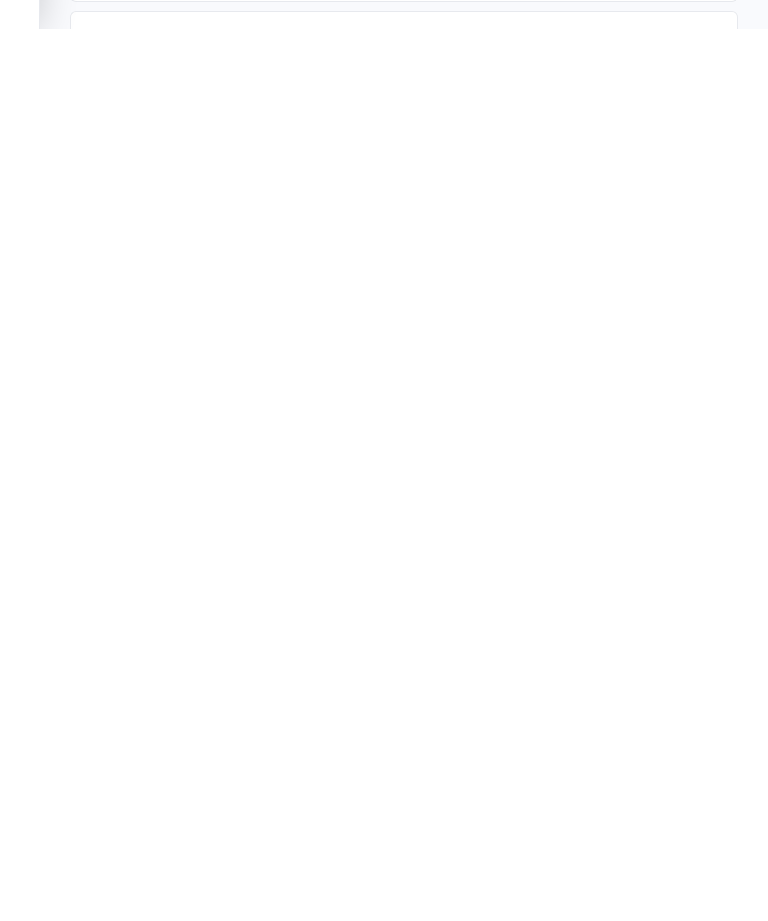 scroll, scrollTop: 0, scrollLeft: 0, axis: both 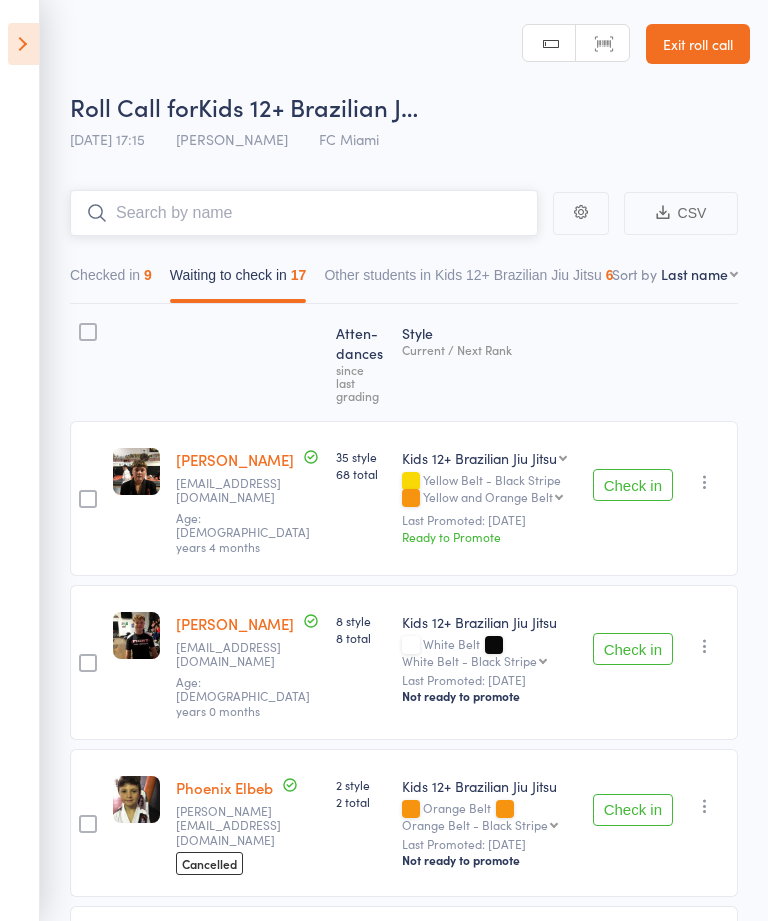 click on "Checked in  9" at bounding box center [111, 280] 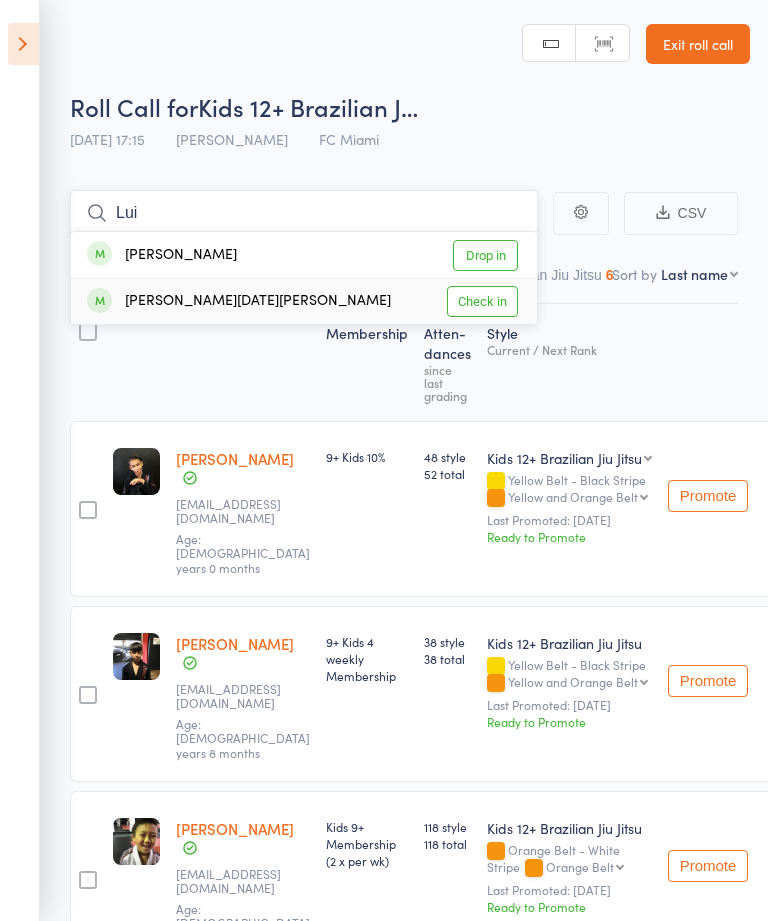 type on "Lui" 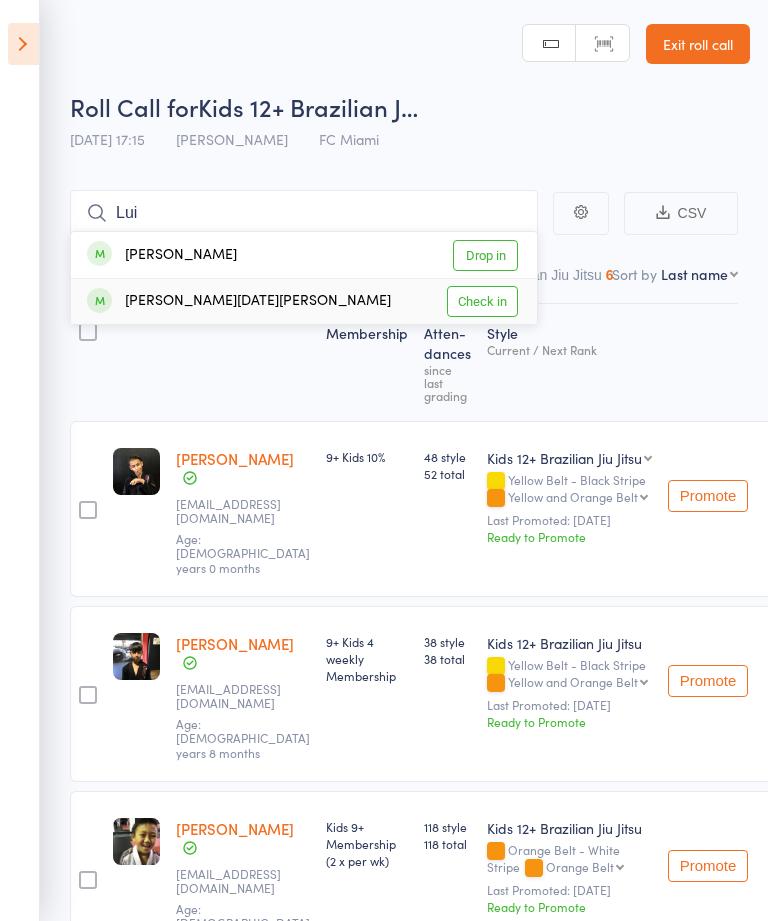 click on "Check in" at bounding box center (482, 301) 